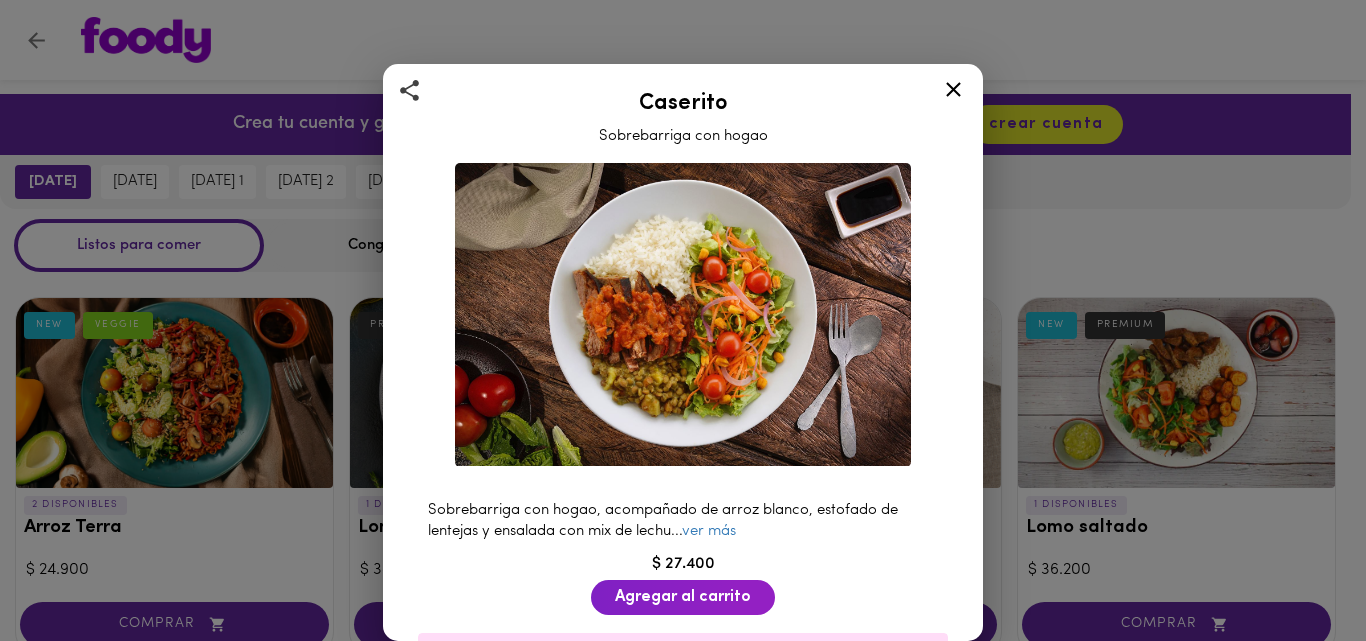 scroll, scrollTop: 829, scrollLeft: 0, axis: vertical 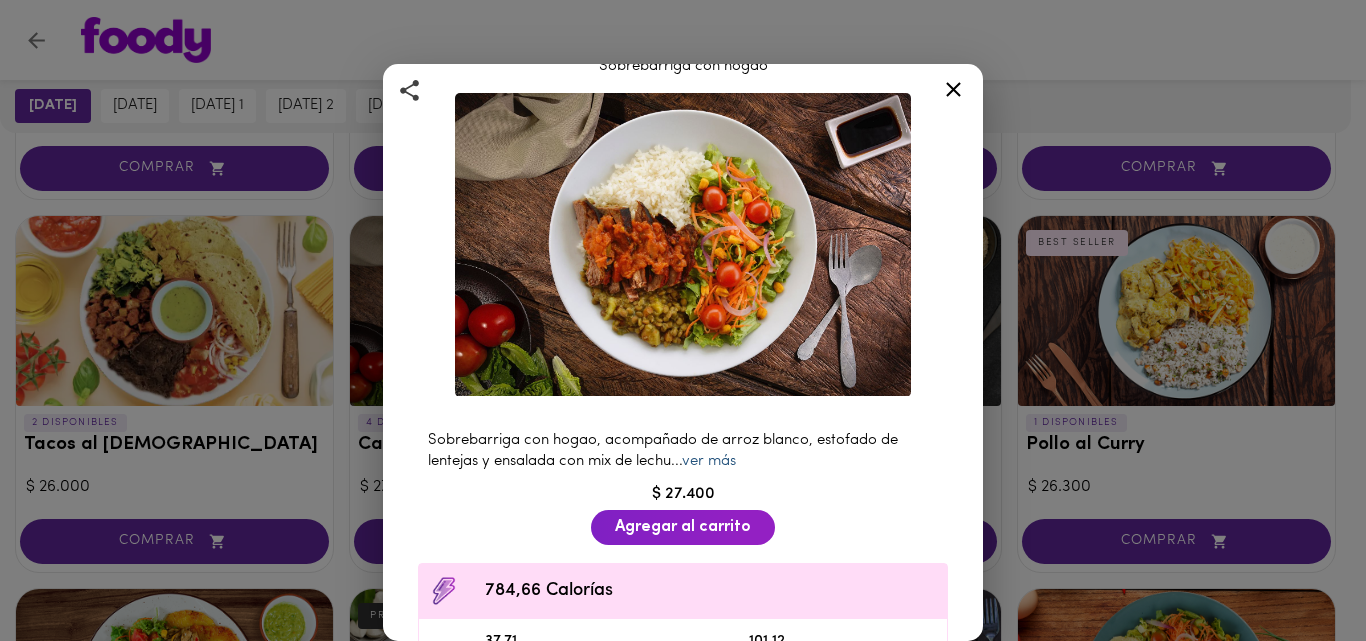click on "ver más" at bounding box center [709, 461] 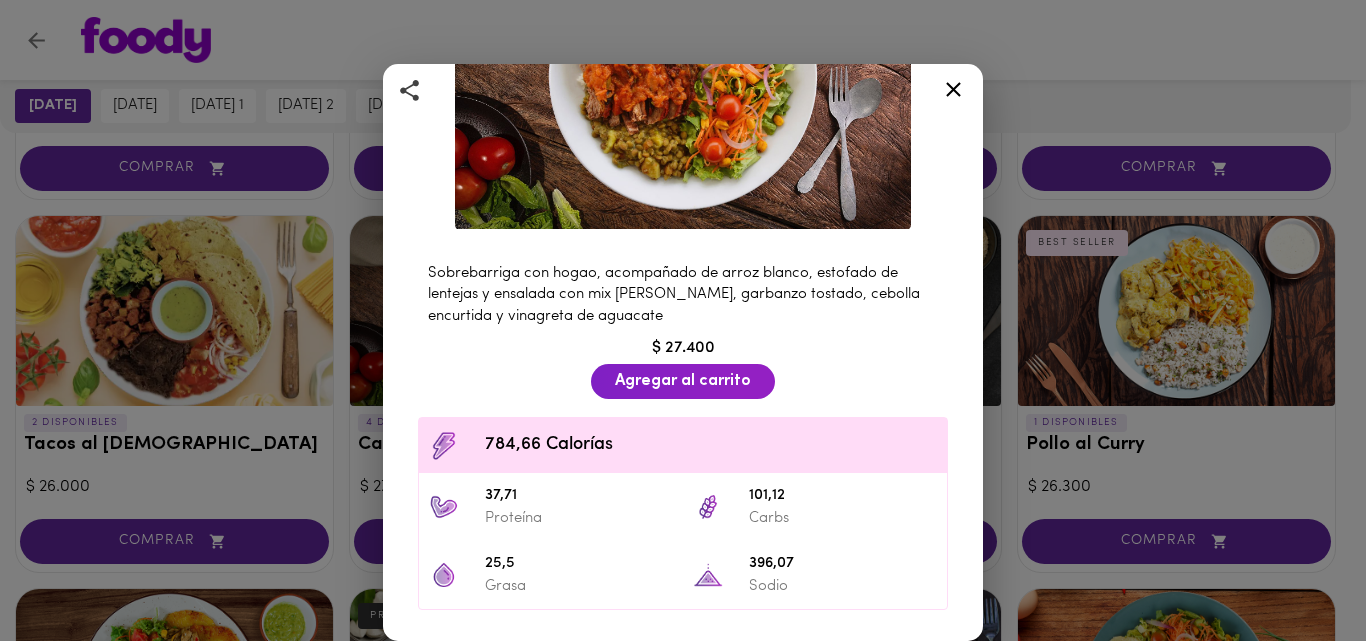 scroll, scrollTop: 238, scrollLeft: 0, axis: vertical 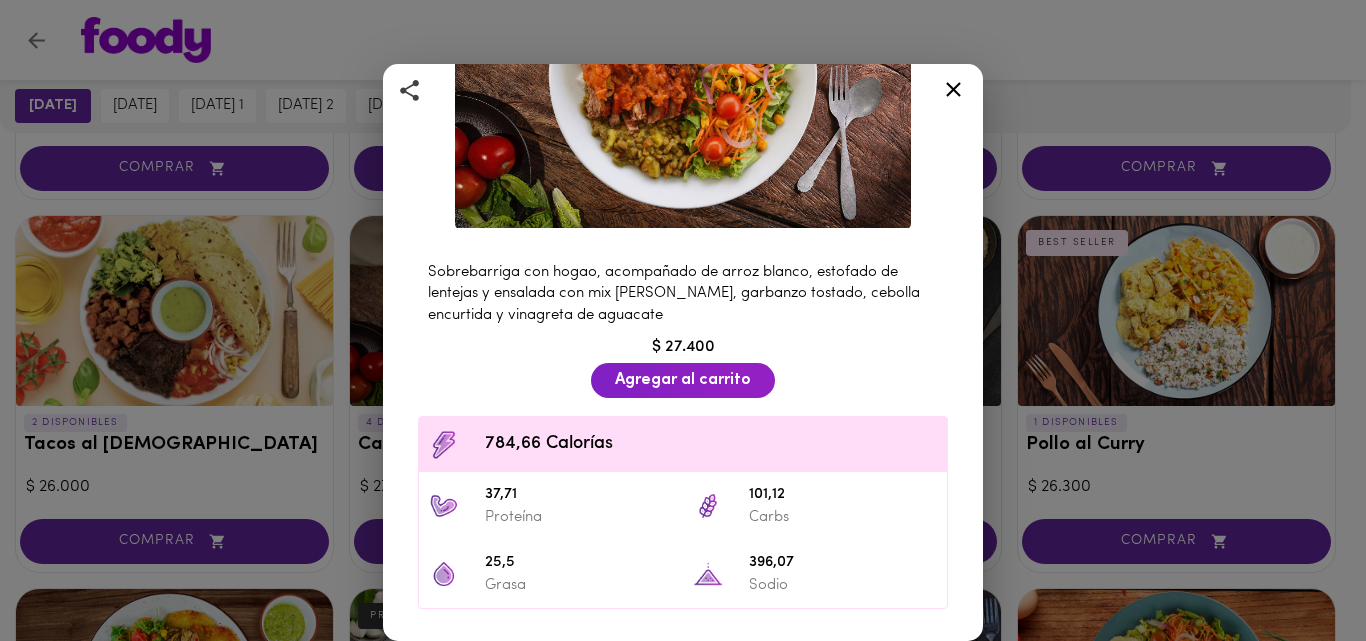 click 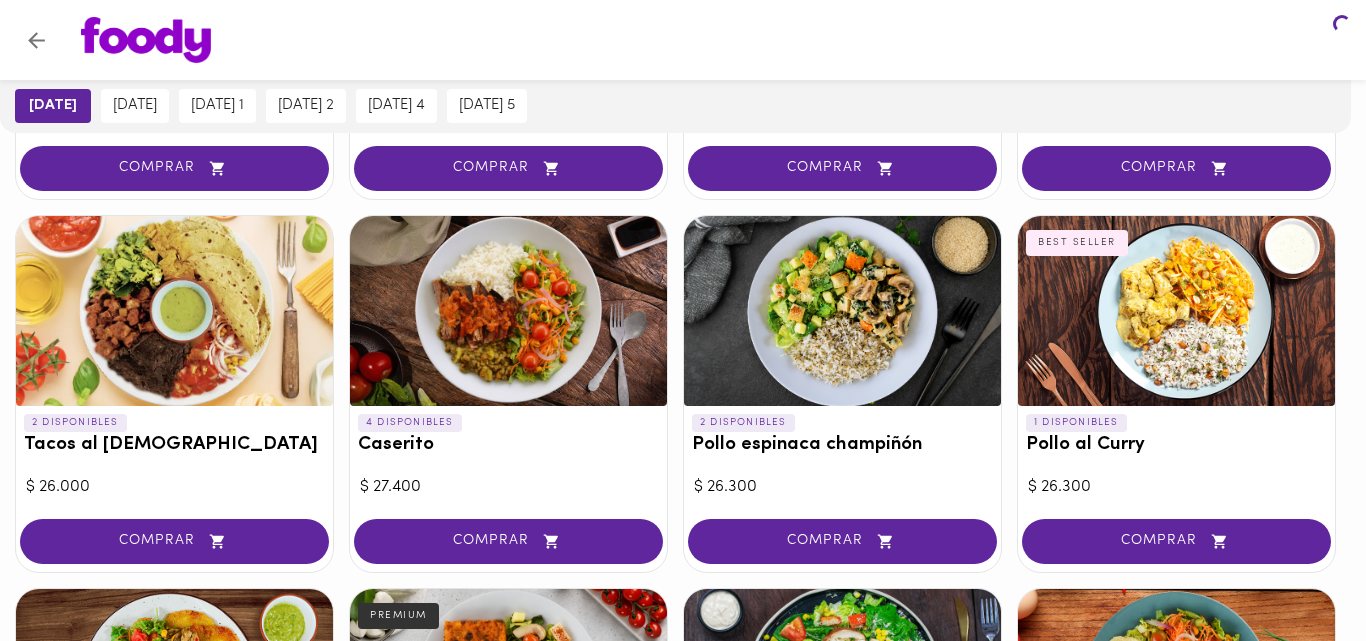 scroll, scrollTop: 0, scrollLeft: 0, axis: both 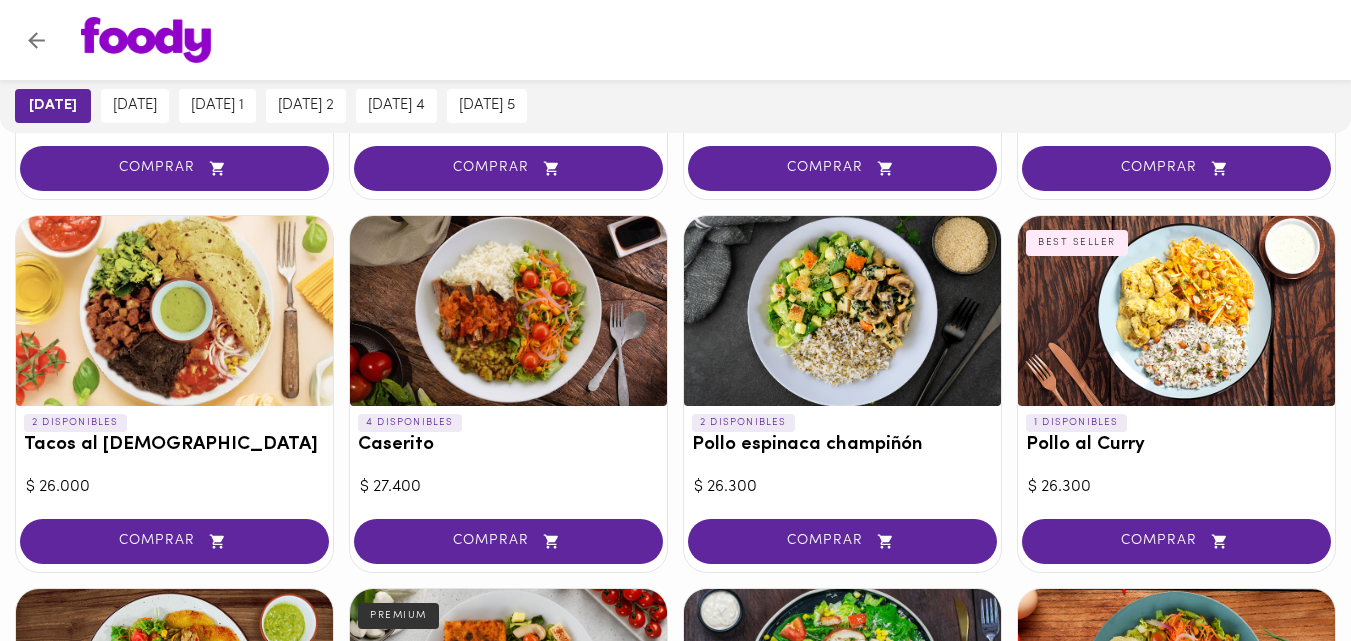 click at bounding box center (508, 311) 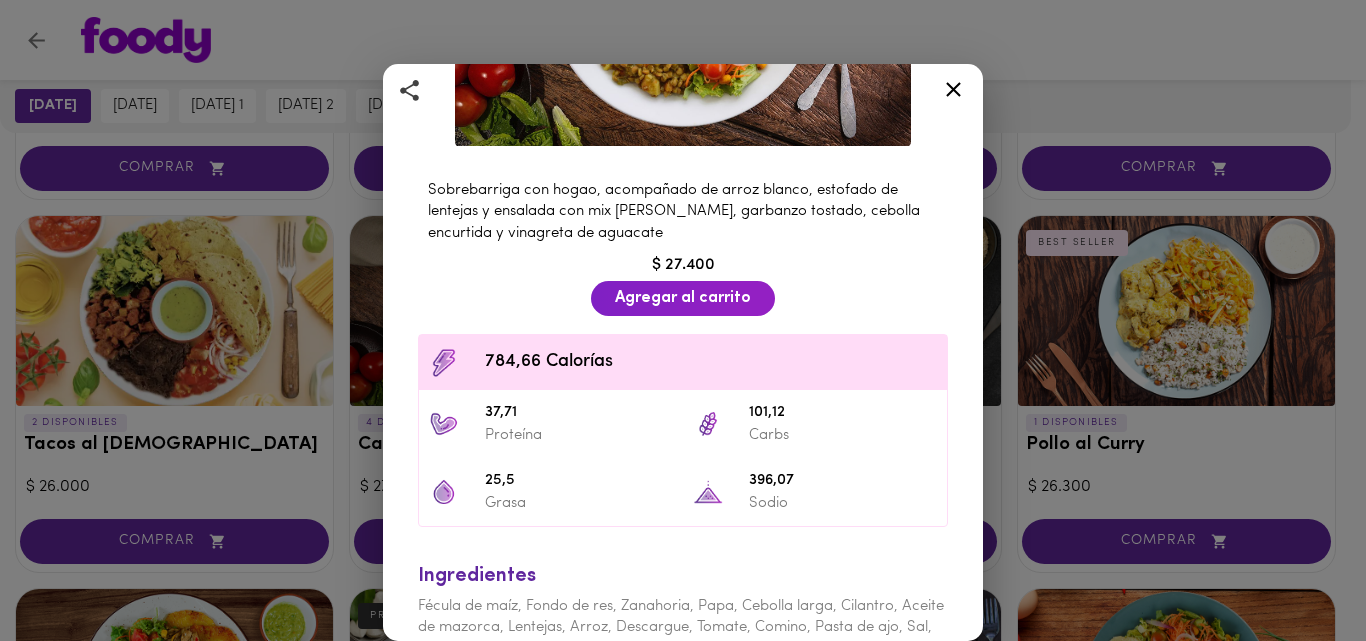 scroll, scrollTop: 321, scrollLeft: 0, axis: vertical 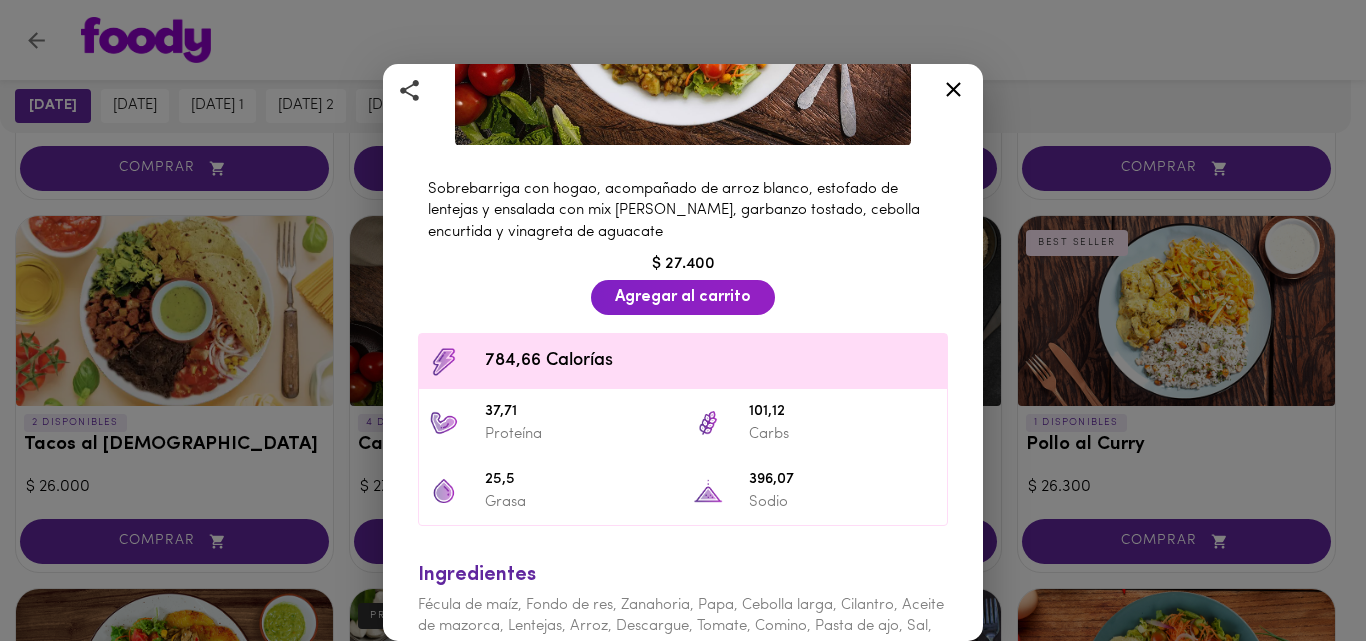 click 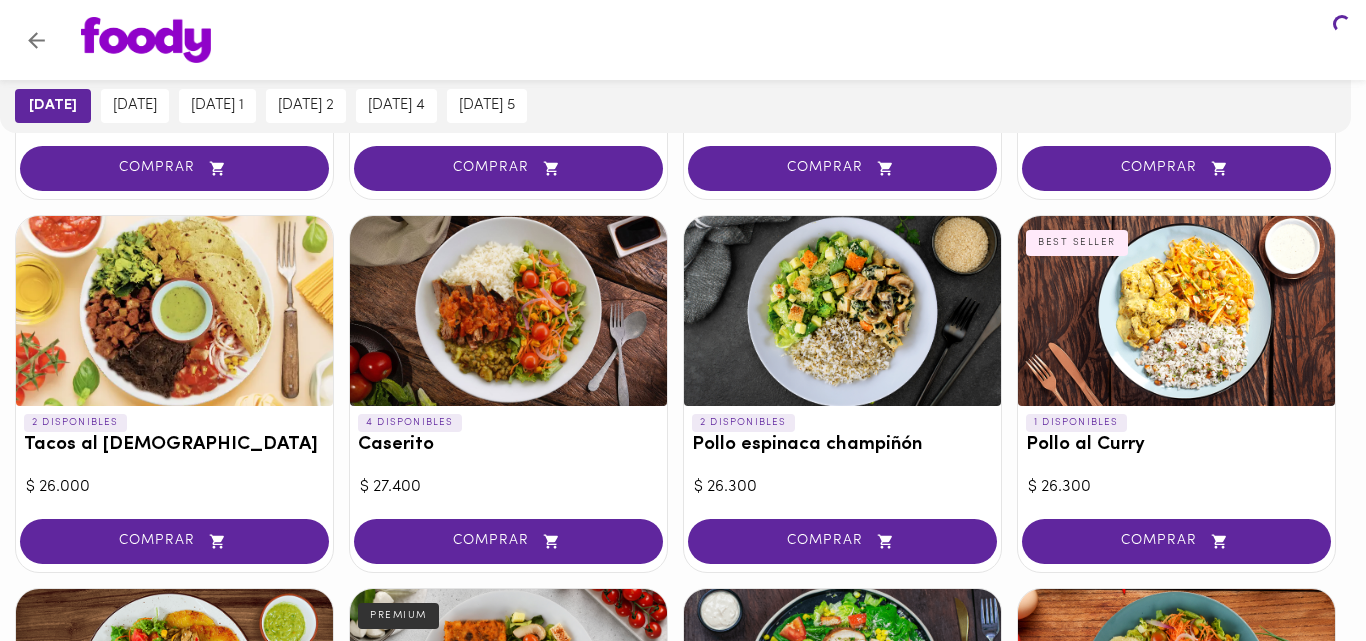 scroll, scrollTop: 0, scrollLeft: 0, axis: both 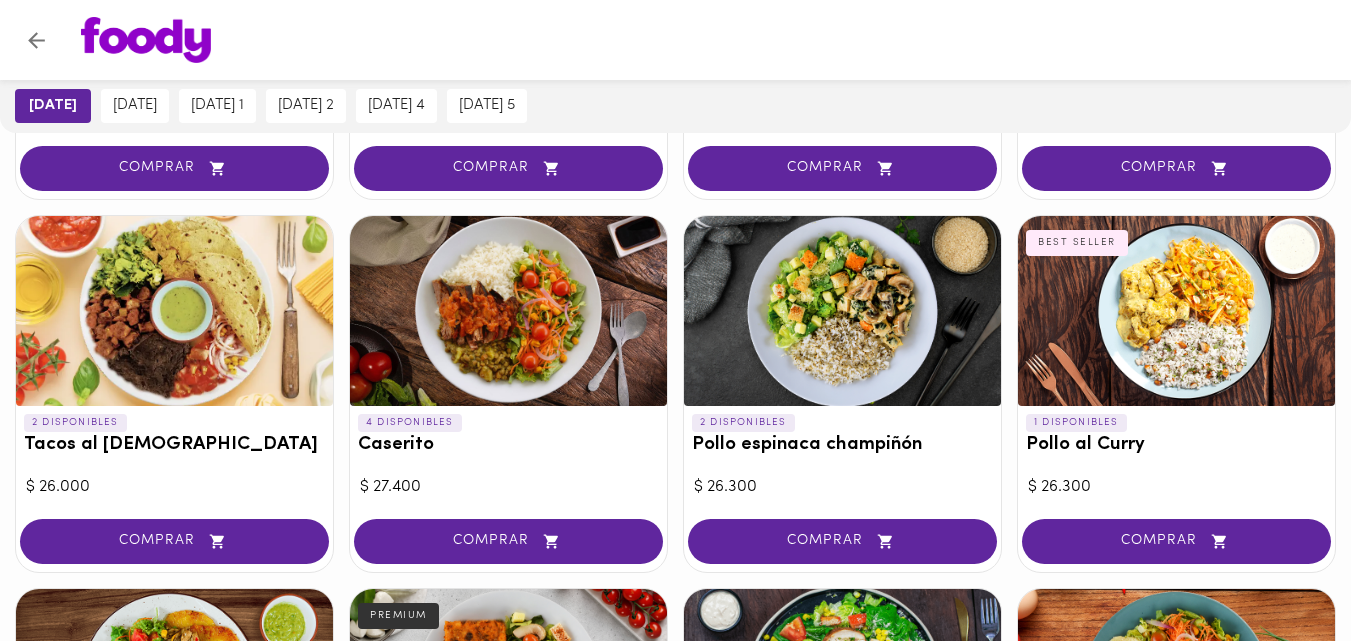 click at bounding box center (842, 311) 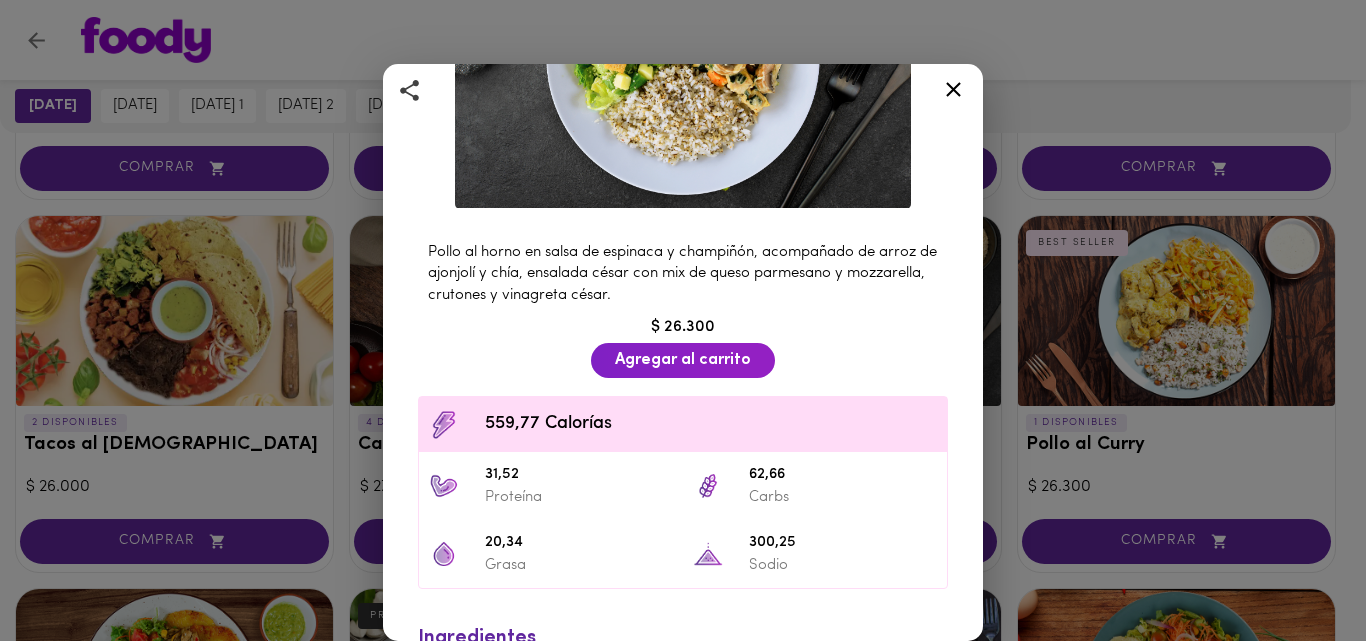 scroll, scrollTop: 260, scrollLeft: 0, axis: vertical 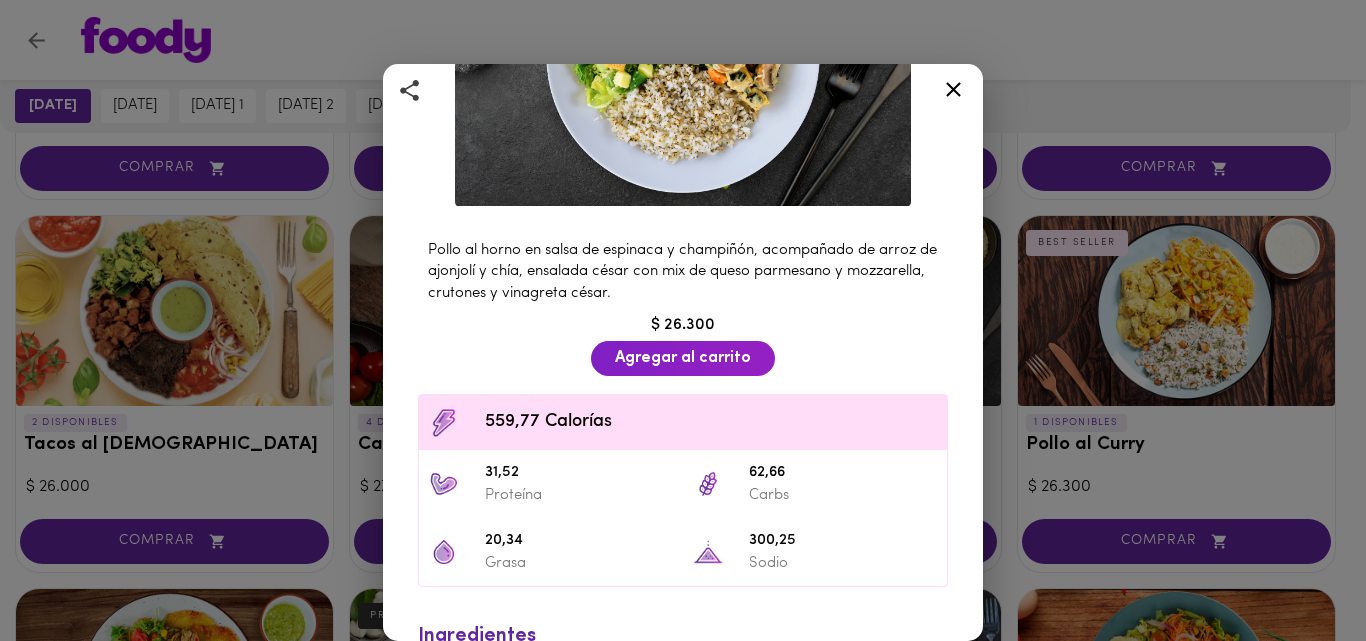 click 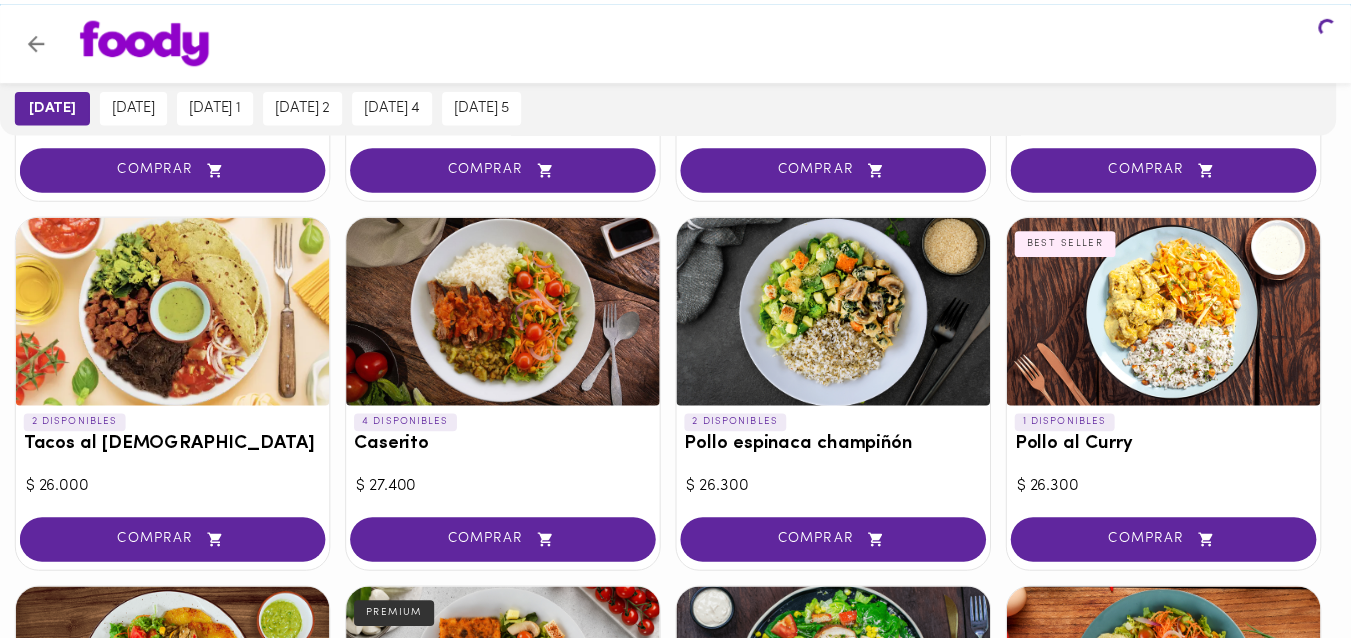 scroll, scrollTop: 0, scrollLeft: 0, axis: both 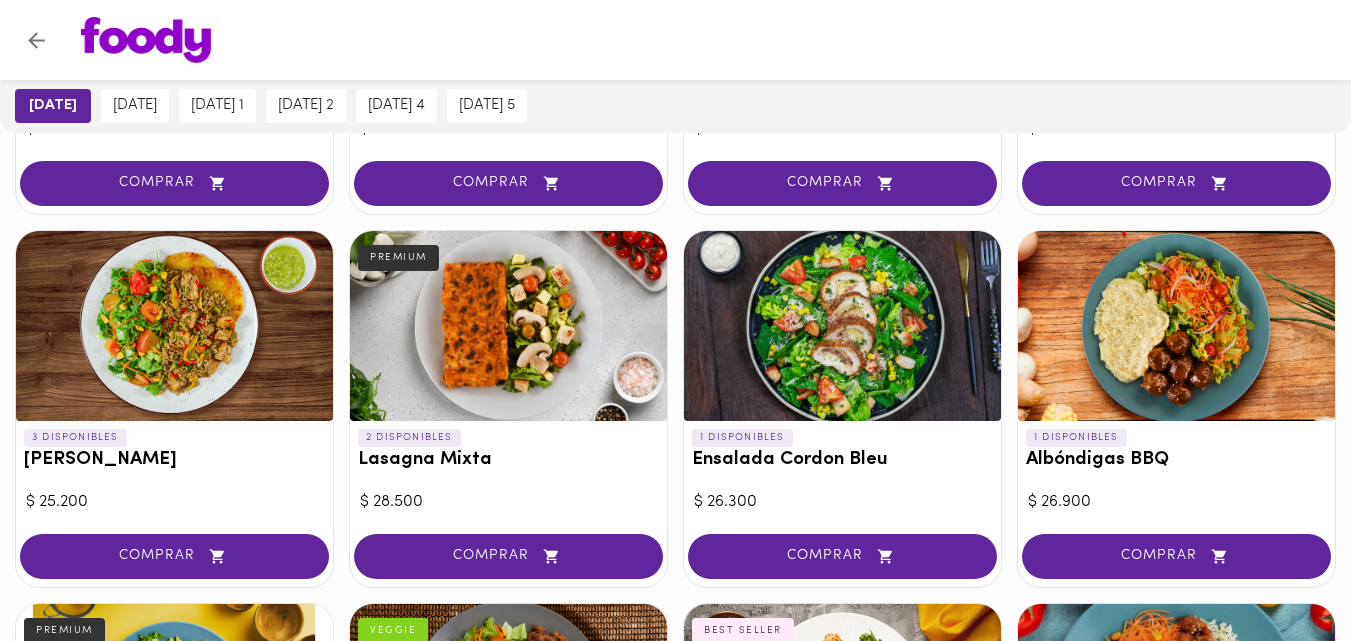 click at bounding box center [508, 326] 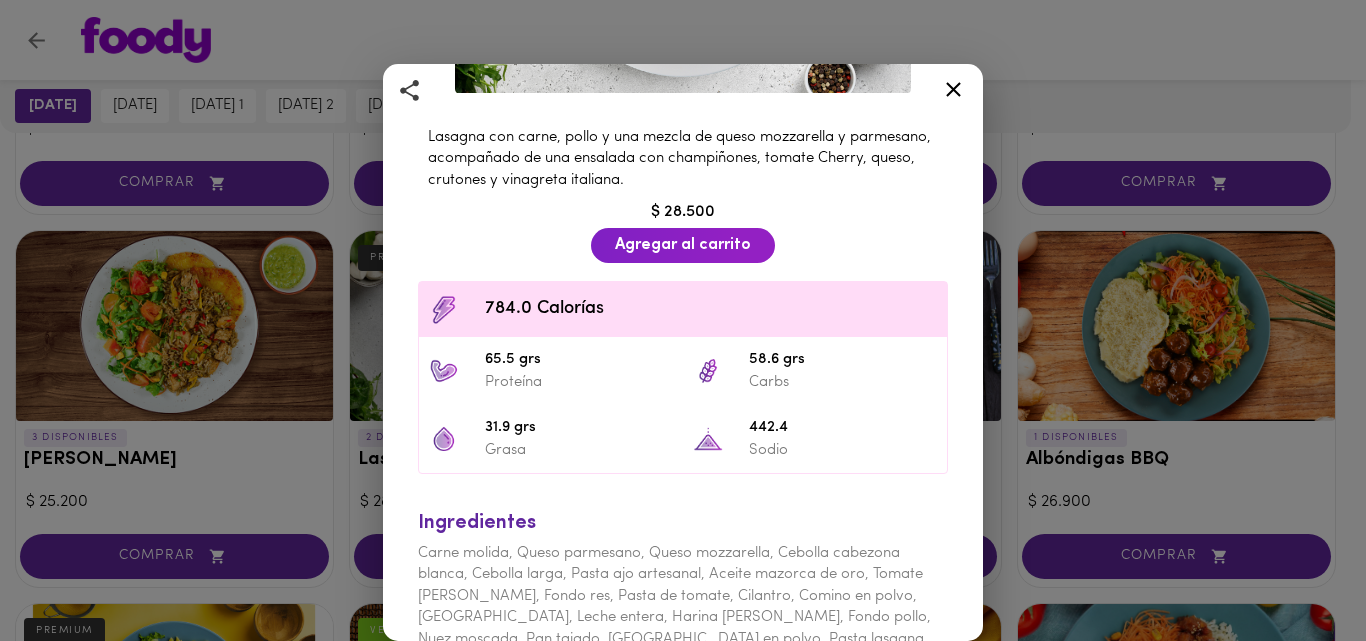 scroll, scrollTop: 374, scrollLeft: 0, axis: vertical 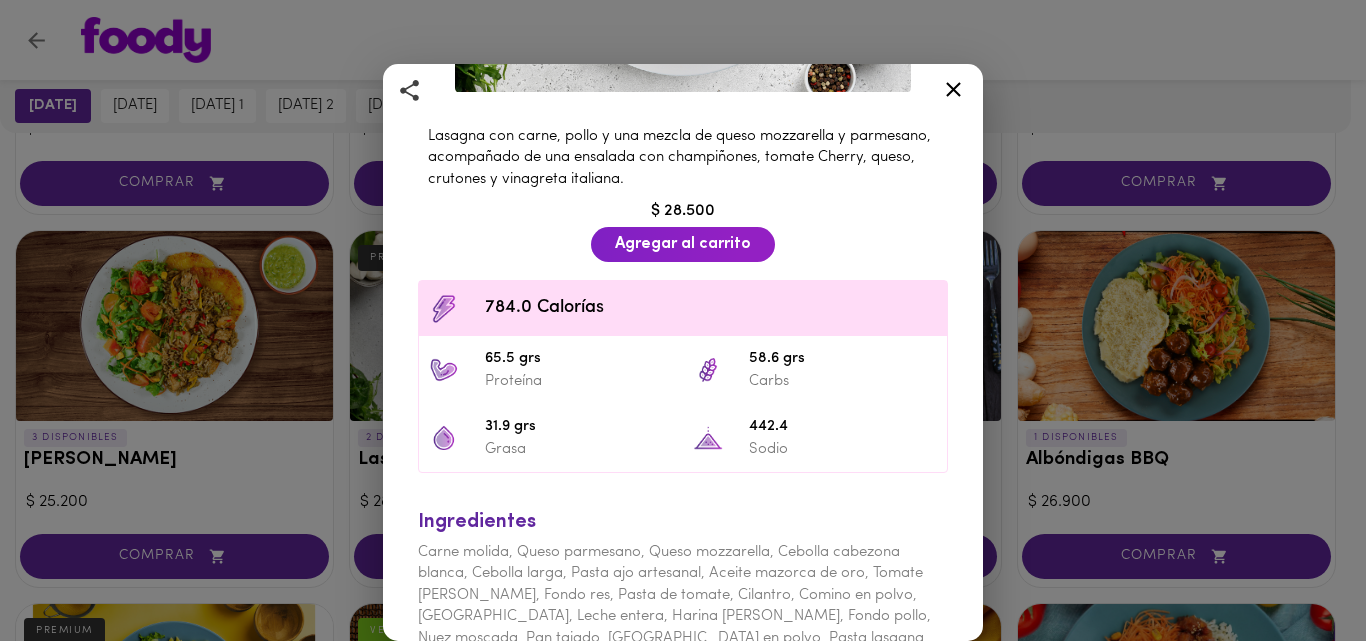 click 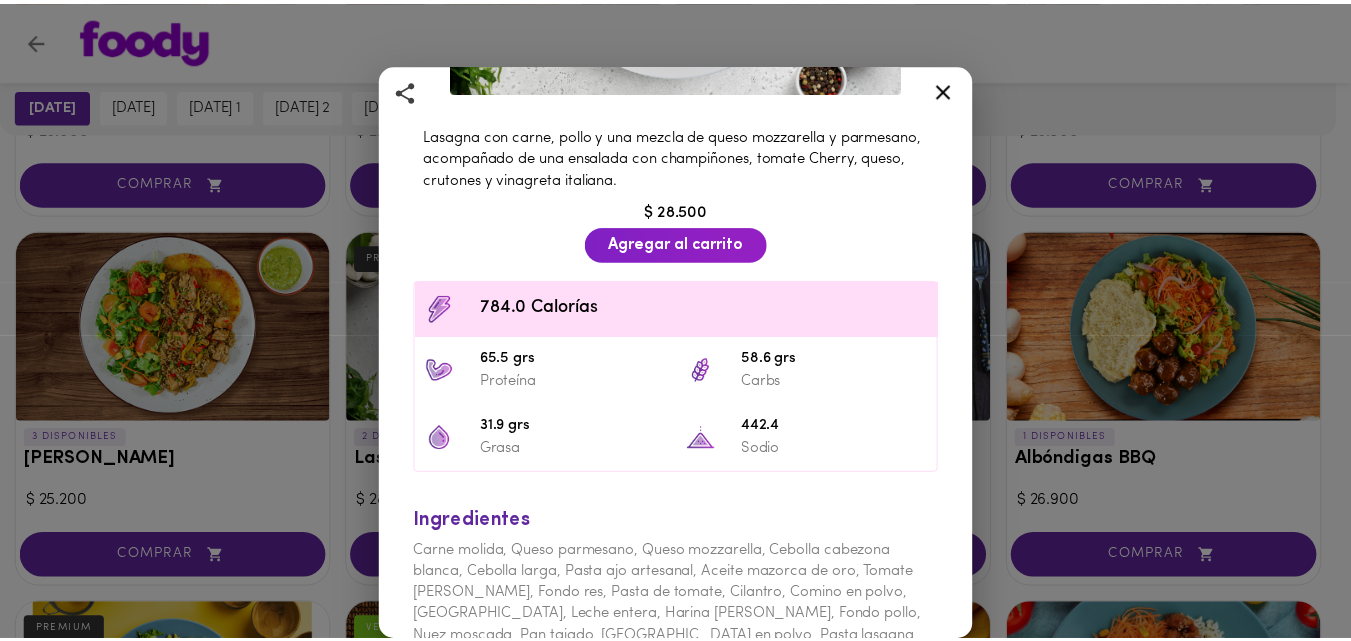 scroll, scrollTop: 0, scrollLeft: 0, axis: both 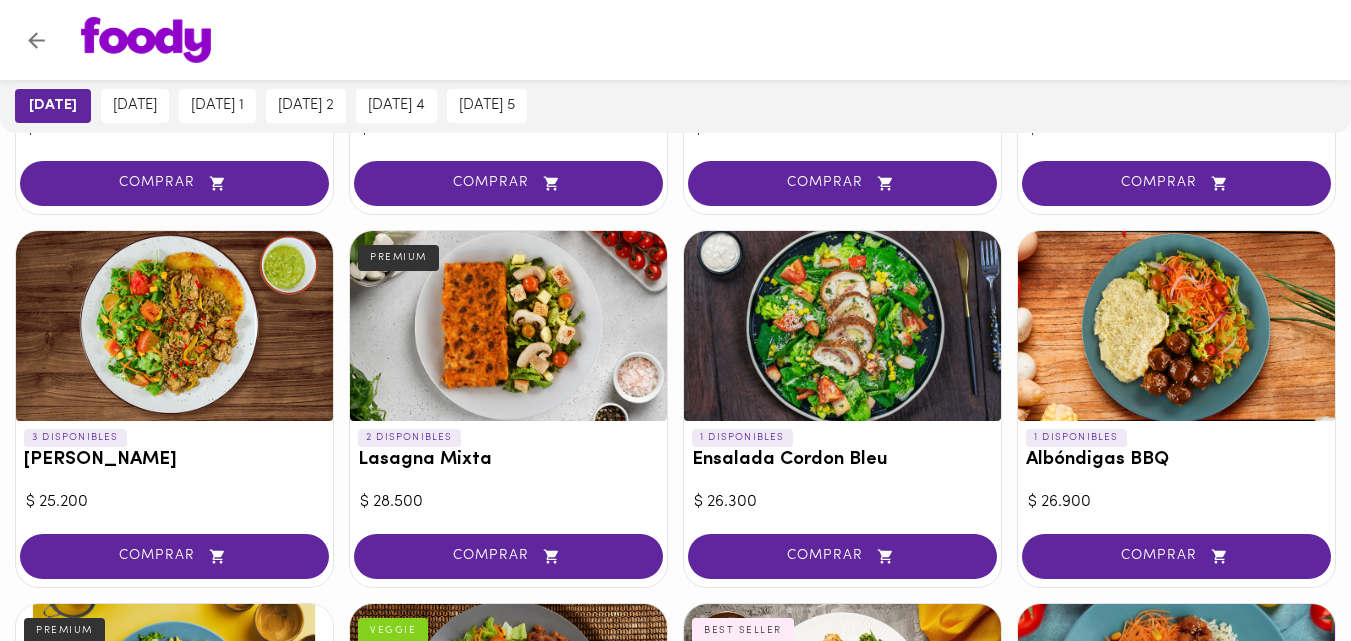 click at bounding box center [508, 326] 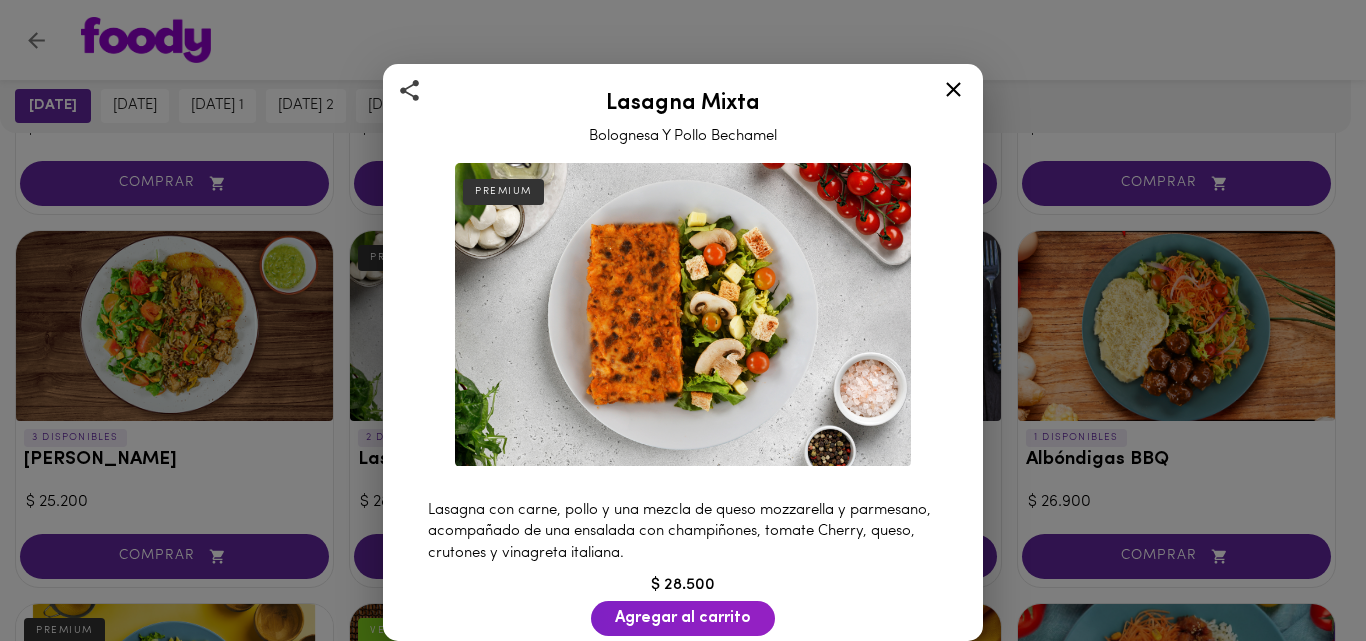 click 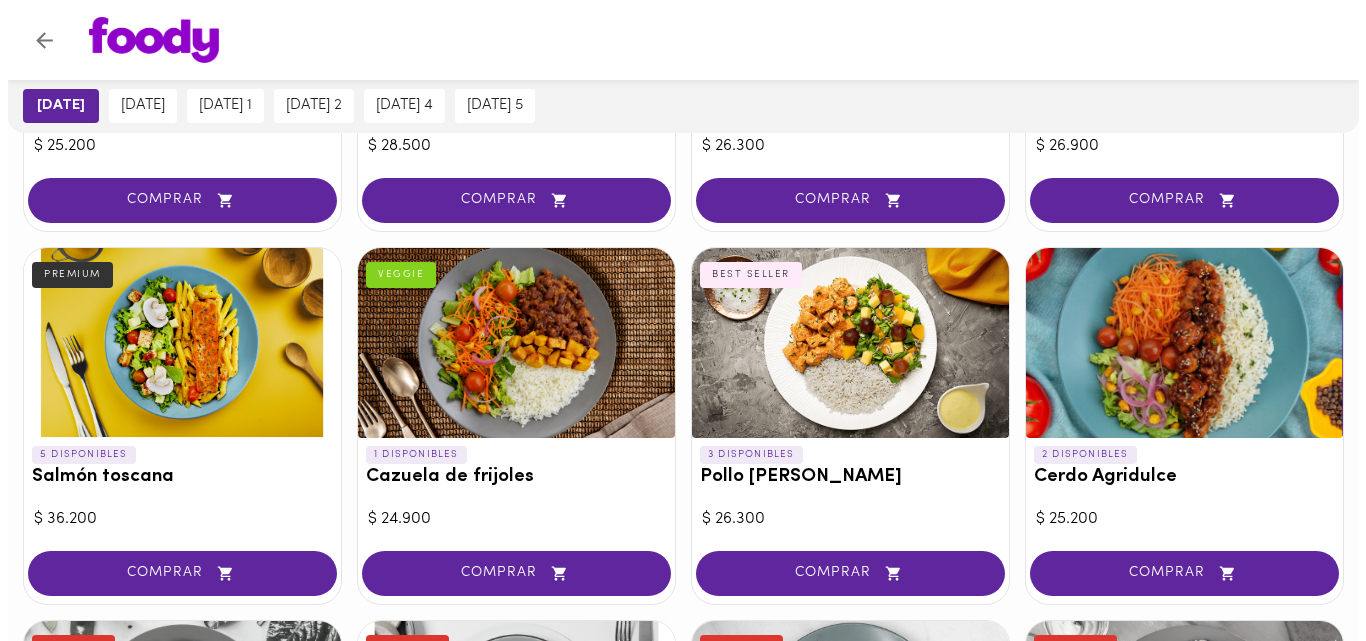 scroll, scrollTop: 1544, scrollLeft: 0, axis: vertical 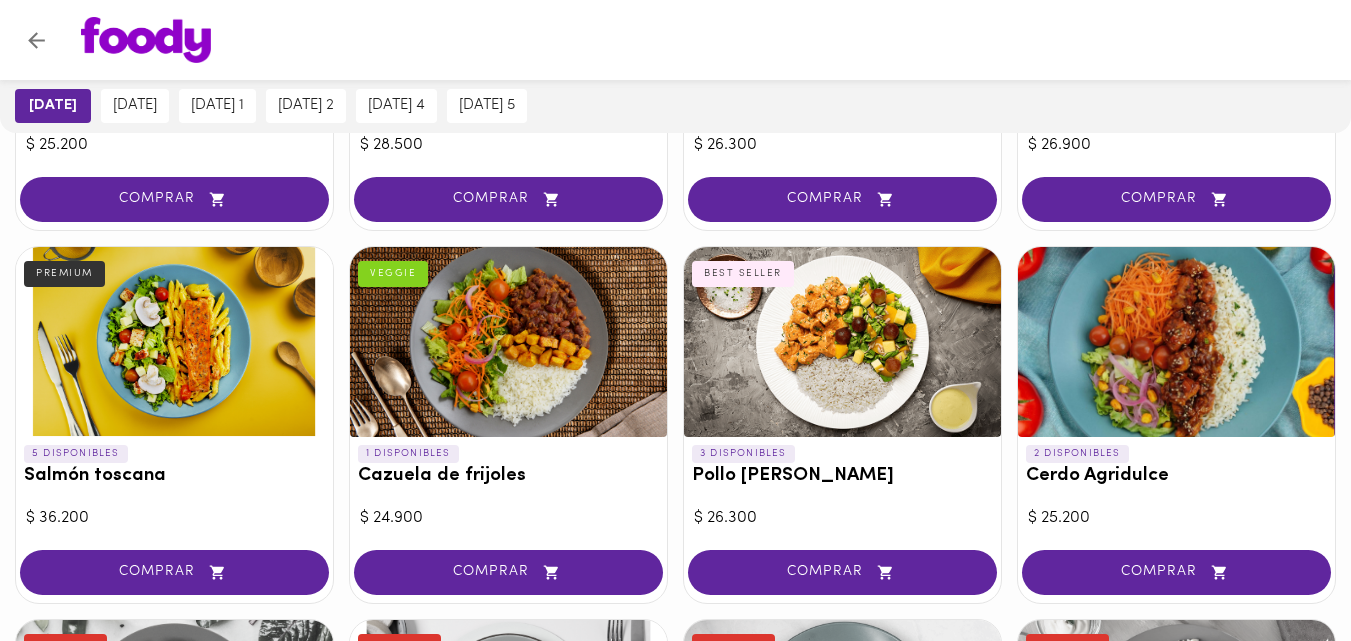 click at bounding box center [508, 342] 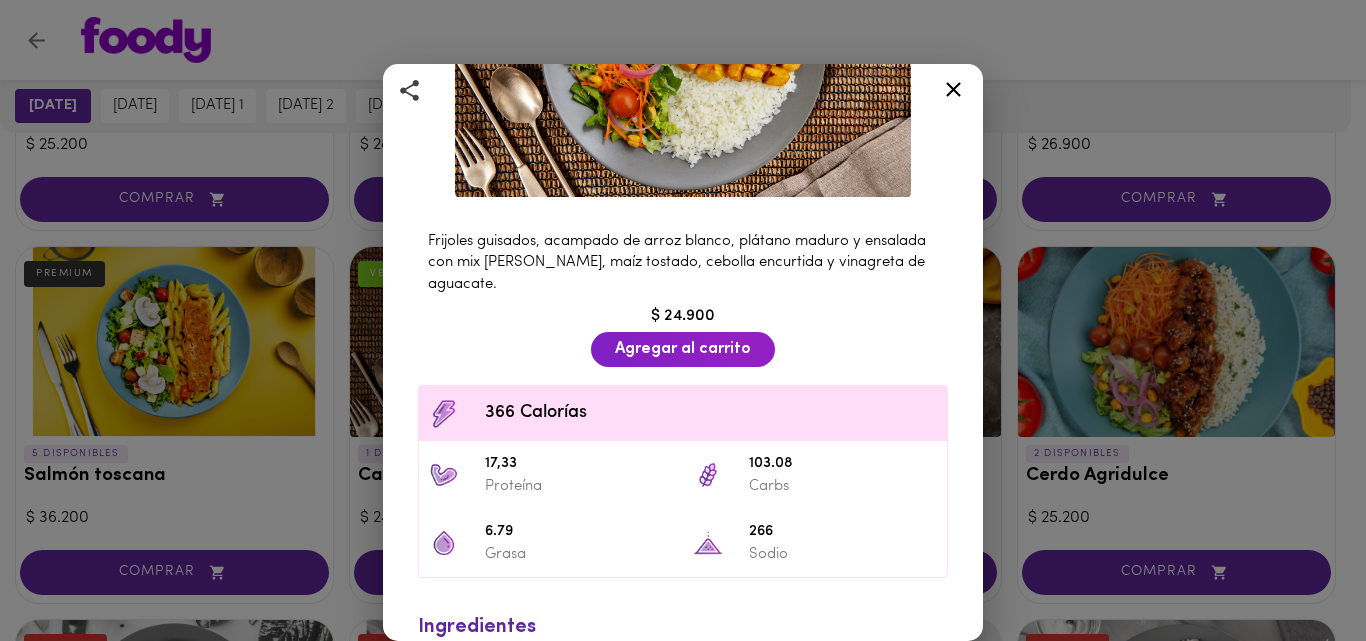 scroll, scrollTop: 307, scrollLeft: 0, axis: vertical 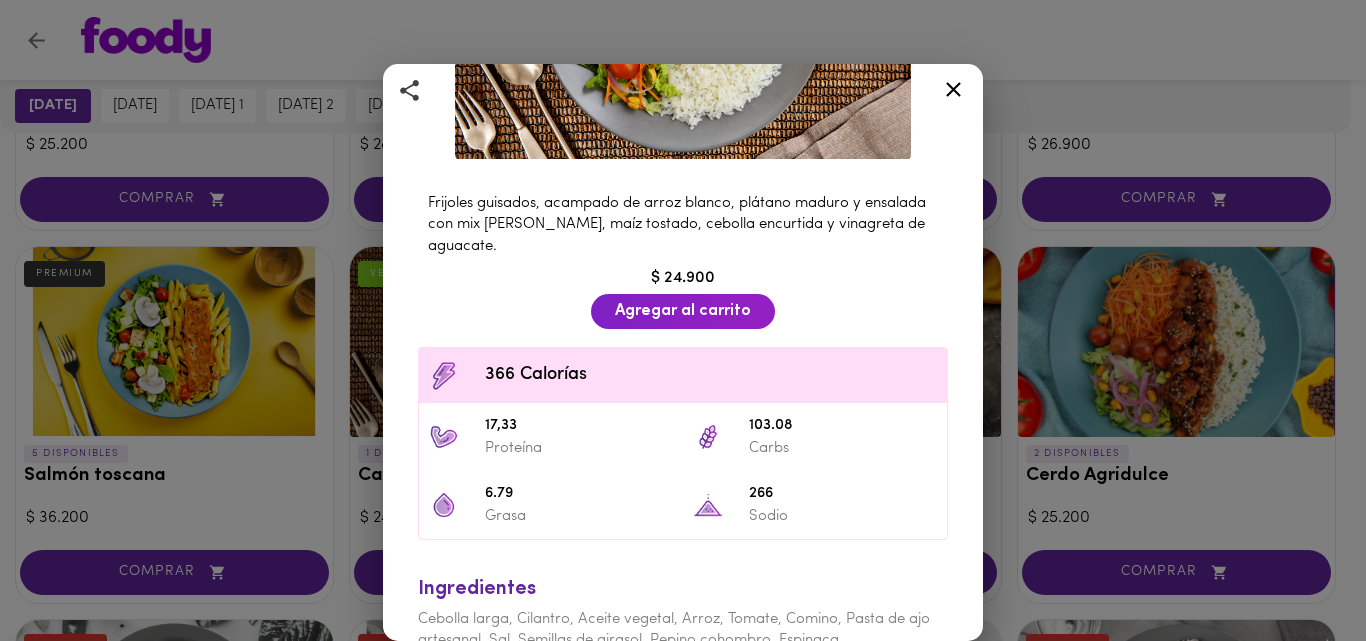 click 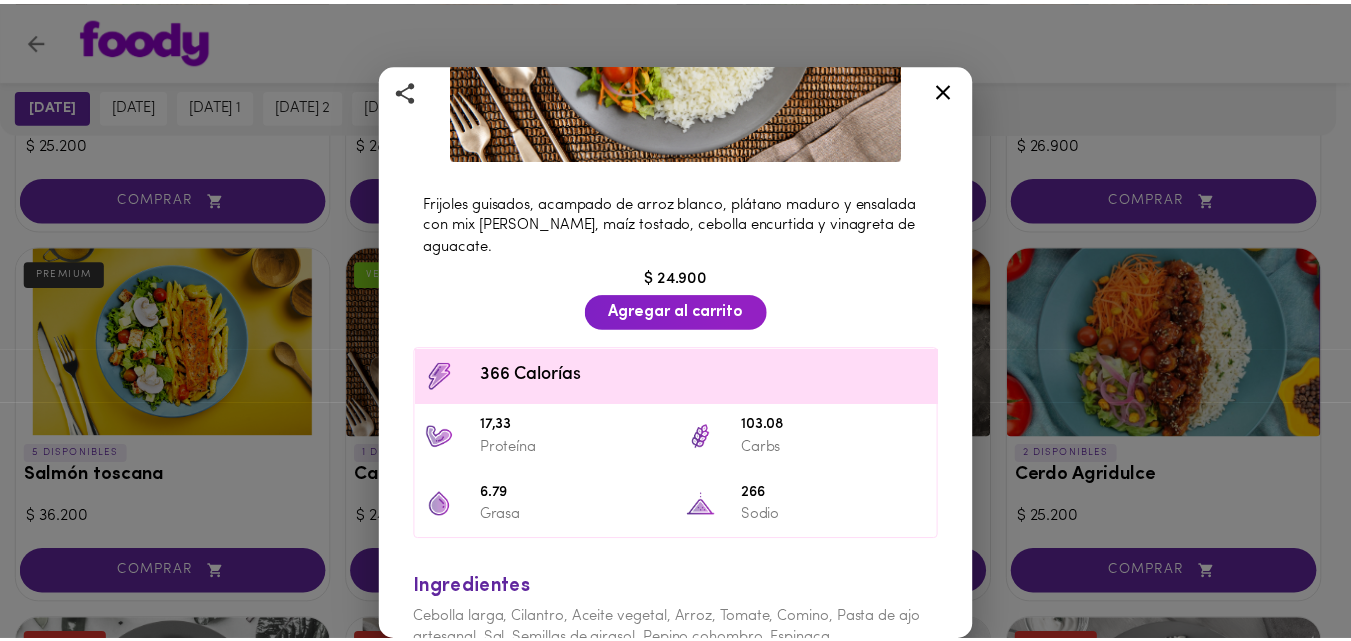 scroll, scrollTop: 0, scrollLeft: 0, axis: both 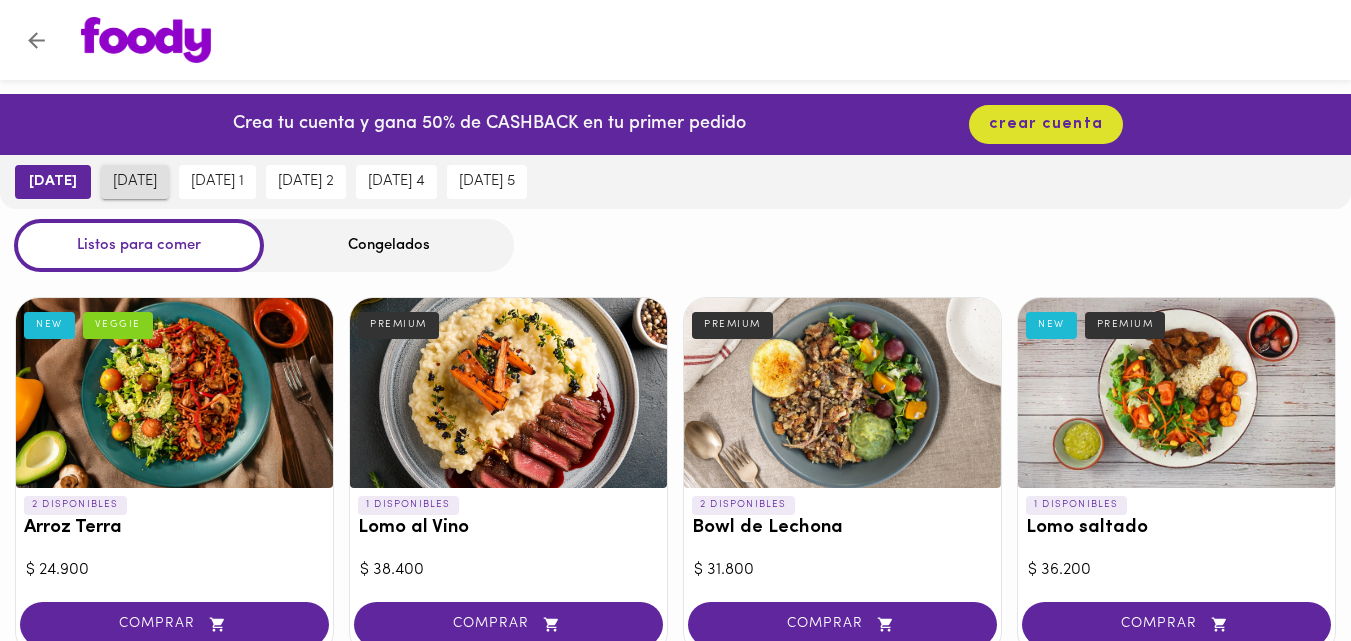 click on "[DATE]" at bounding box center [135, 182] 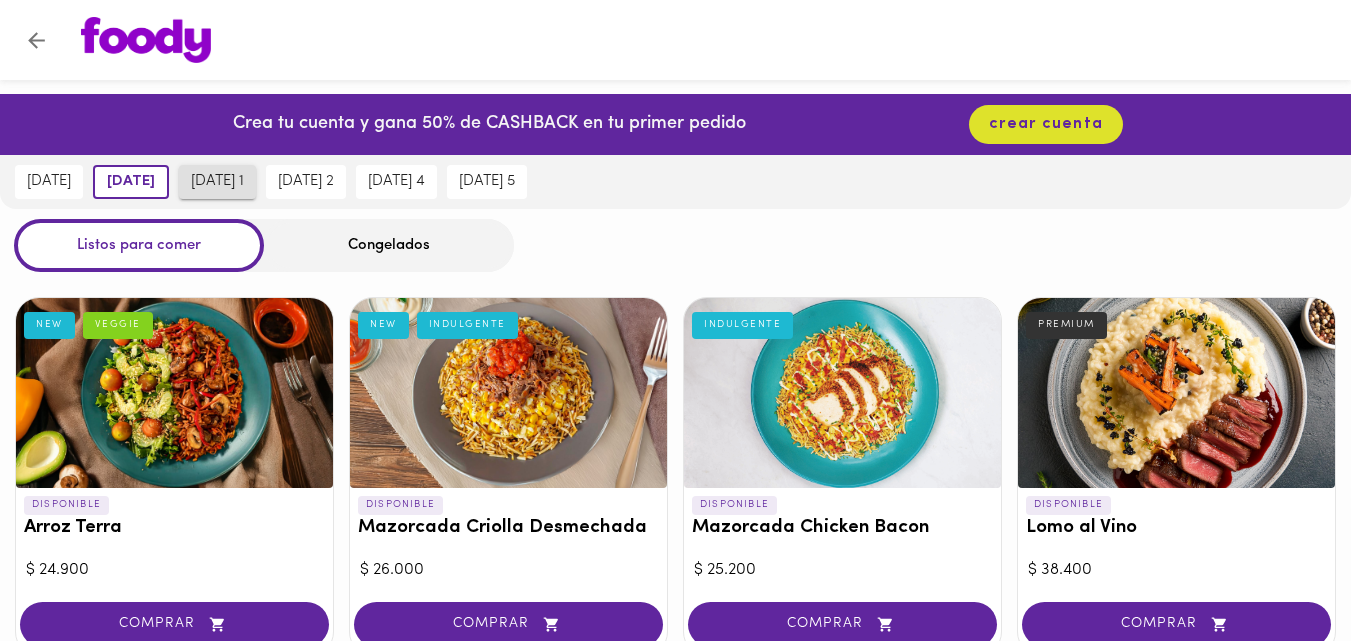 click on "[DATE] 1" at bounding box center [217, 182] 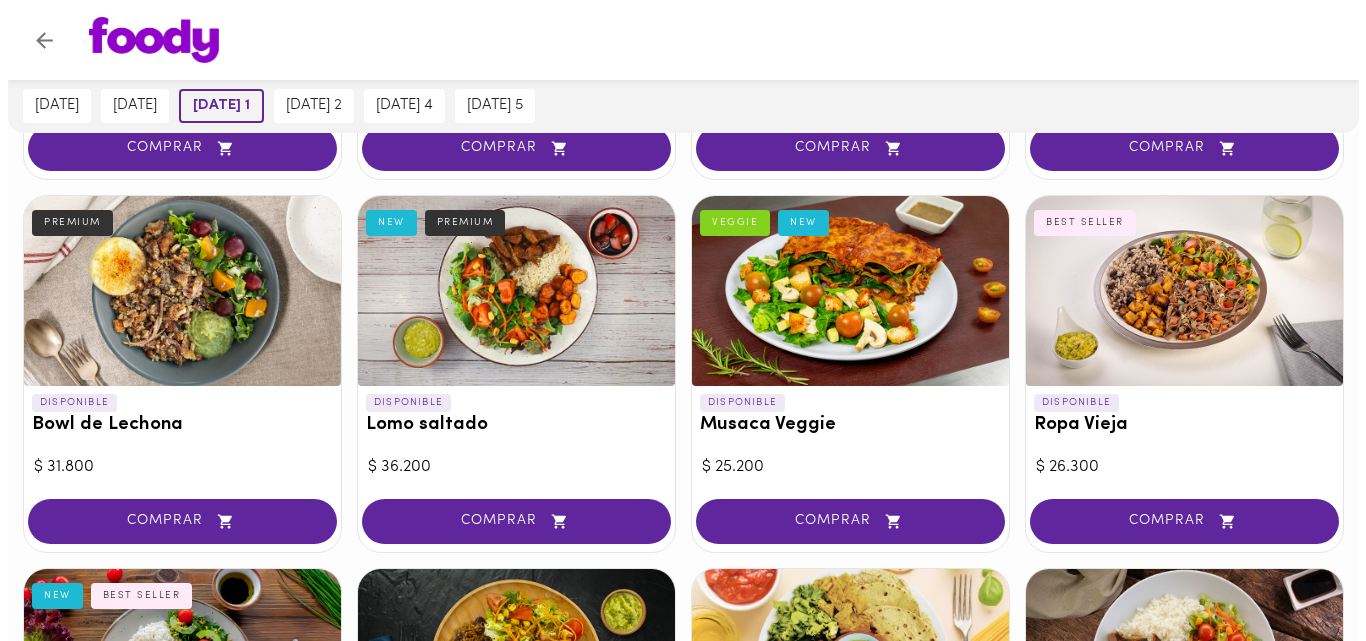 scroll, scrollTop: 478, scrollLeft: 0, axis: vertical 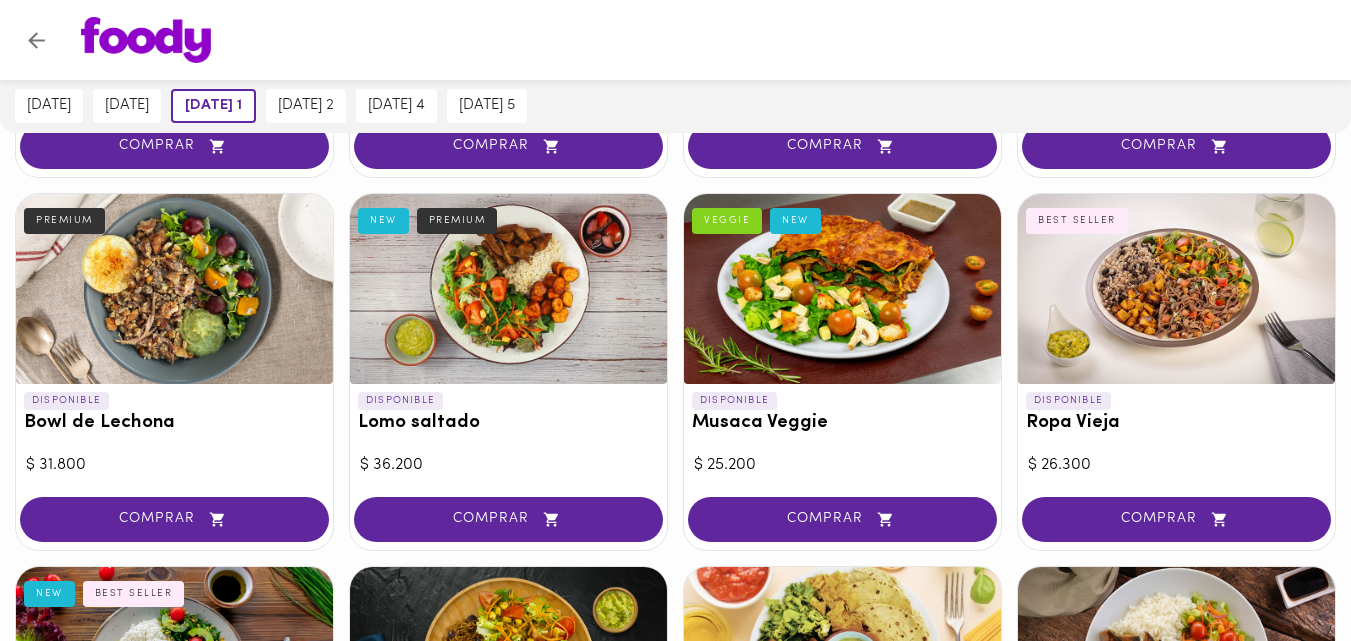click at bounding box center (508, 289) 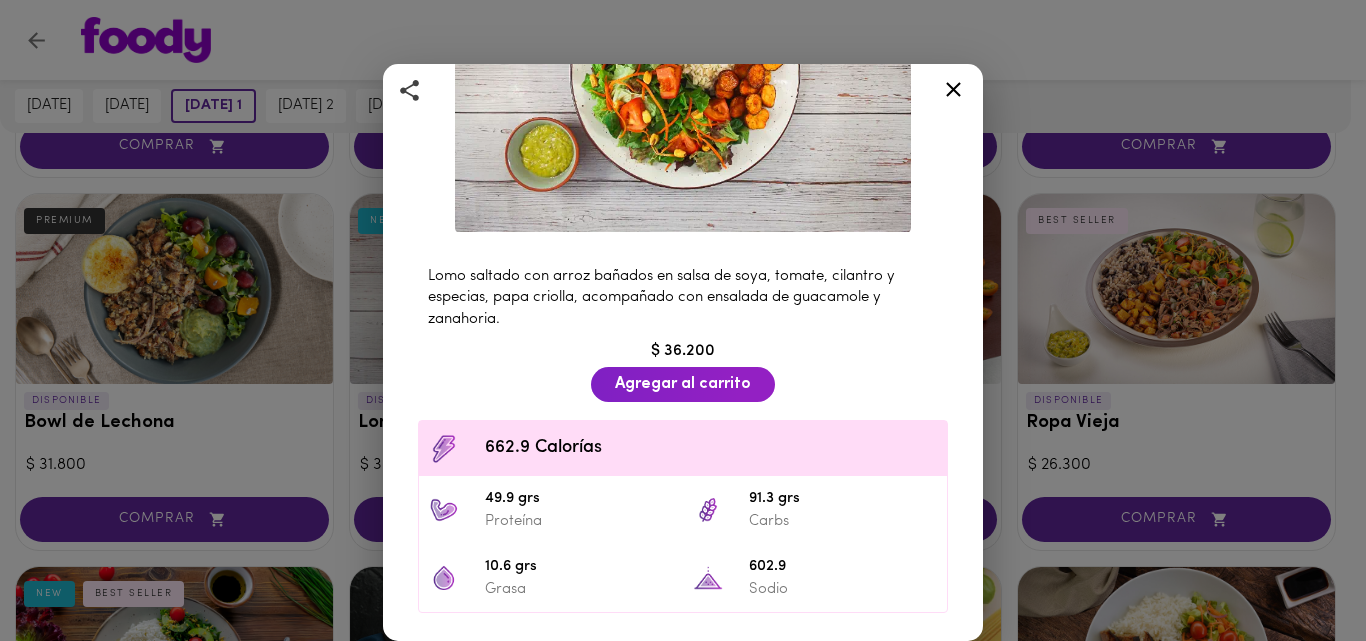 scroll, scrollTop: 207, scrollLeft: 0, axis: vertical 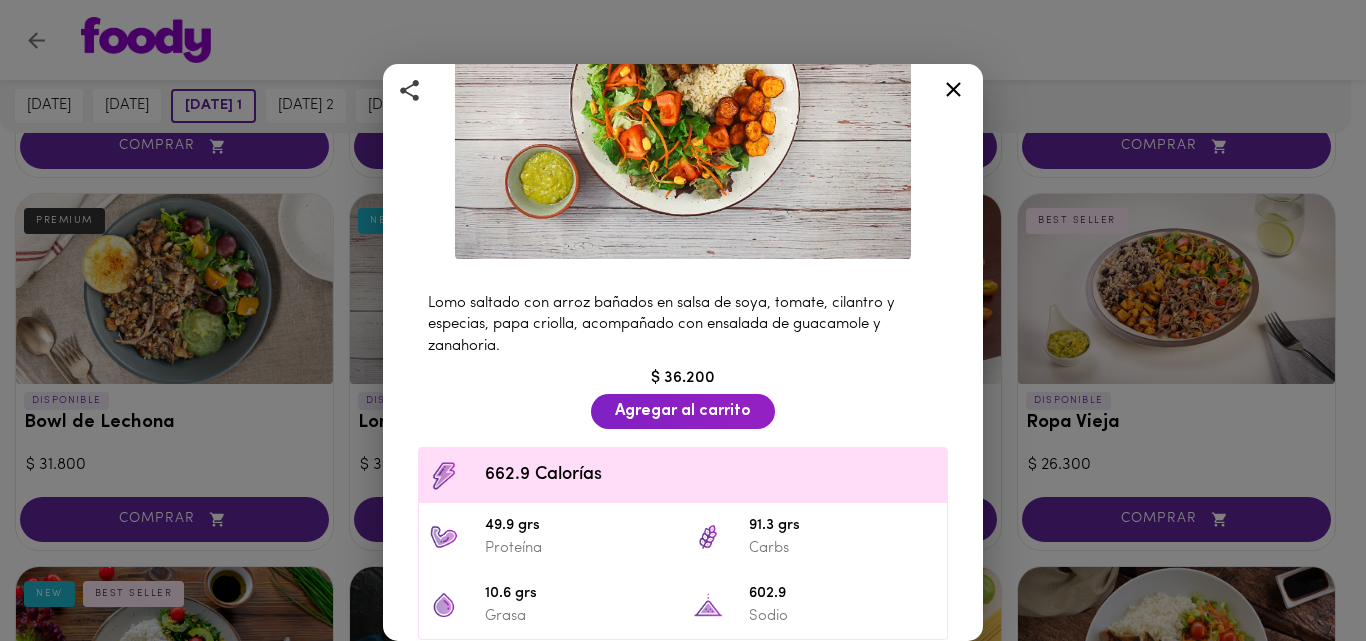 click 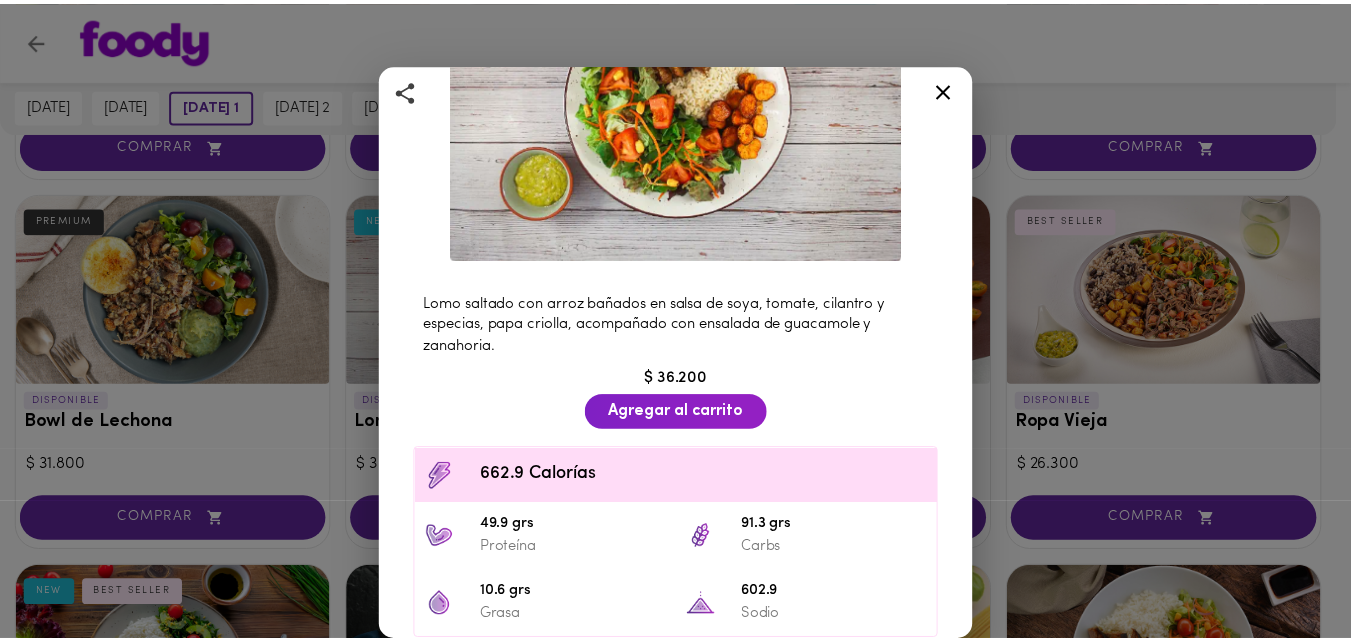 scroll, scrollTop: 0, scrollLeft: 0, axis: both 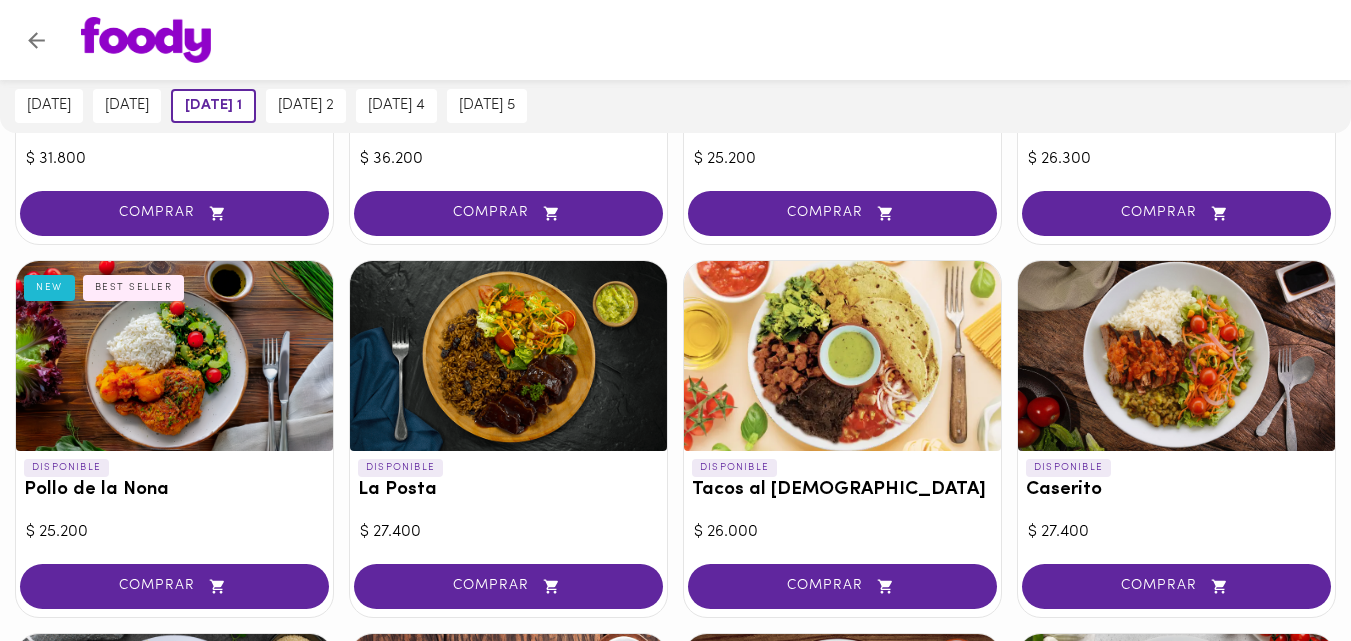 click at bounding box center [174, 356] 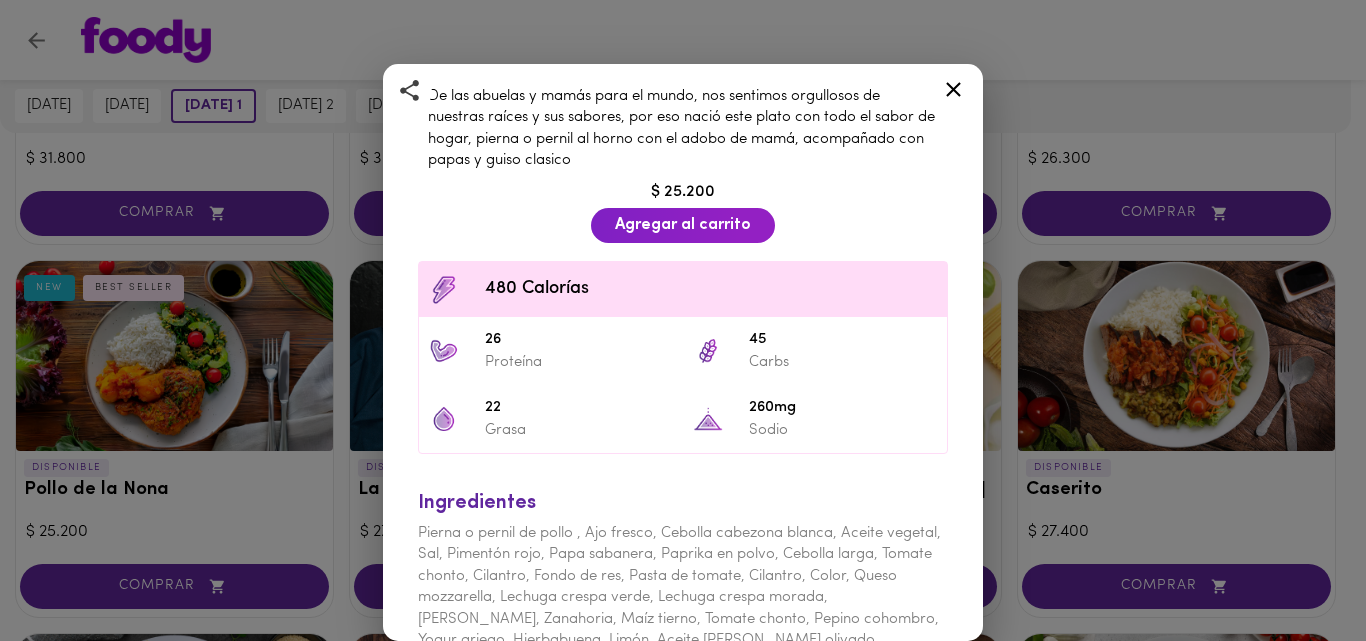 scroll, scrollTop: 366, scrollLeft: 0, axis: vertical 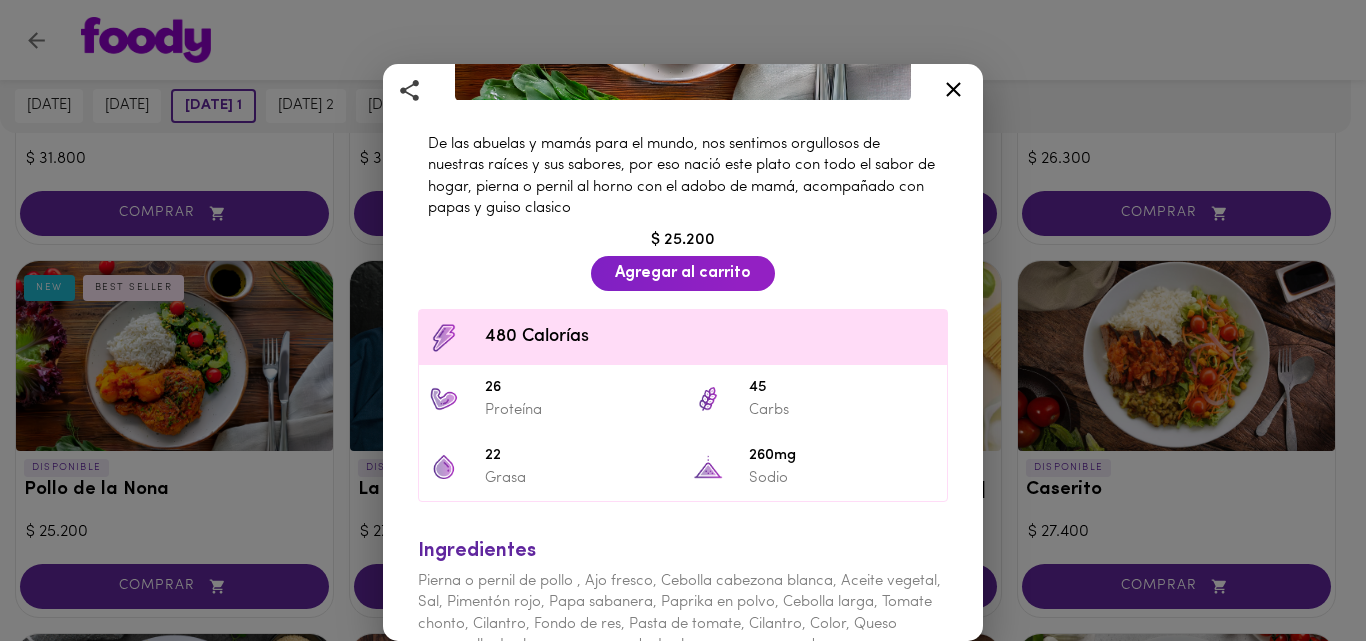 click 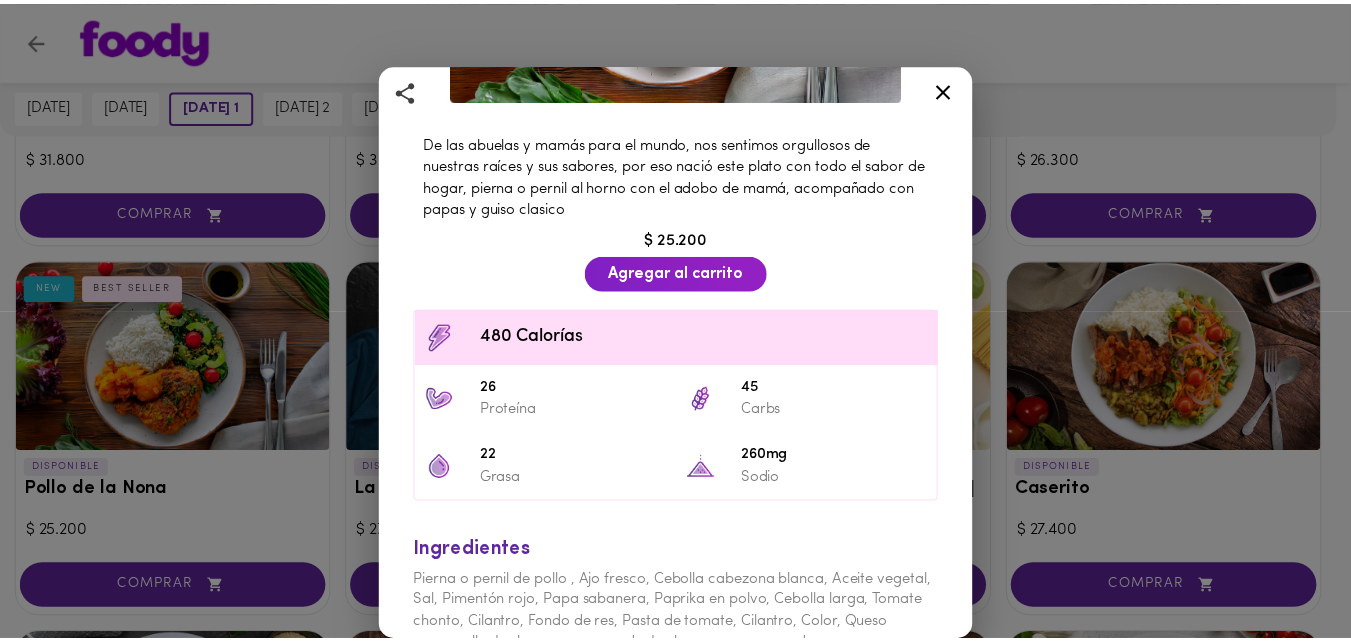 scroll, scrollTop: 0, scrollLeft: 0, axis: both 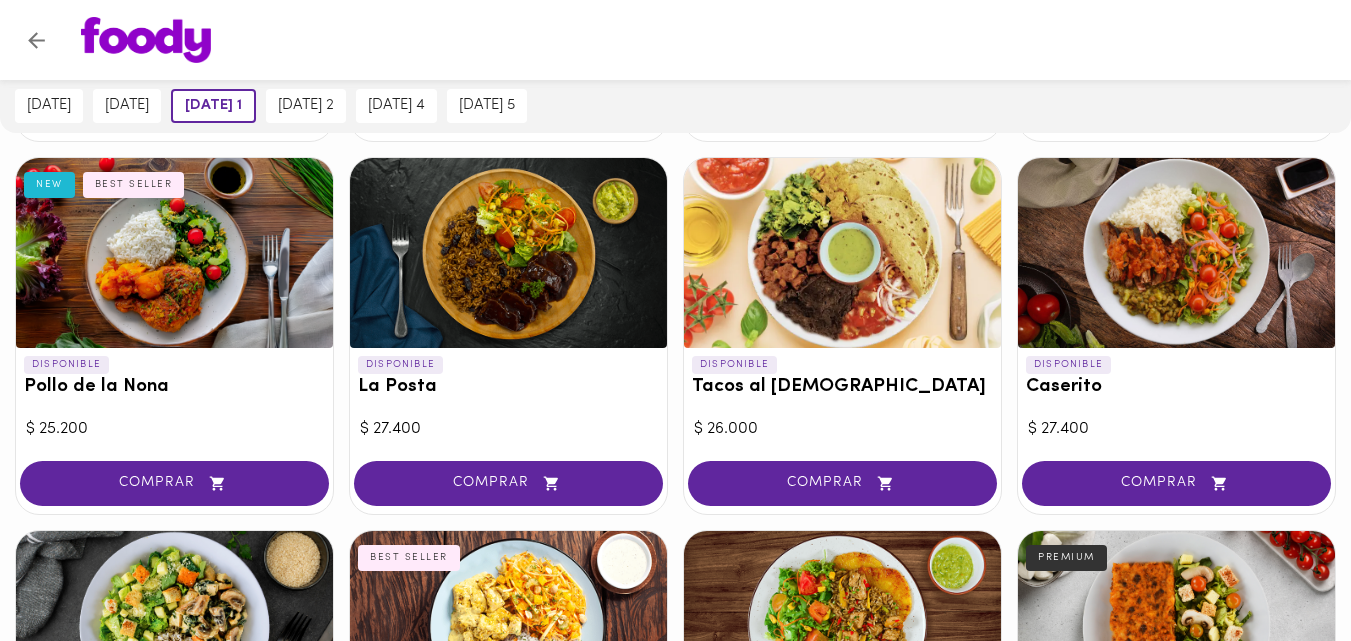 click at bounding box center [1176, 253] 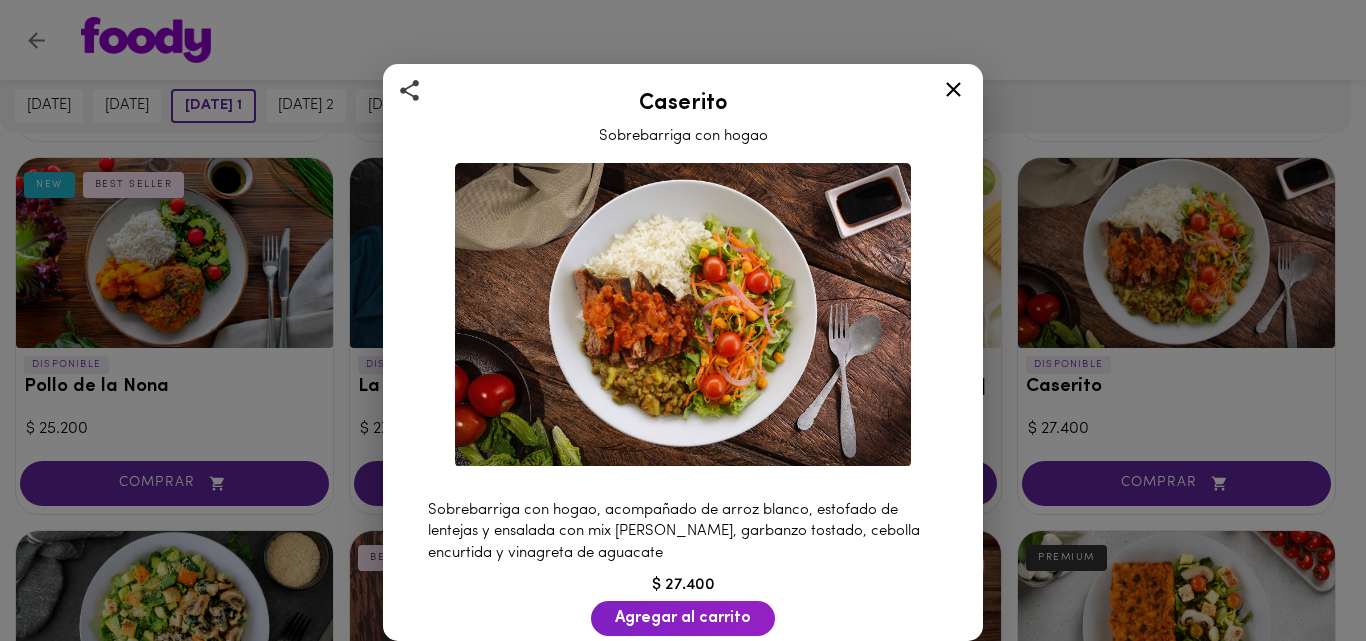 click 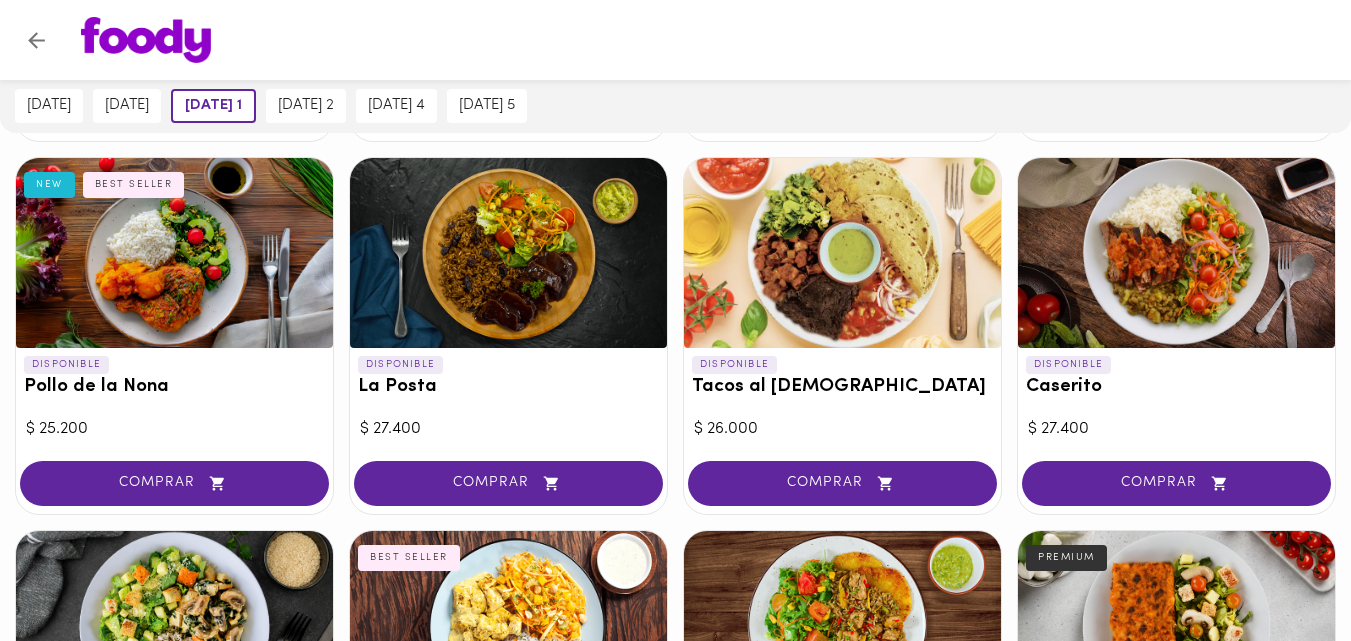 click at bounding box center [1176, 253] 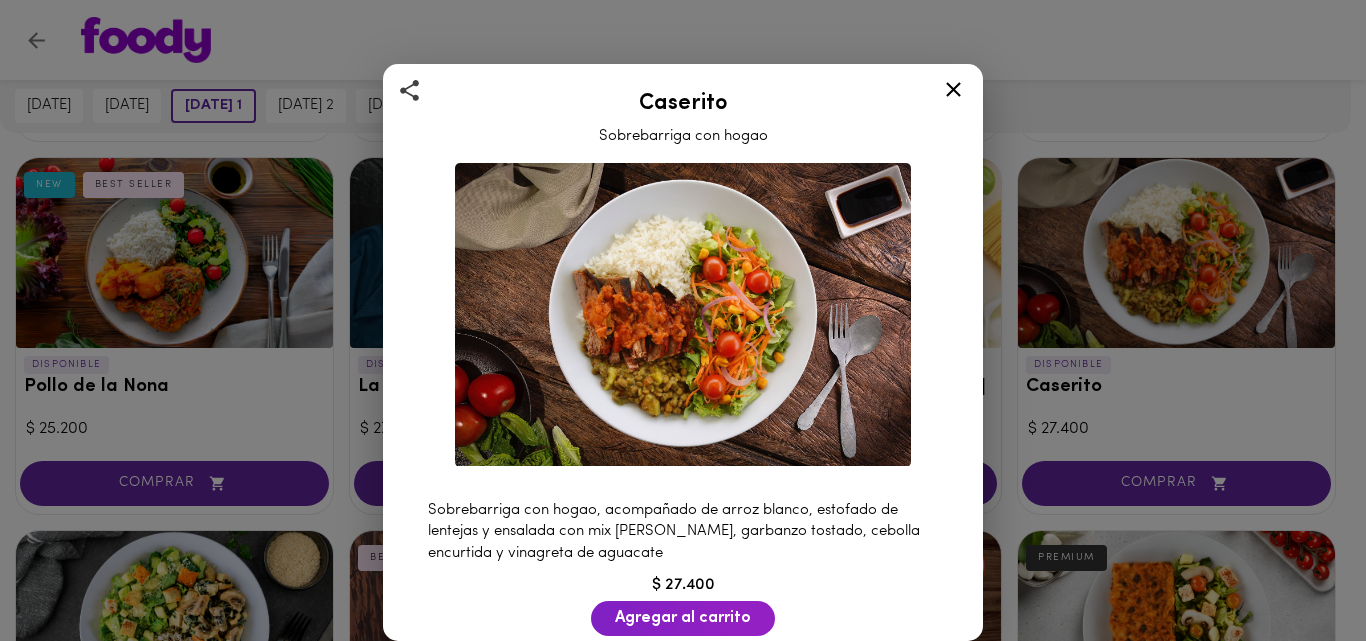 click 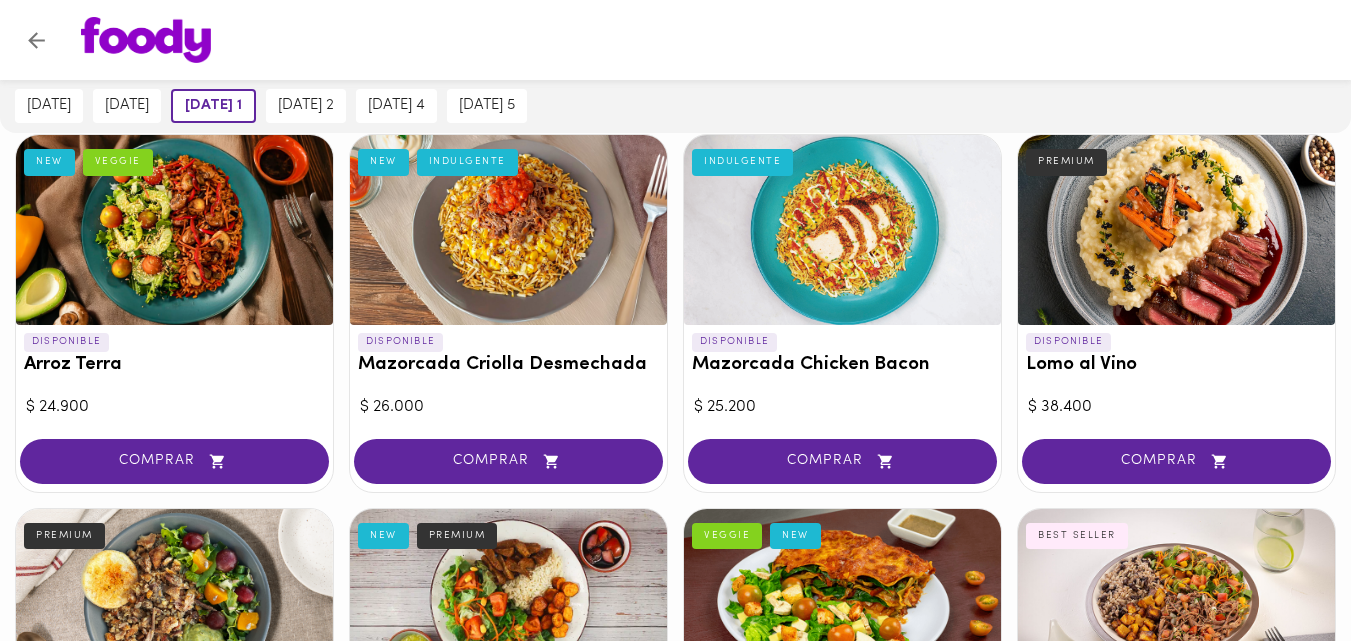 scroll, scrollTop: 0, scrollLeft: 0, axis: both 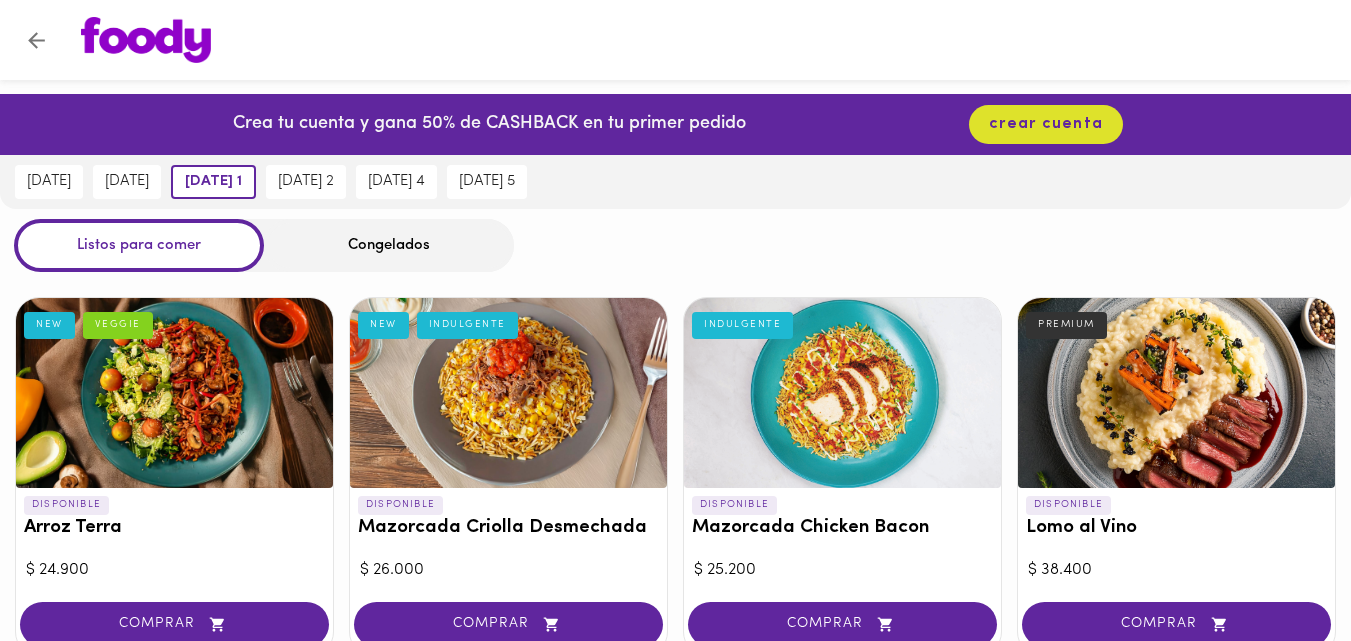 click on "Congelados" at bounding box center (389, 245) 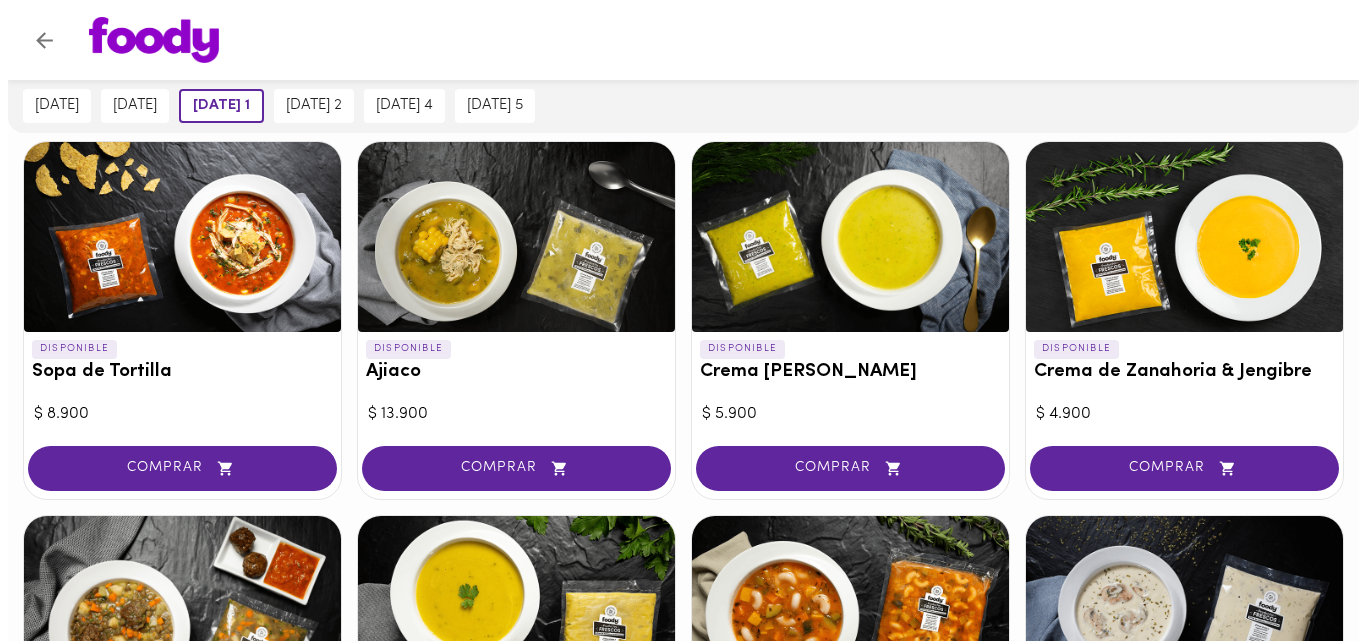scroll, scrollTop: 242, scrollLeft: 0, axis: vertical 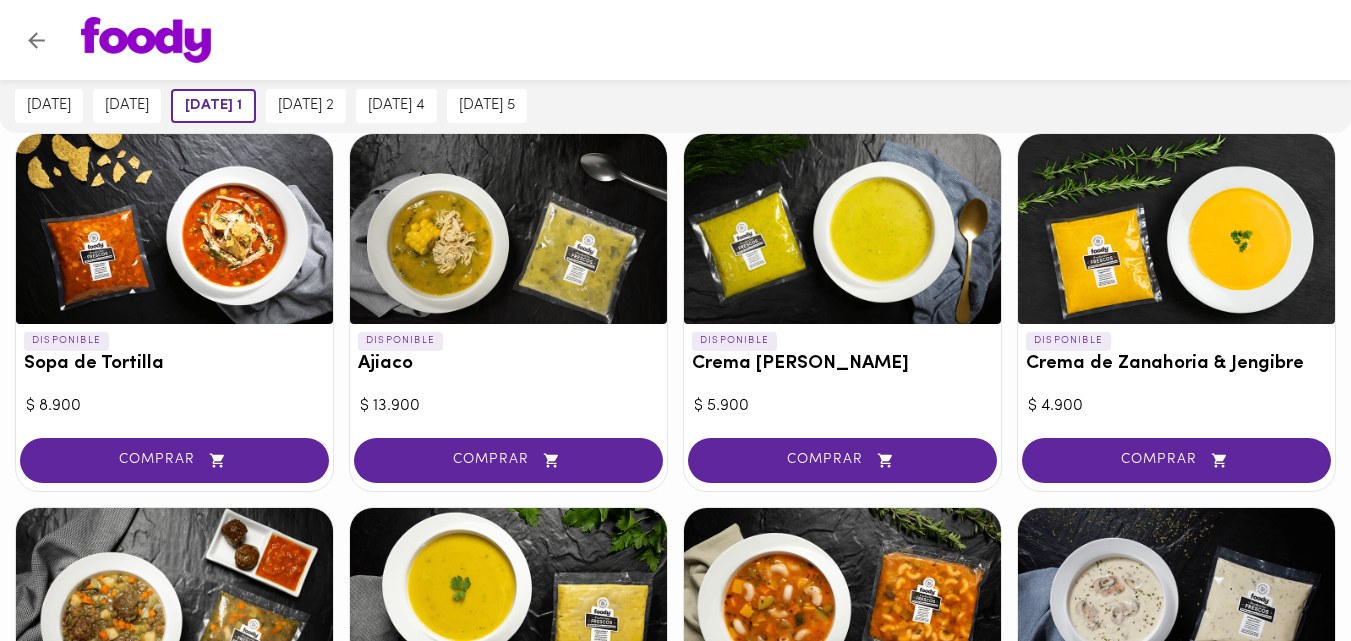 click at bounding box center [508, 229] 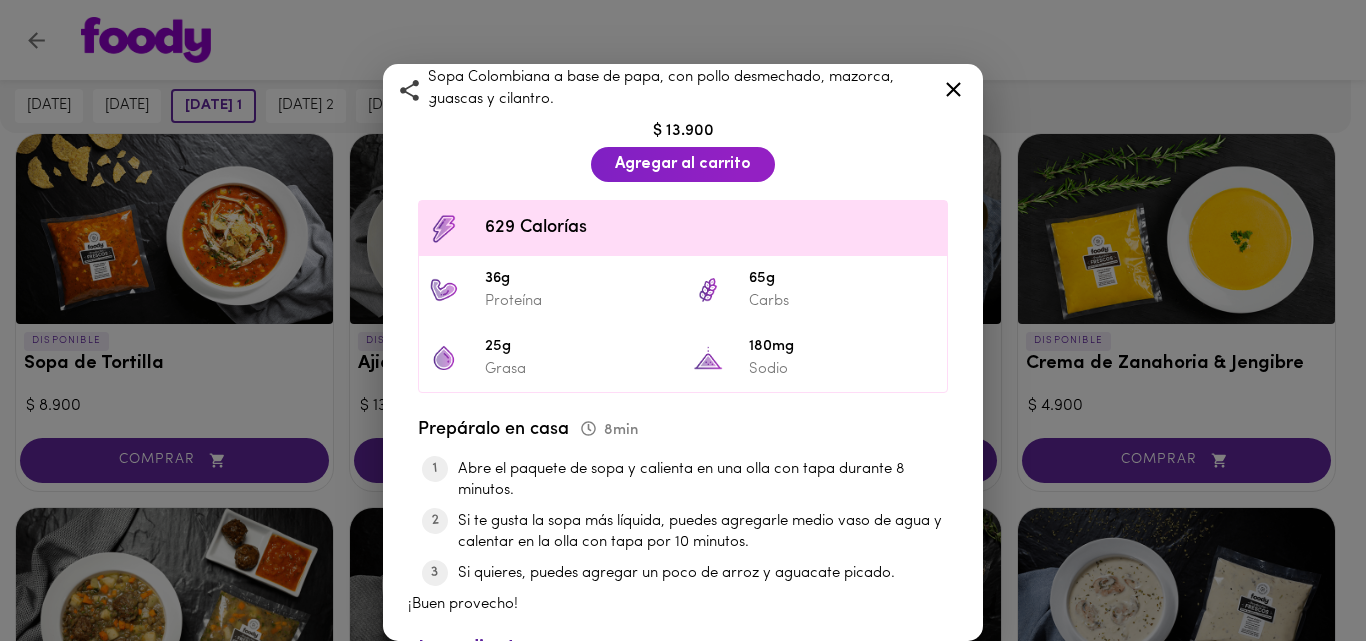 scroll, scrollTop: 468, scrollLeft: 0, axis: vertical 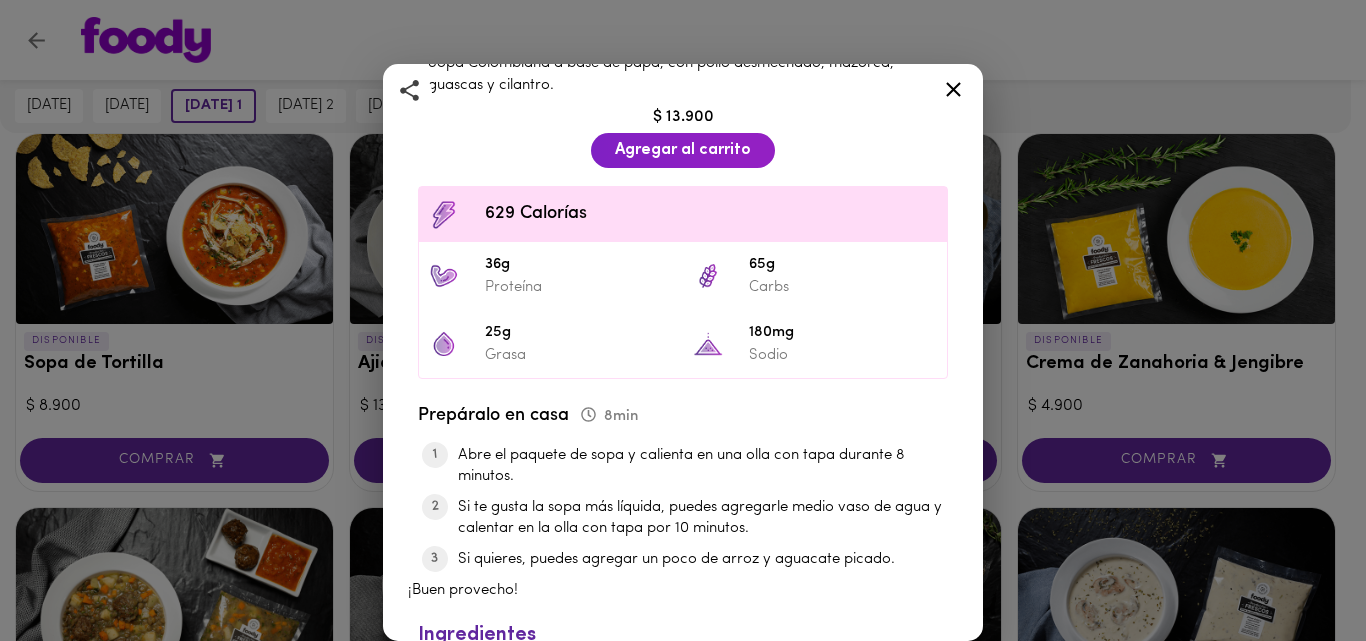 click on "Ajiaco   Casera de mamá 1   porción 8  minutos Sopa Colombiana a base de papa, con pollo desmechado, mazorca, guascas y cilantro.  $ 13.900 Agregar al carrito 629 Calorías 36g Proteína 65g Carbs 25g Grasa 180mg Sodio Prepáralo en casa    8  min Abre el paquete de sopa y calienta en una olla con tapa durante 8 minutos. Si te gusta la sopa más líquida, puedes agregarle medio vaso de agua y calentar en la olla con tapa por 10 minutos. Si quieres, puedes agregar un poco de arroz y aguacate picado. ¡Buen provecho! Ingredientes Papa criolla, papa pastusa, arracacha, guascas, cebolla larga, cilantro, mazorca,  pollo, ajo fresco, cebolla cabezona blanca, aceite vegetal, sal, agua, caldo de pollo, fécula" at bounding box center (683, 320) 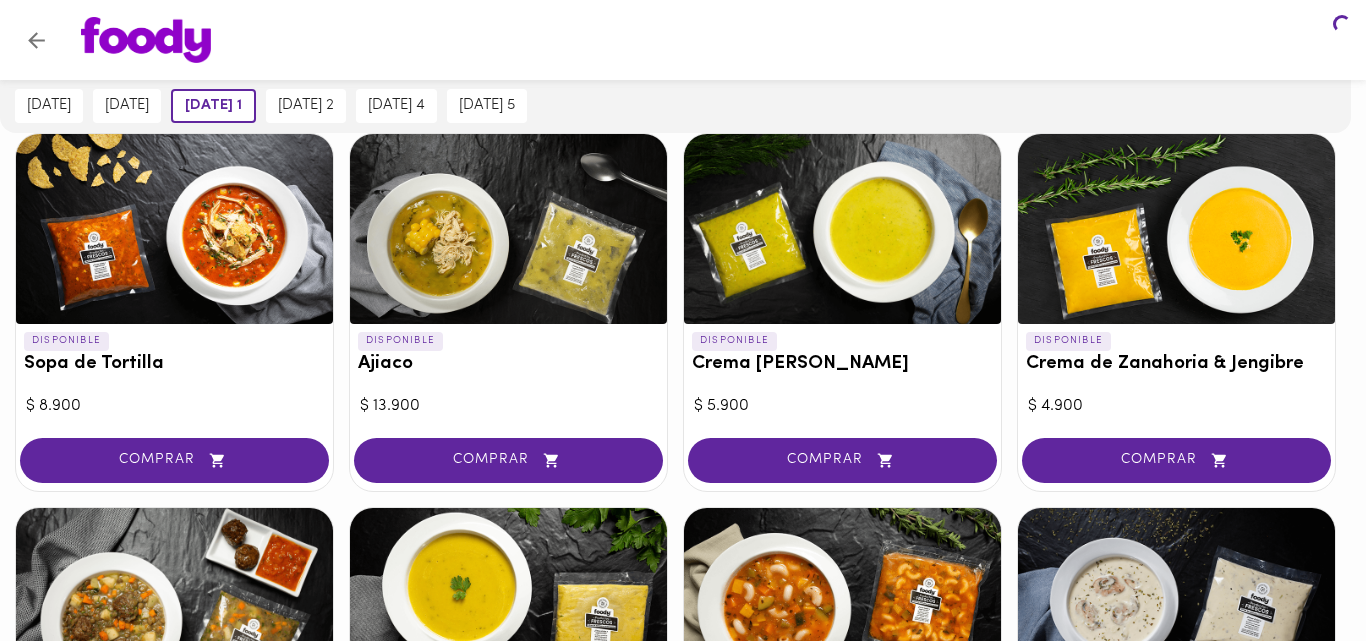 scroll, scrollTop: 0, scrollLeft: 0, axis: both 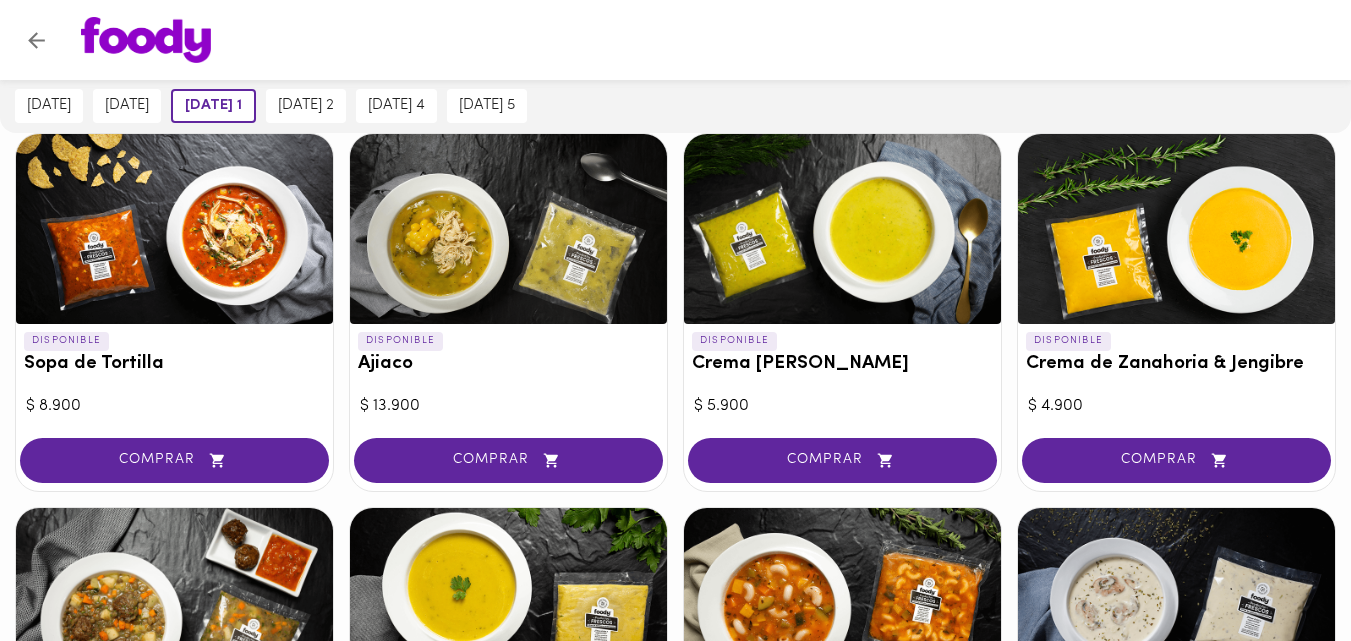 click at bounding box center [174, 229] 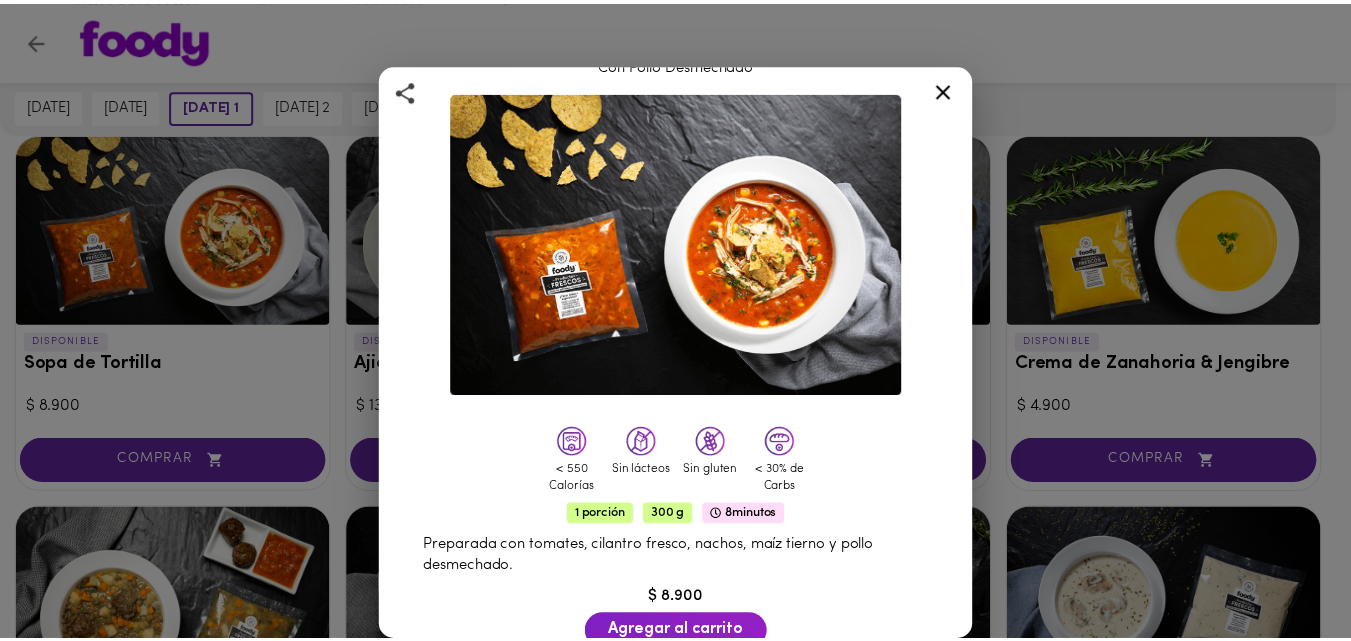 scroll, scrollTop: 0, scrollLeft: 0, axis: both 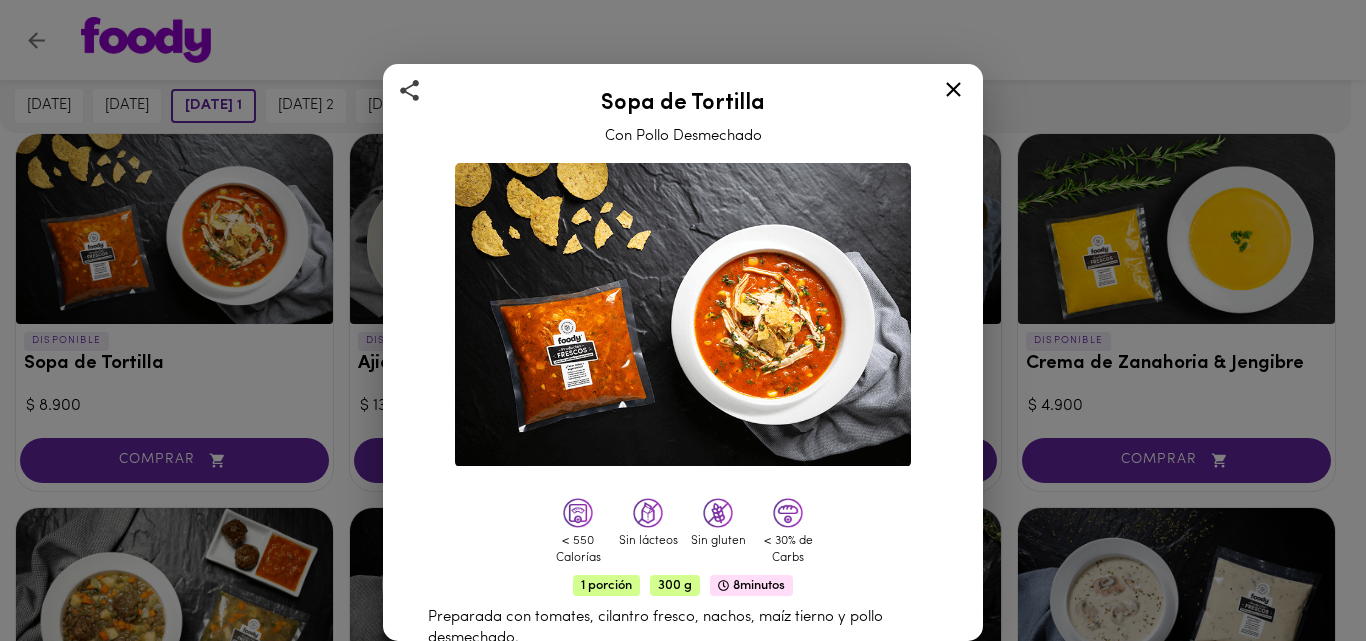 click on "Sopa de Tortilla   Con Pollo Desmechado			 < 550 Calorías Sin lácteos Sin gluten < 30% de Carbs 1   porción 300   g 8  minutos Preparada con tomates, cilantro fresco, nachos, maíz tierno y pollo desmechado.
$ 8.900 Agregar al carrito 288 Calorías 25,3 Proteína 19,3 Carbs 12,1 Grasa 120 Sodio Prepáralo en casa    8  min Mantenga congelado, consuma una vez abierto en el menor tiempo posible.                                                                                                                                                                                                                                                                                     Abre el paquete de sopa y calienta en una olla con tapa durante 8 minutos. Si te gusta la sopa más líquida, puedes agregarle medio vaso de agua y calentar en la olla con tapa por 10 minutos. Si quieres, puedes agregar un poco de arroz o tu acompañante favorito.		 ¡Buen provecho! Ingredientes" at bounding box center (683, 320) 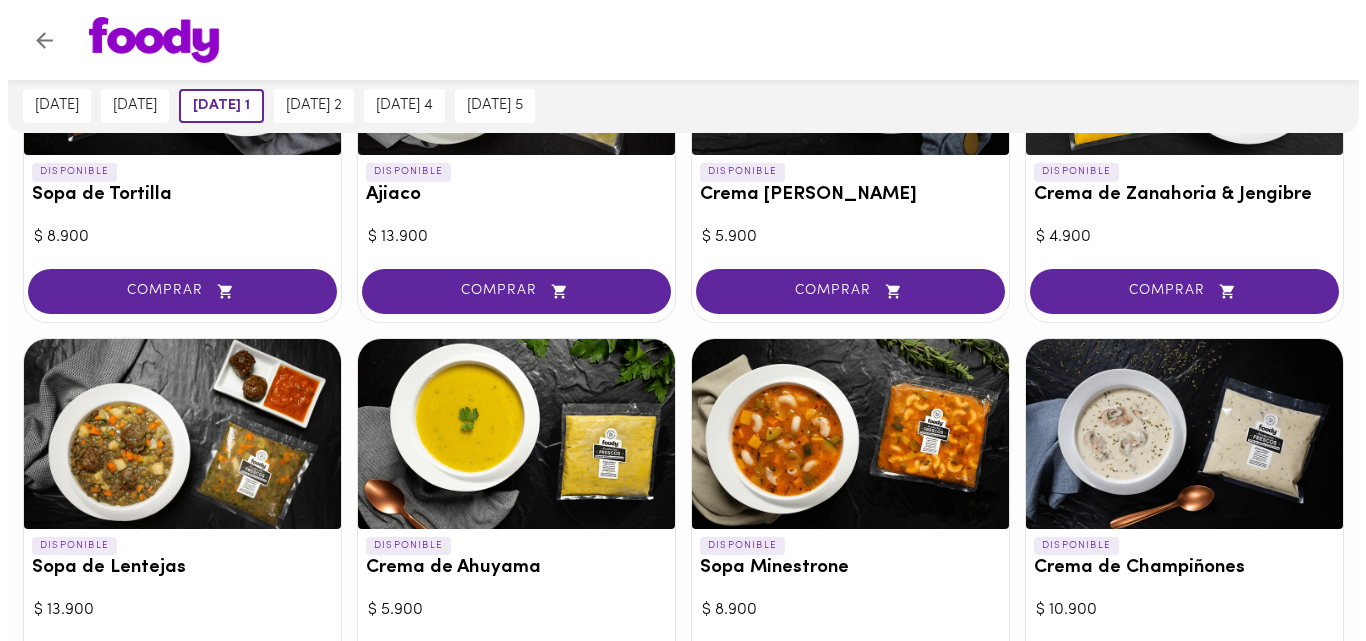 scroll, scrollTop: 410, scrollLeft: 0, axis: vertical 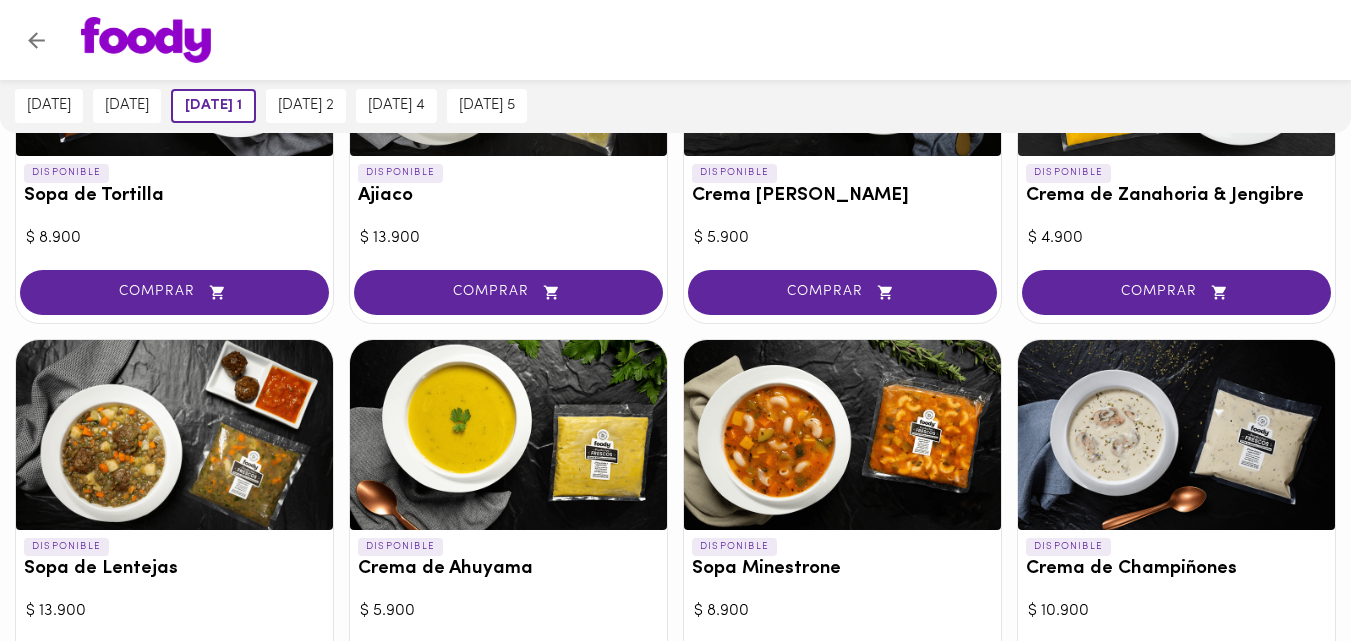 click at bounding box center [842, 435] 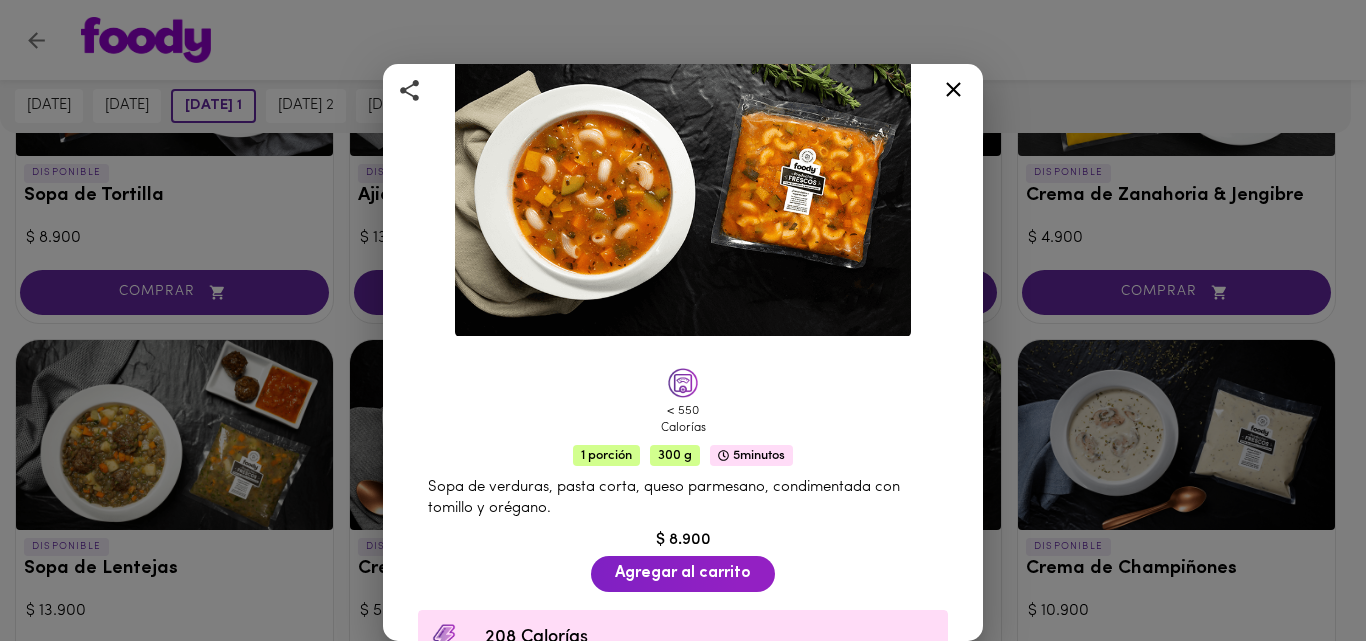 scroll, scrollTop: 129, scrollLeft: 0, axis: vertical 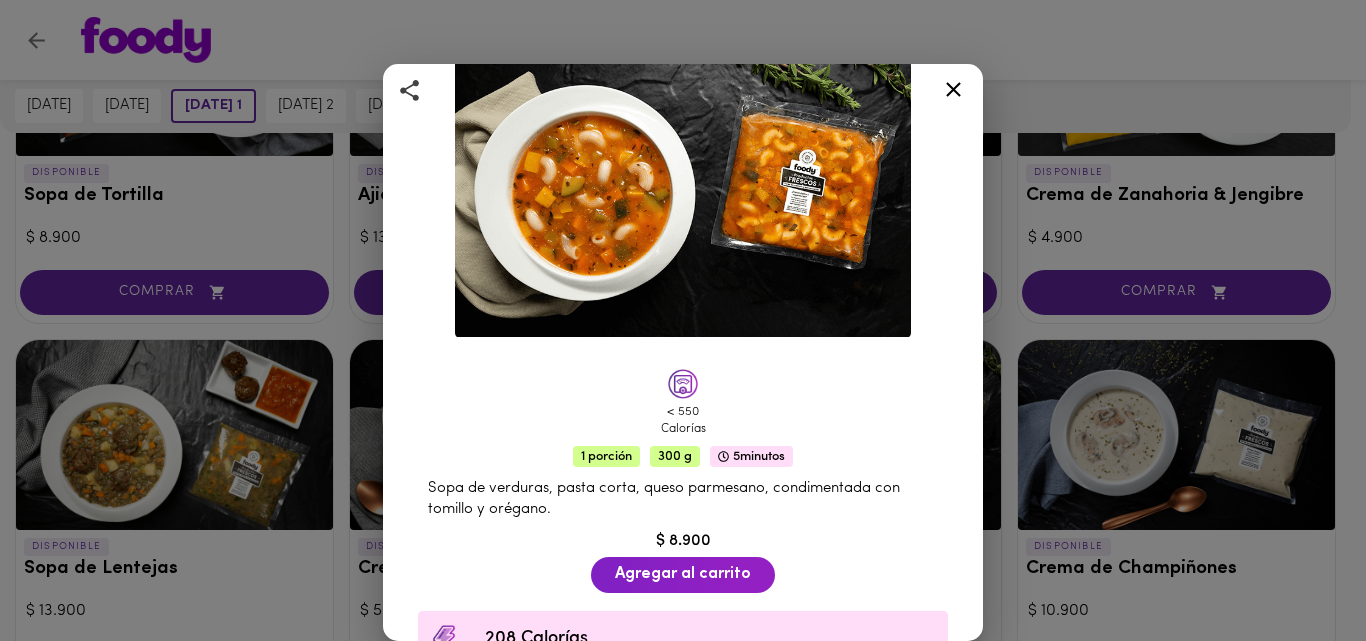 click on "Sopa Minestrone   Clásica Italiana < 550 Calorías 1   porción 300   g 5  minutos Sopa de verduras, pasta corta, queso parmesano, condimentada con tomillo y orégano. $ 8.900 Agregar al carrito 208 Calorías 9,7 Proteína 36,5 Carbs 2,8 Grasa 450 Sodio Prepáralo en casa    5  min "Mantenga congelado, consuma una vez abierto en el menor tiempo posible.                                                                                                                                                                                                                                                                                     Abre el paquete de sopa y calienta en una olla con tapa durante 8 minutos. Si te gusta la sopa más líquida, puedes agregarle medio vaso de agua y calentar en la olla con tapa por 10 min. Si quieres, puedes acompañar con un poco de arroz"			 ¡Buen provecho! Ingredientes Contiene:   Lácteos, Gluten" at bounding box center (683, 320) 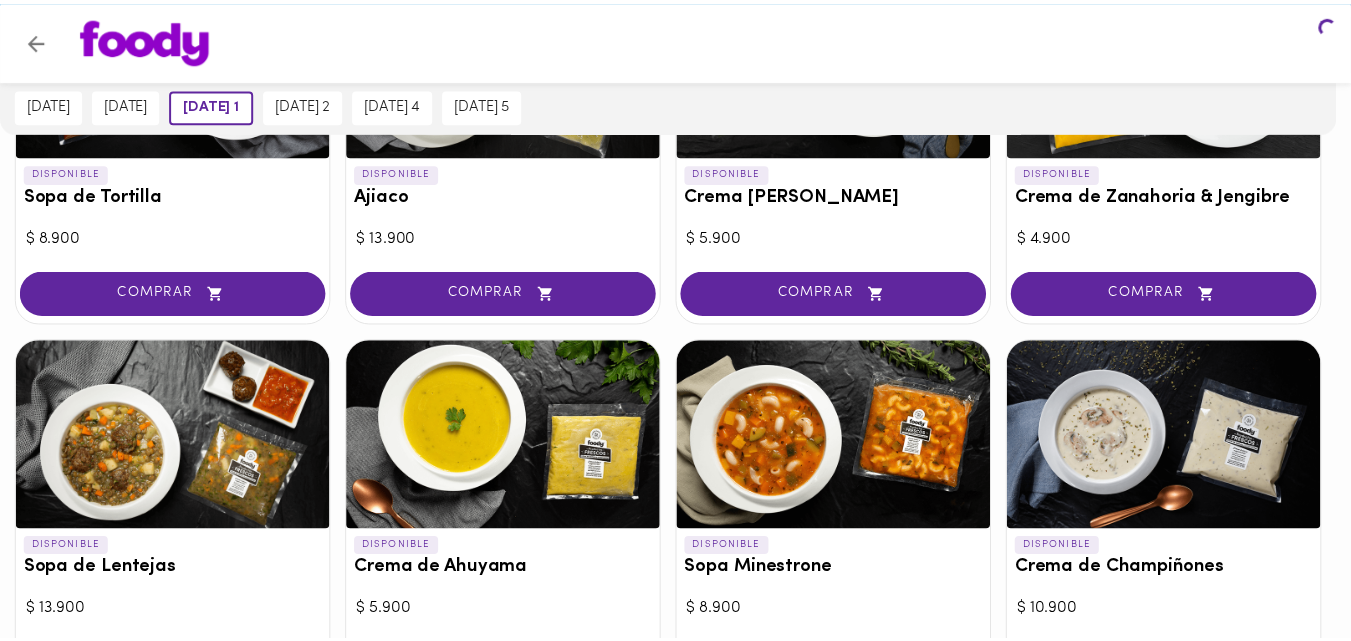 scroll, scrollTop: 0, scrollLeft: 0, axis: both 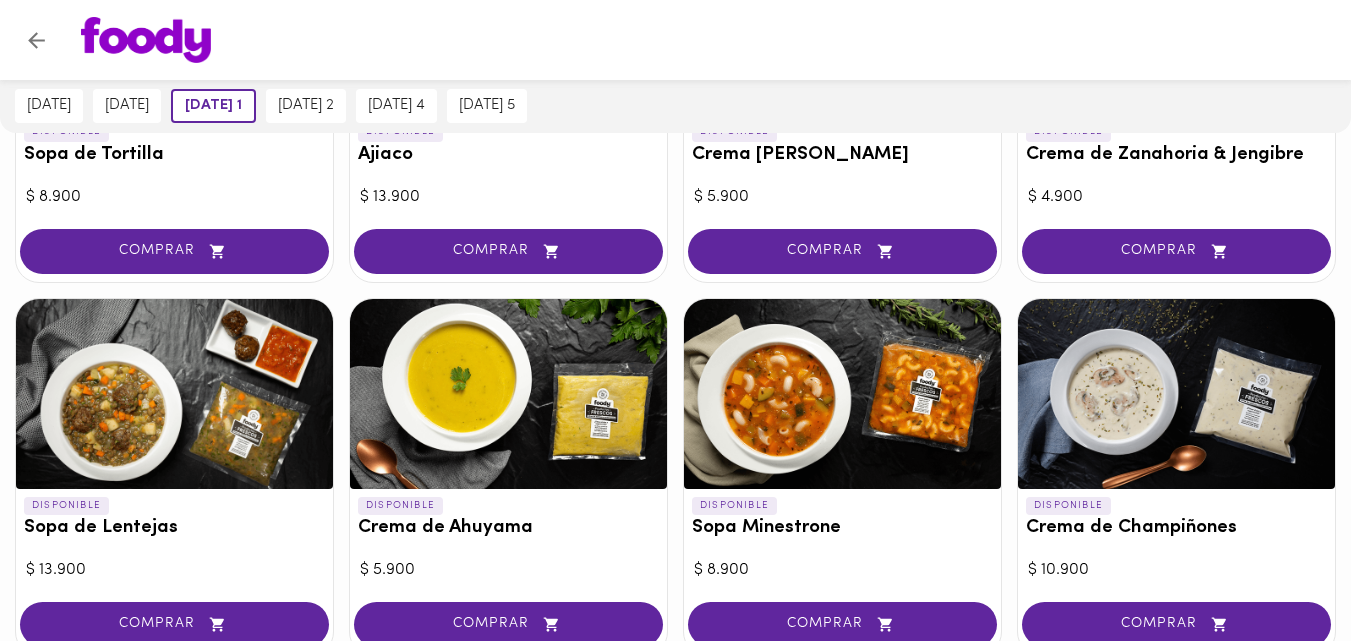 click at bounding box center (508, 394) 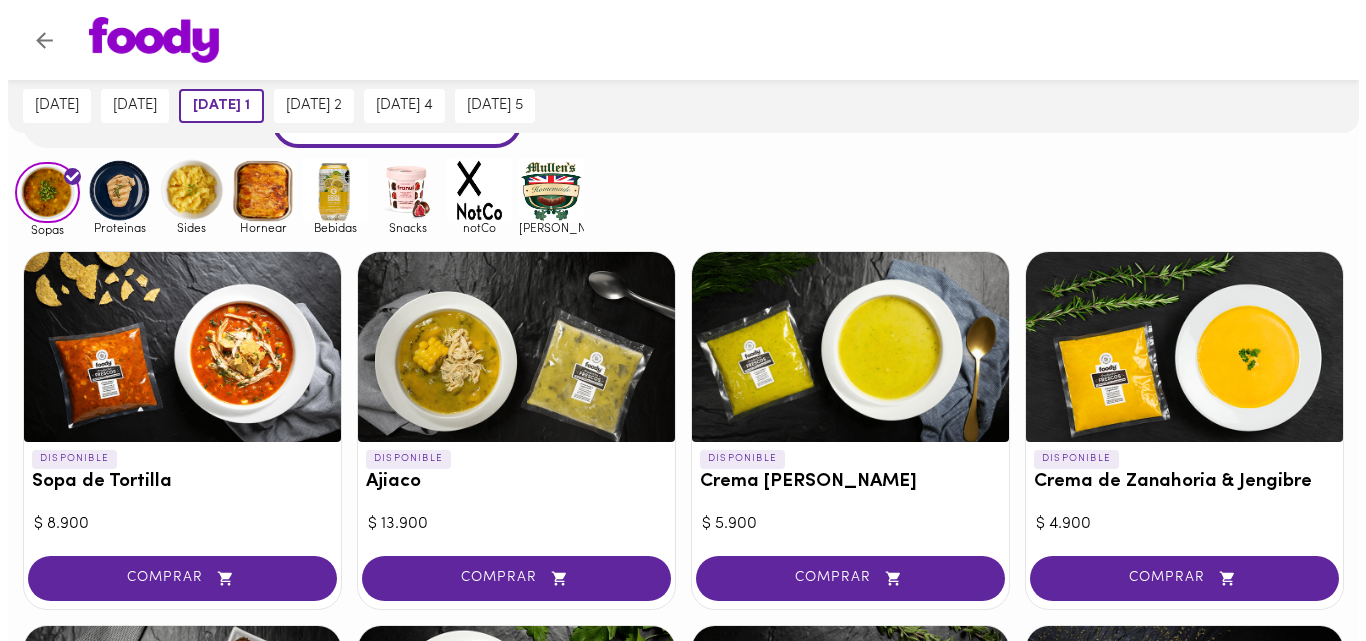 scroll, scrollTop: 130, scrollLeft: 0, axis: vertical 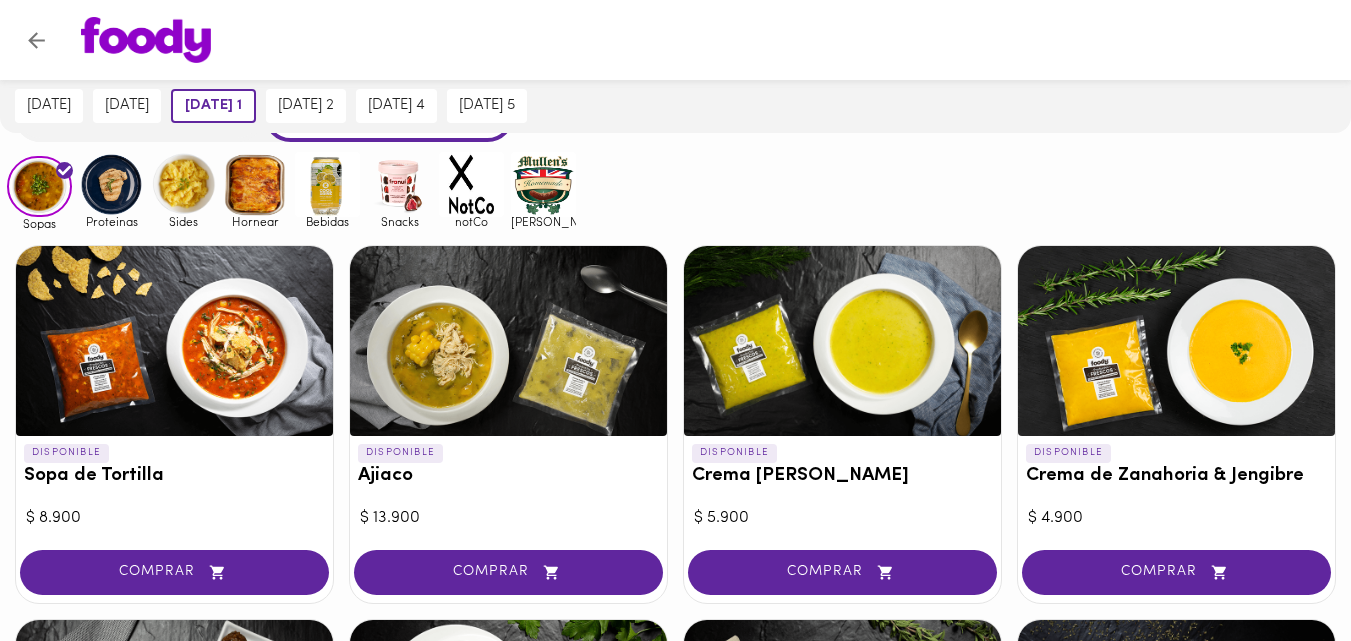 click at bounding box center [508, 341] 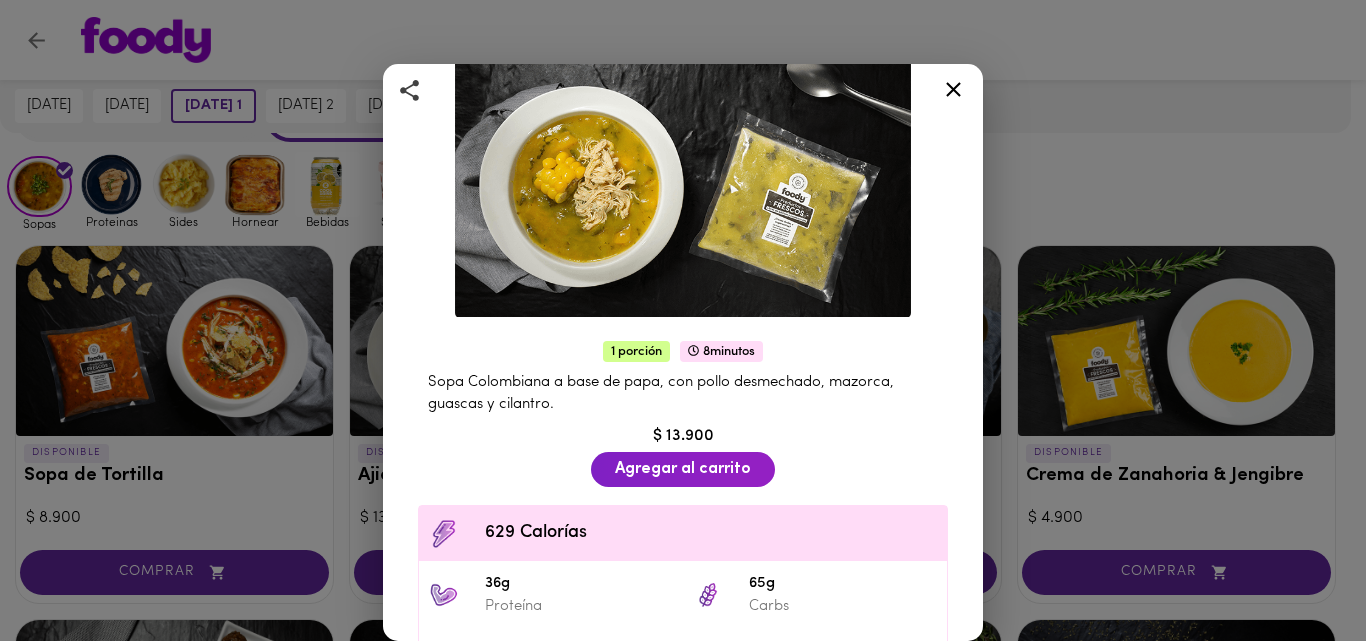 scroll, scrollTop: 156, scrollLeft: 0, axis: vertical 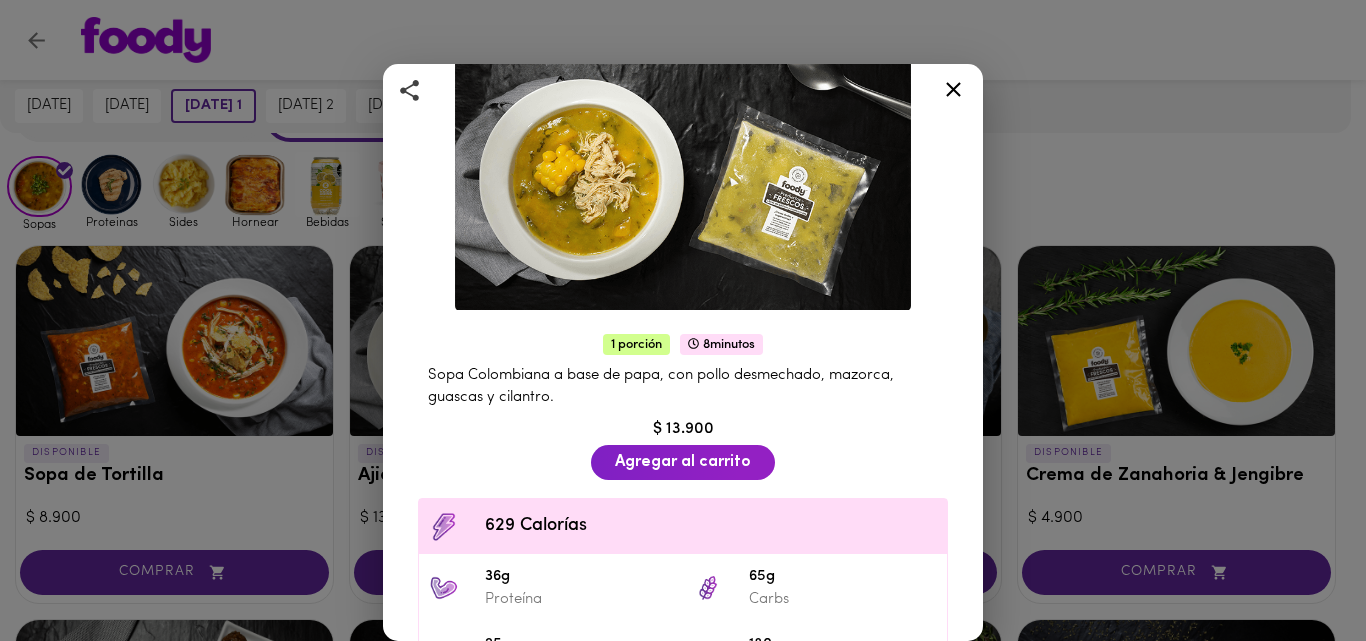 click 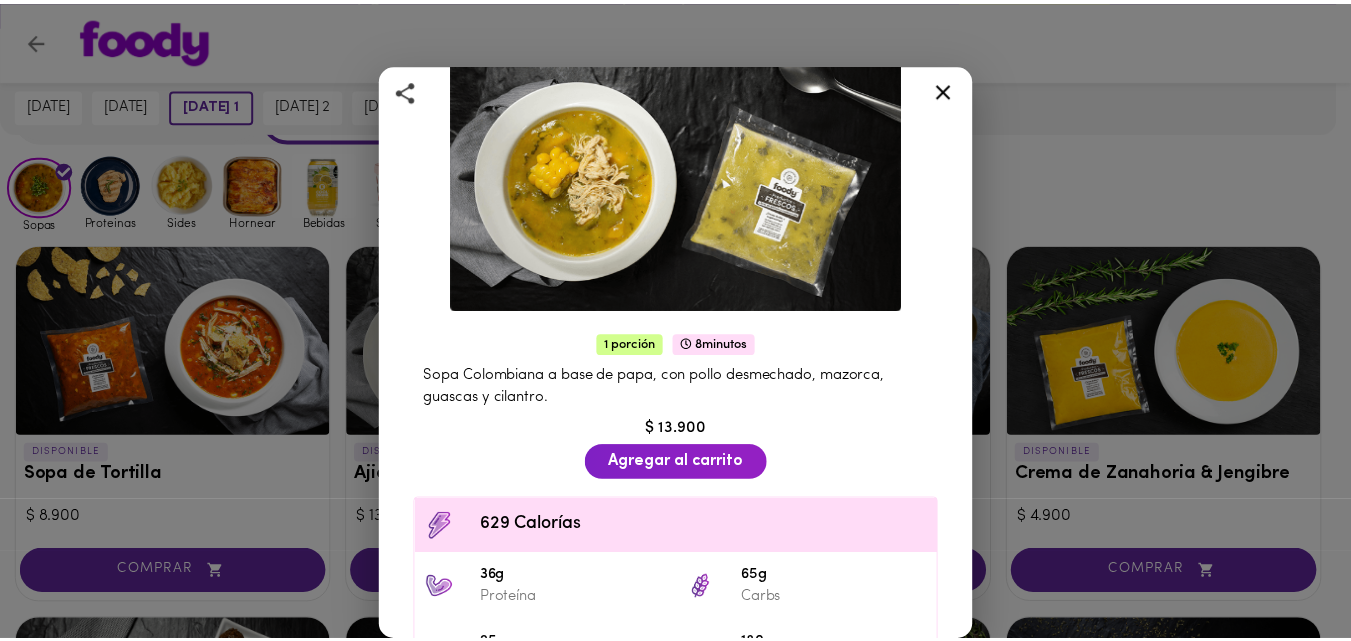 scroll, scrollTop: 0, scrollLeft: 0, axis: both 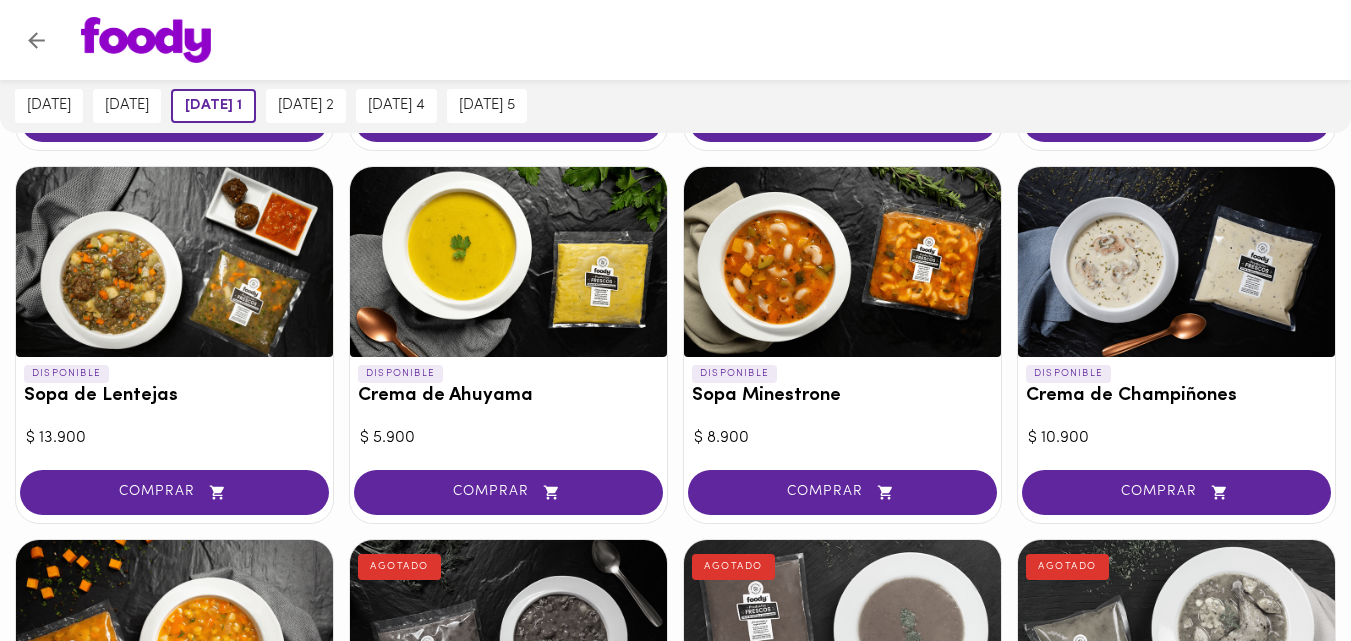 click at bounding box center (1176, 262) 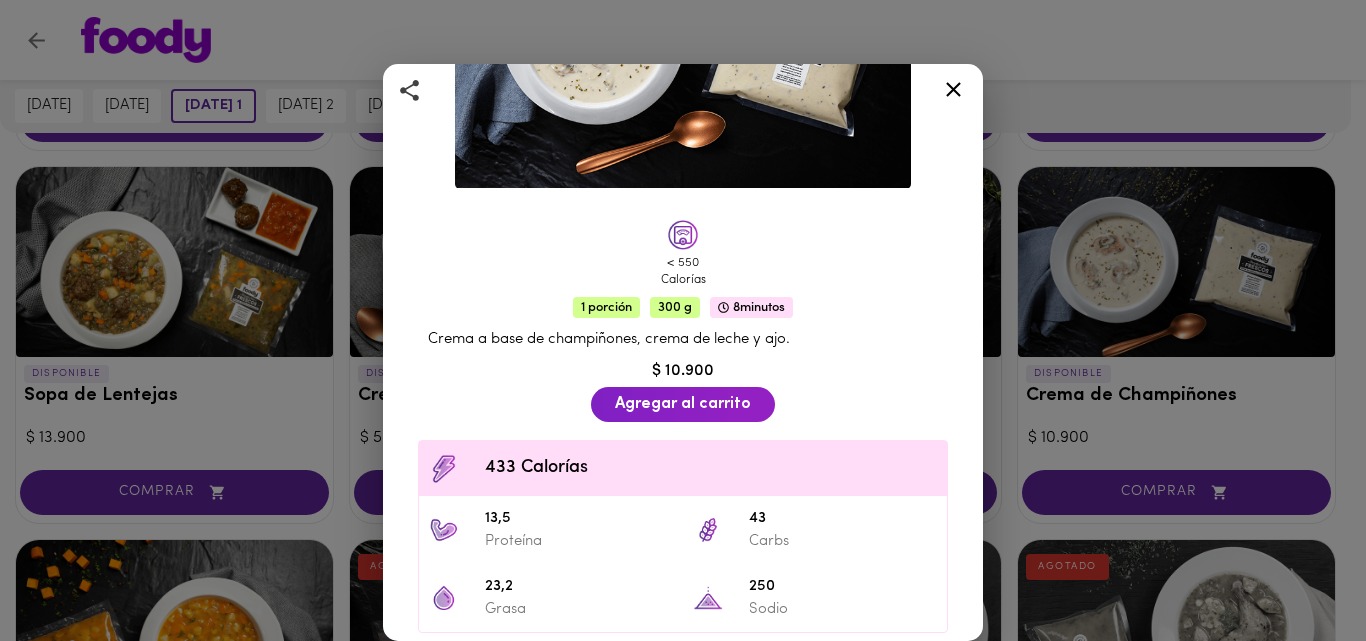 scroll, scrollTop: 277, scrollLeft: 0, axis: vertical 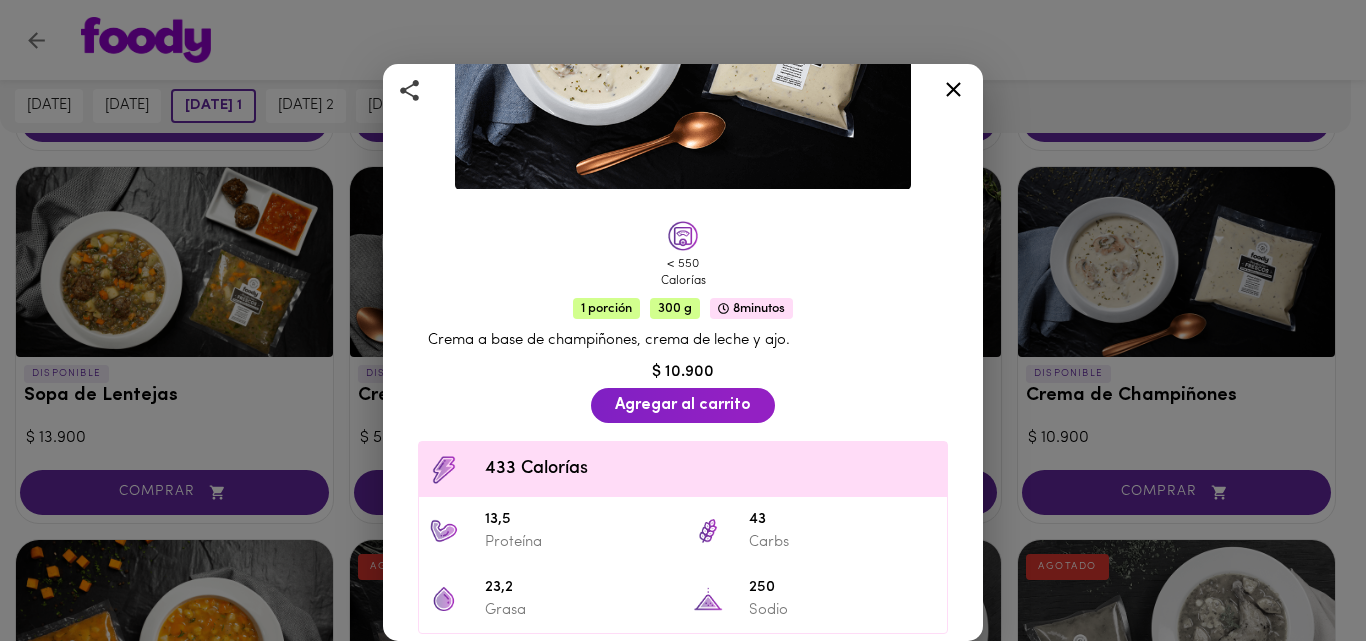 click 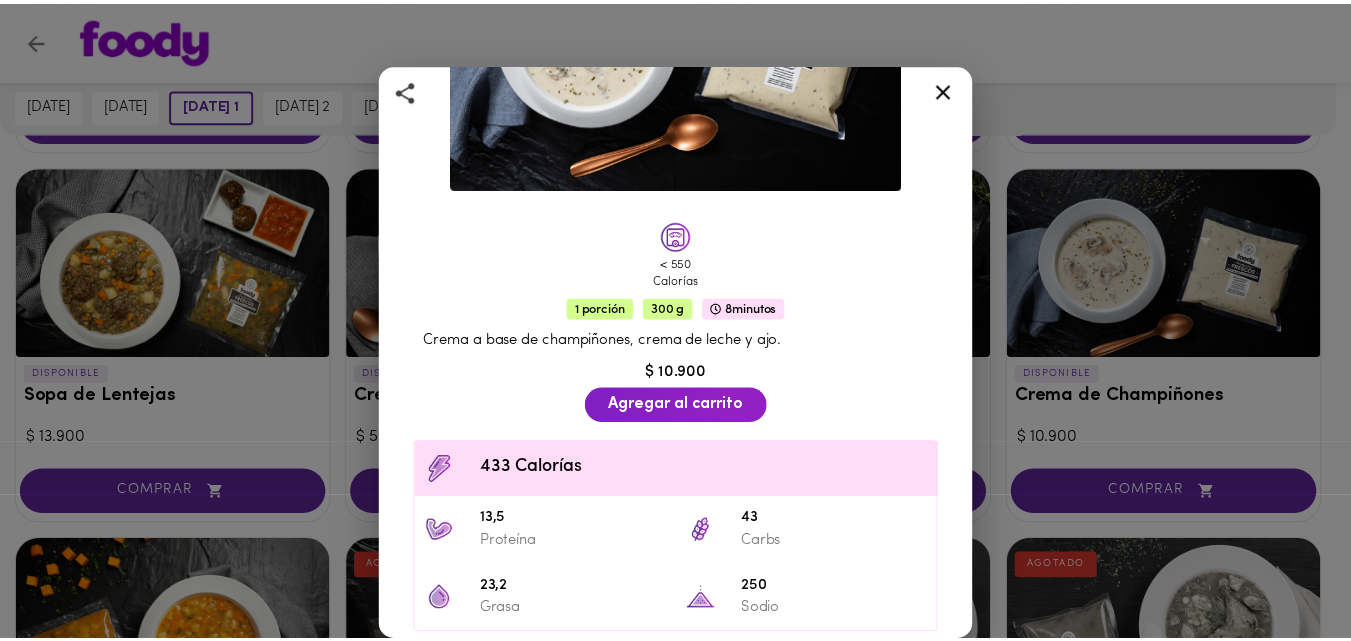 scroll, scrollTop: 0, scrollLeft: 0, axis: both 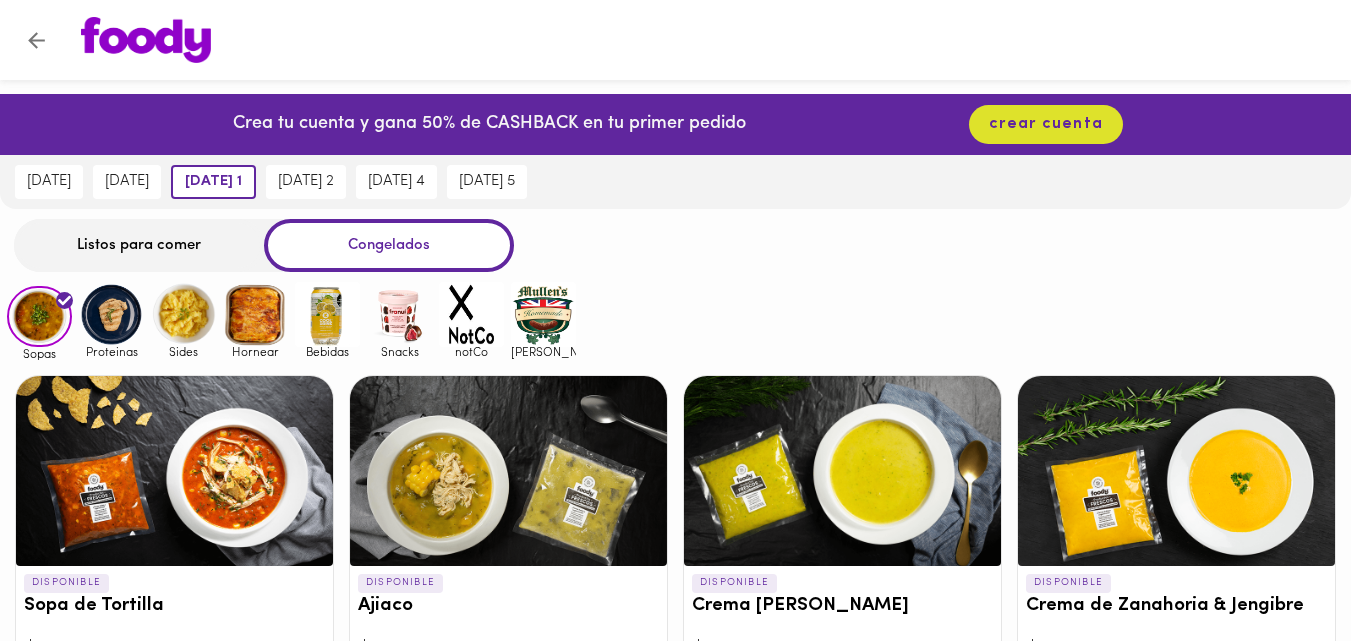 click on "Listos para comer" at bounding box center (139, 245) 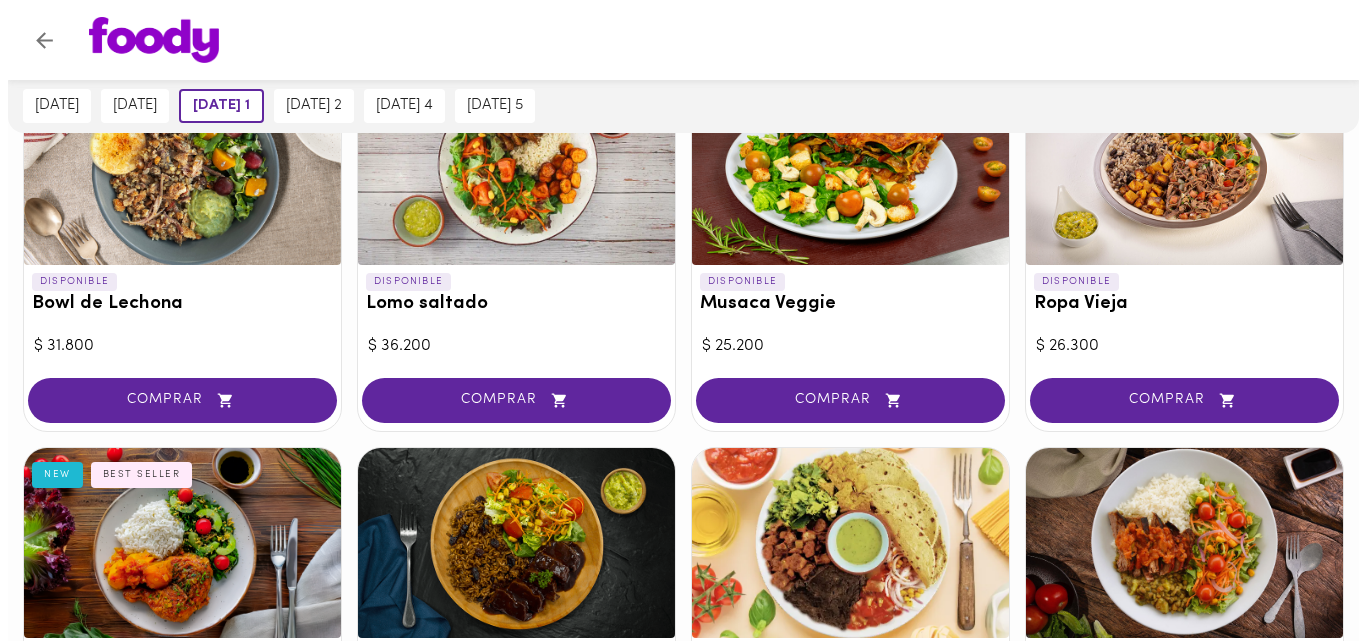 scroll, scrollTop: 590, scrollLeft: 0, axis: vertical 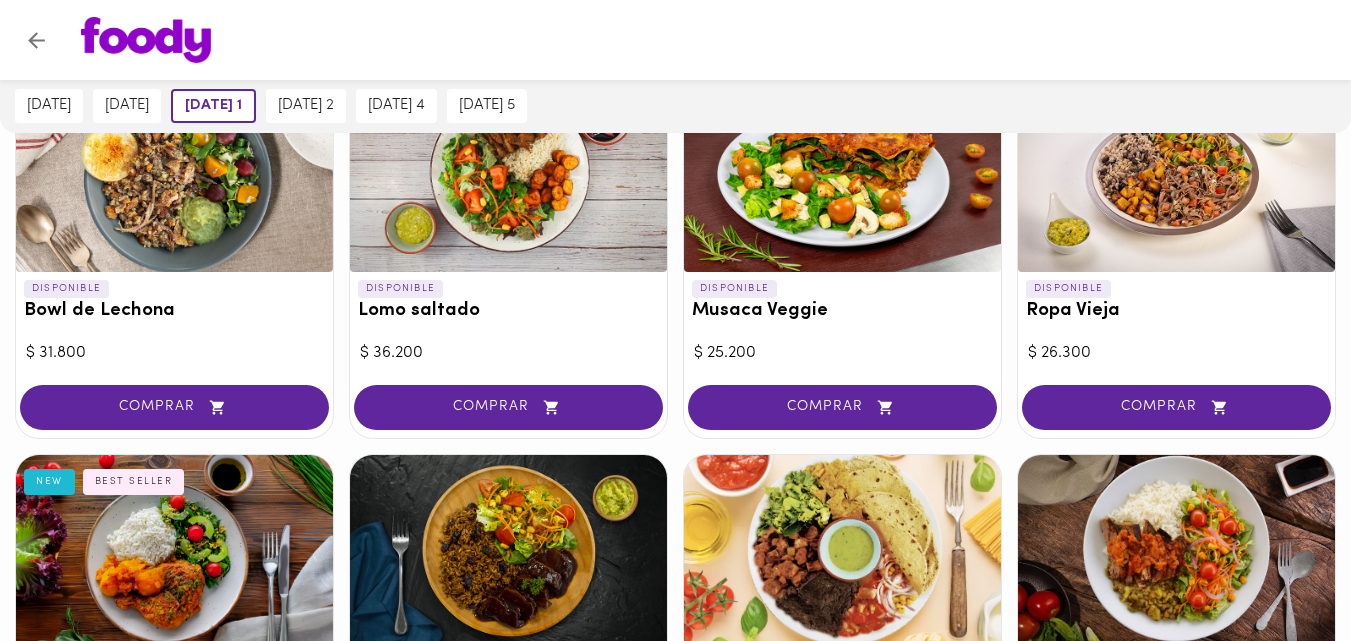 click at bounding box center [174, 177] 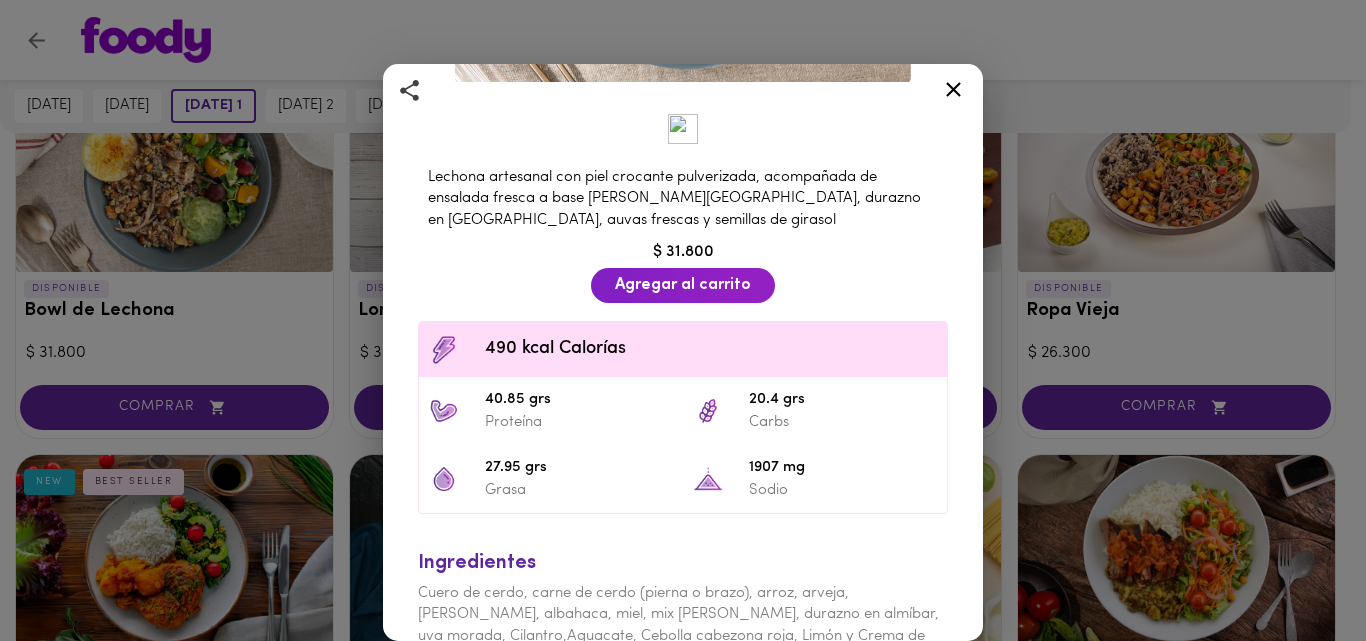 scroll, scrollTop: 385, scrollLeft: 0, axis: vertical 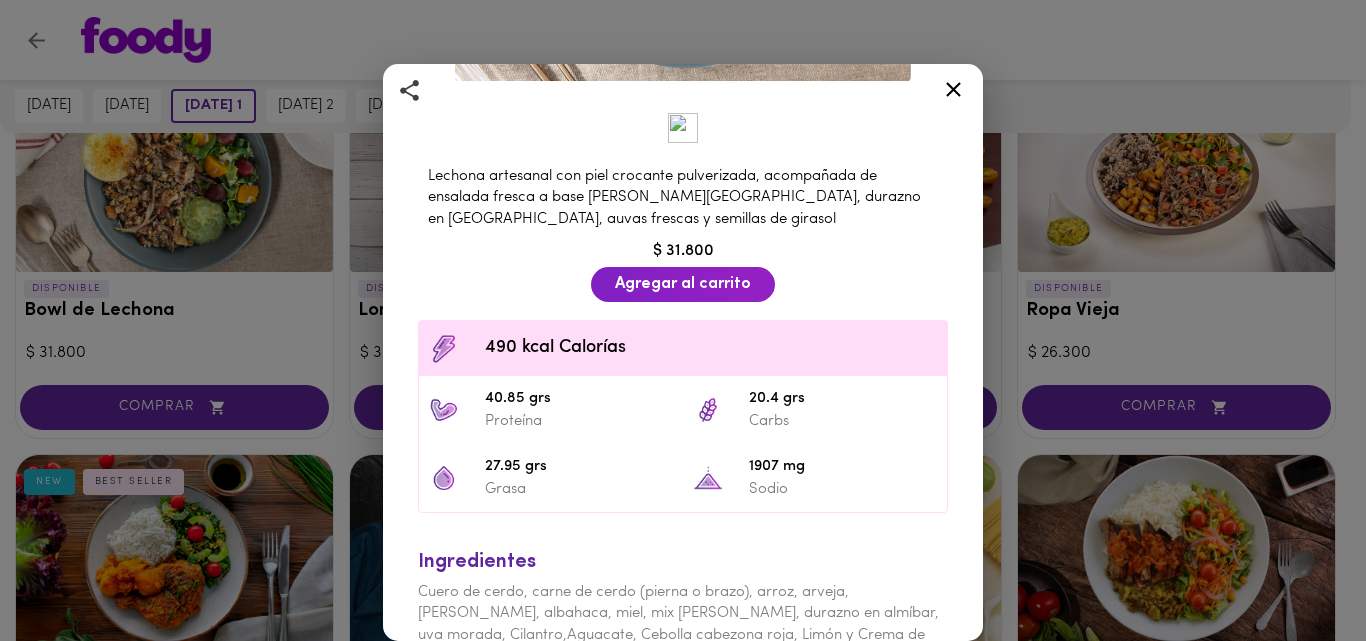 click 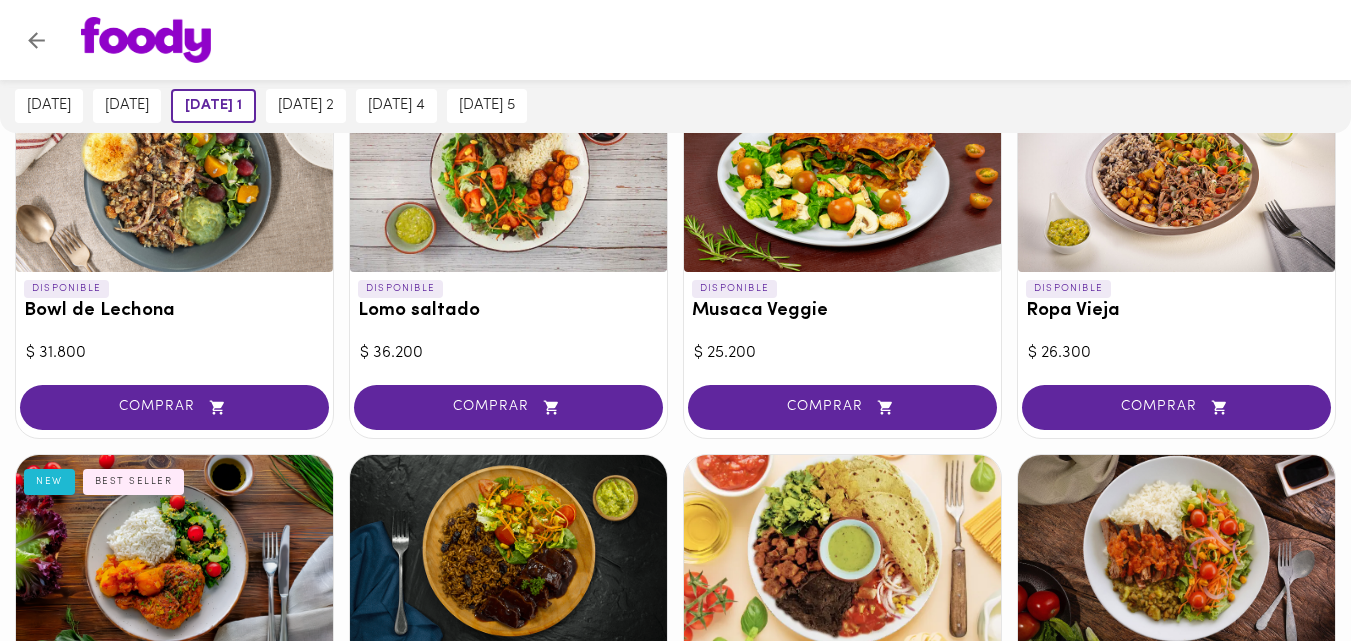 click at bounding box center (174, 177) 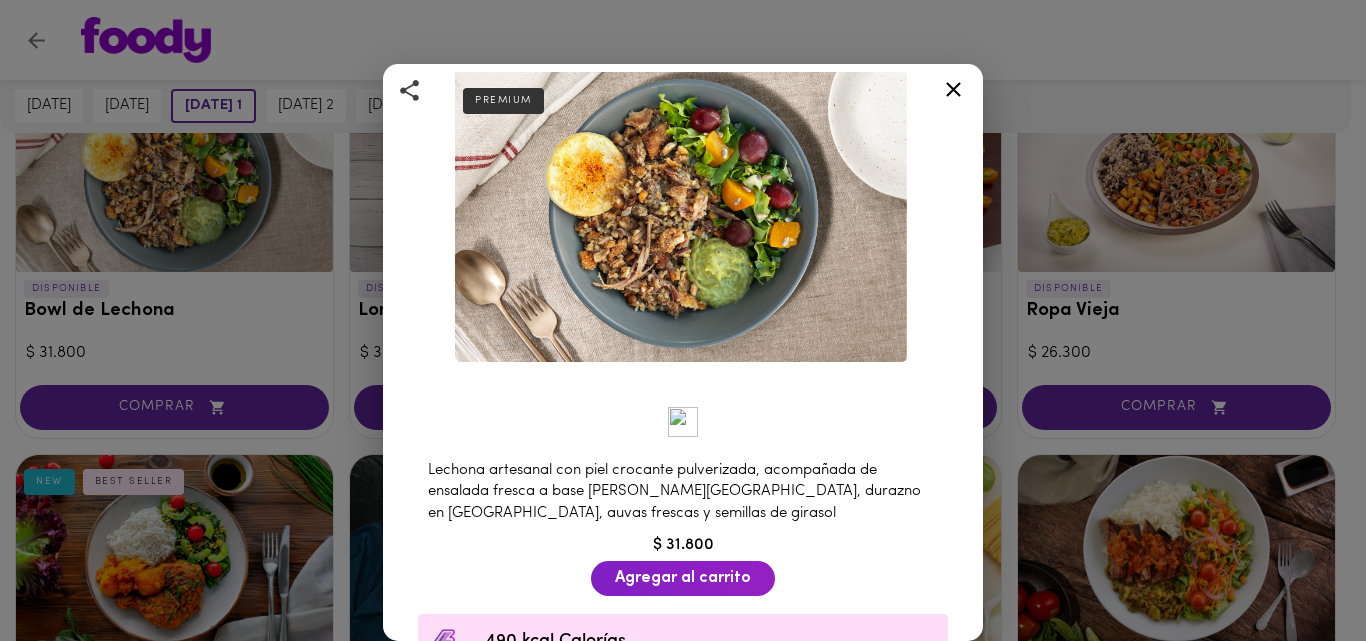 scroll, scrollTop: 90, scrollLeft: 0, axis: vertical 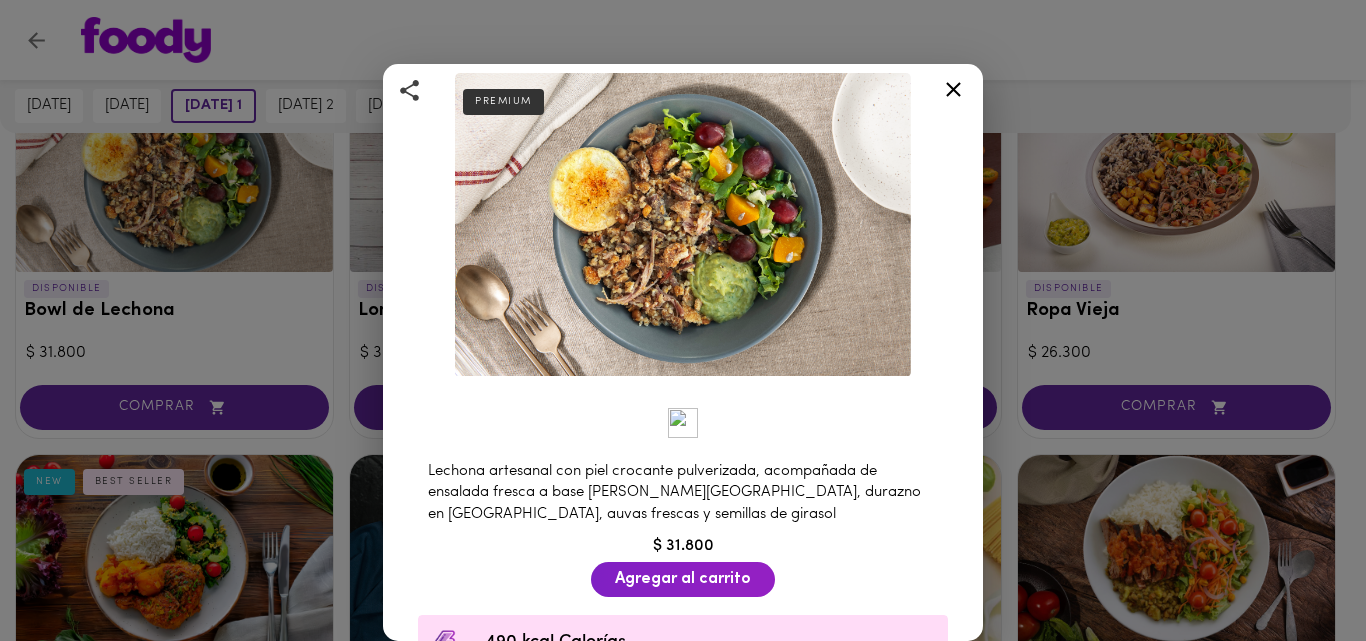 click 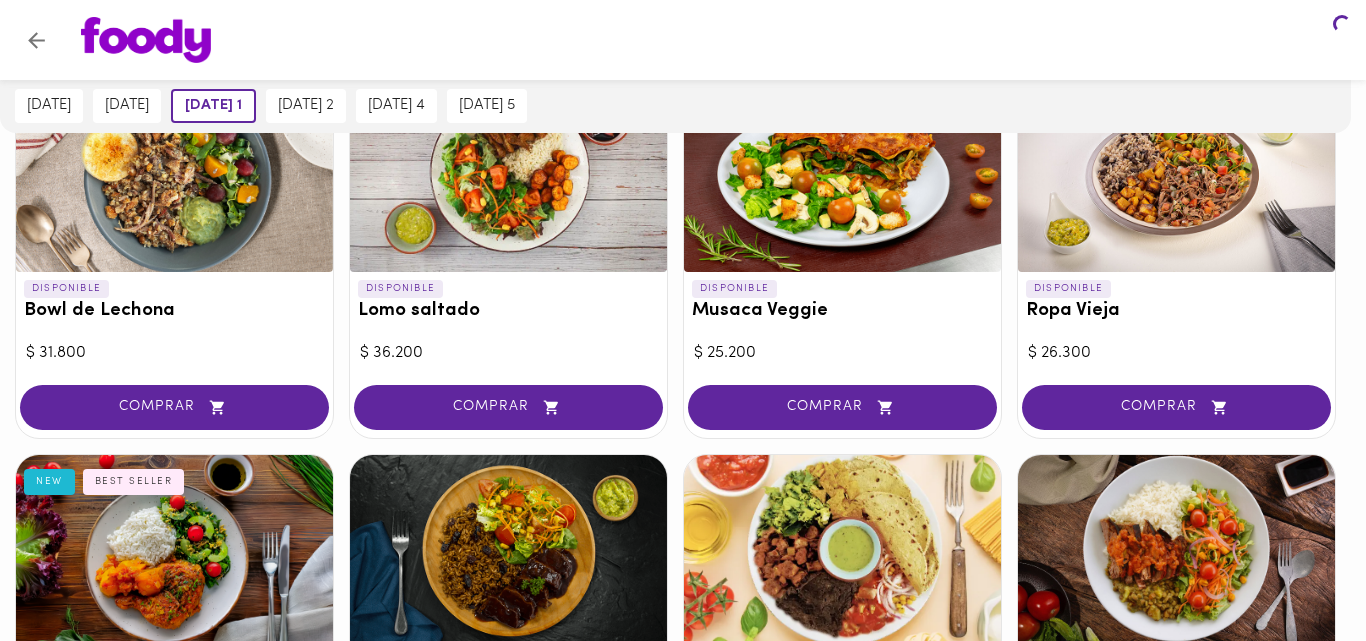 scroll, scrollTop: 0, scrollLeft: 0, axis: both 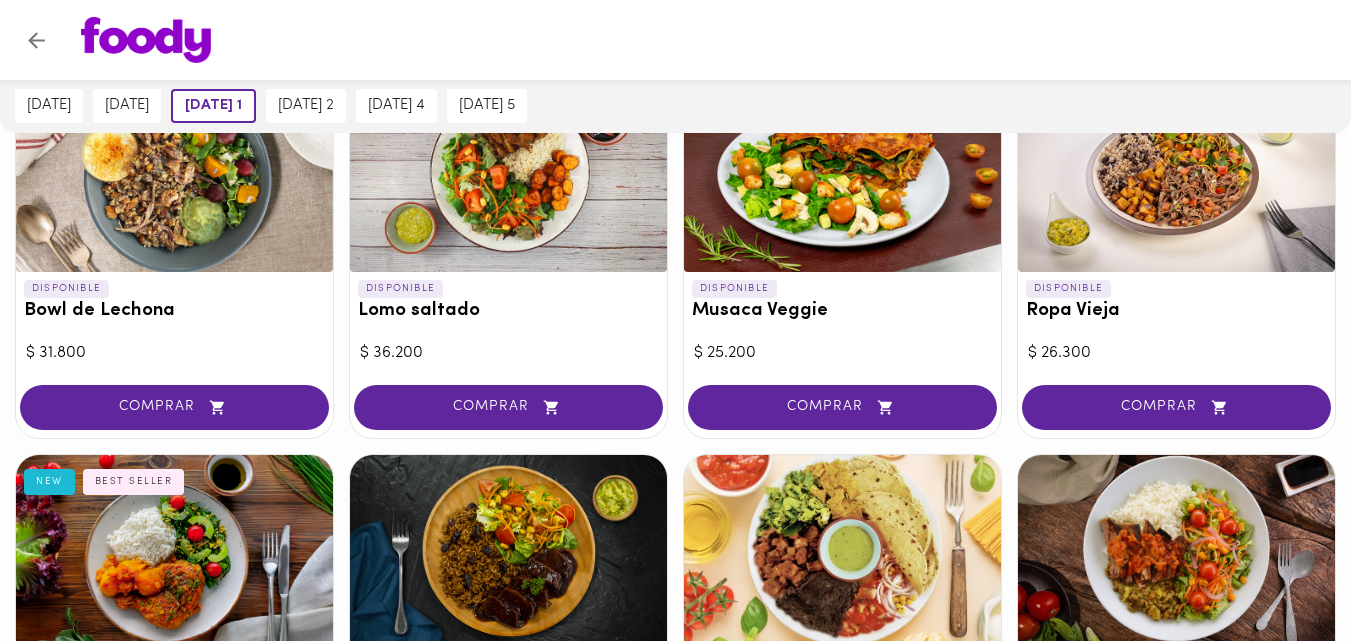 click at bounding box center (174, 177) 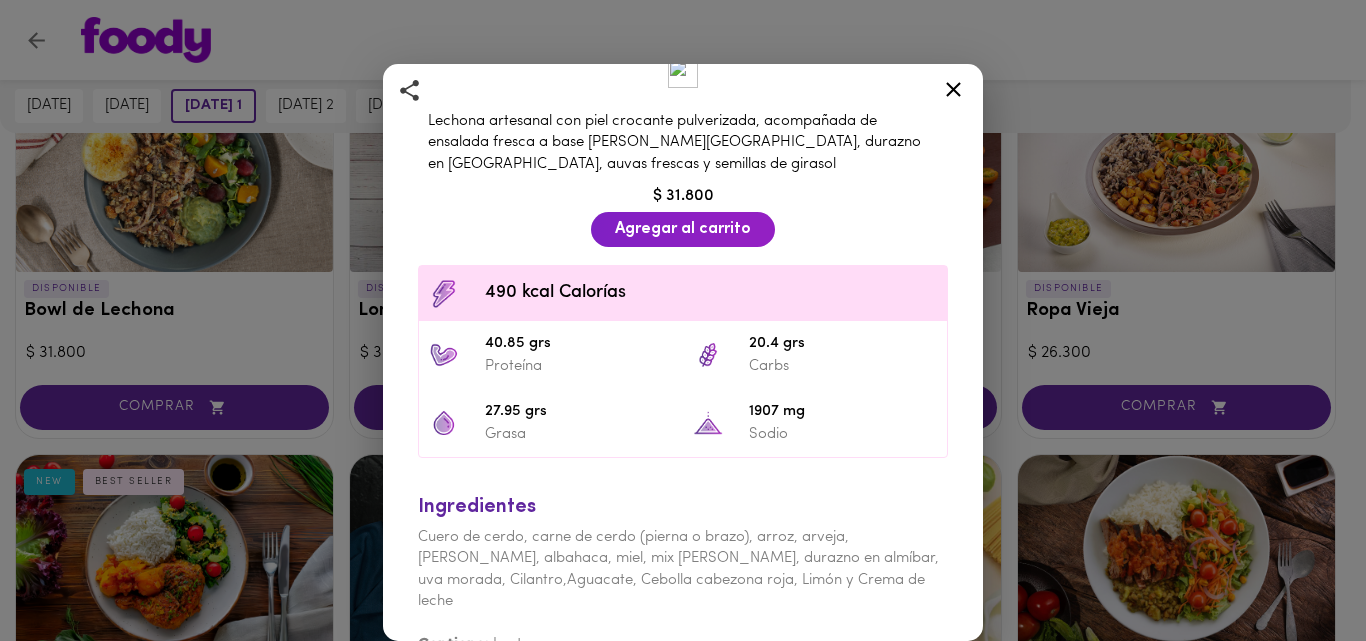 scroll, scrollTop: 444, scrollLeft: 0, axis: vertical 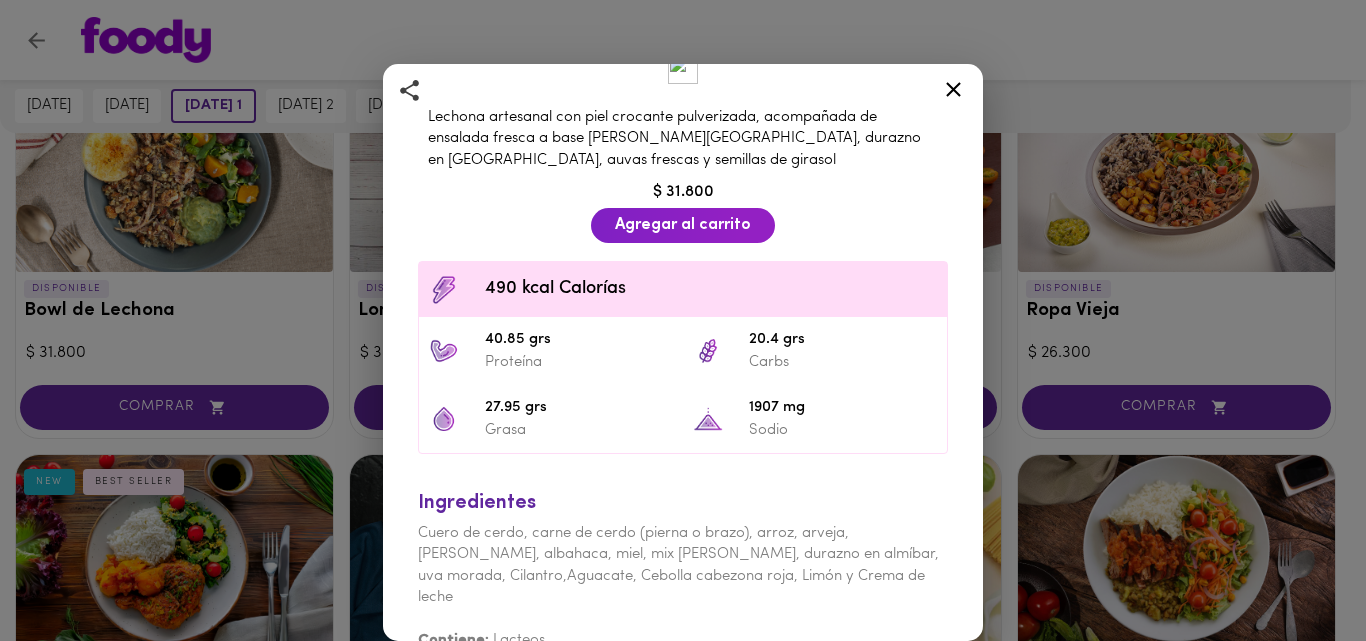 click 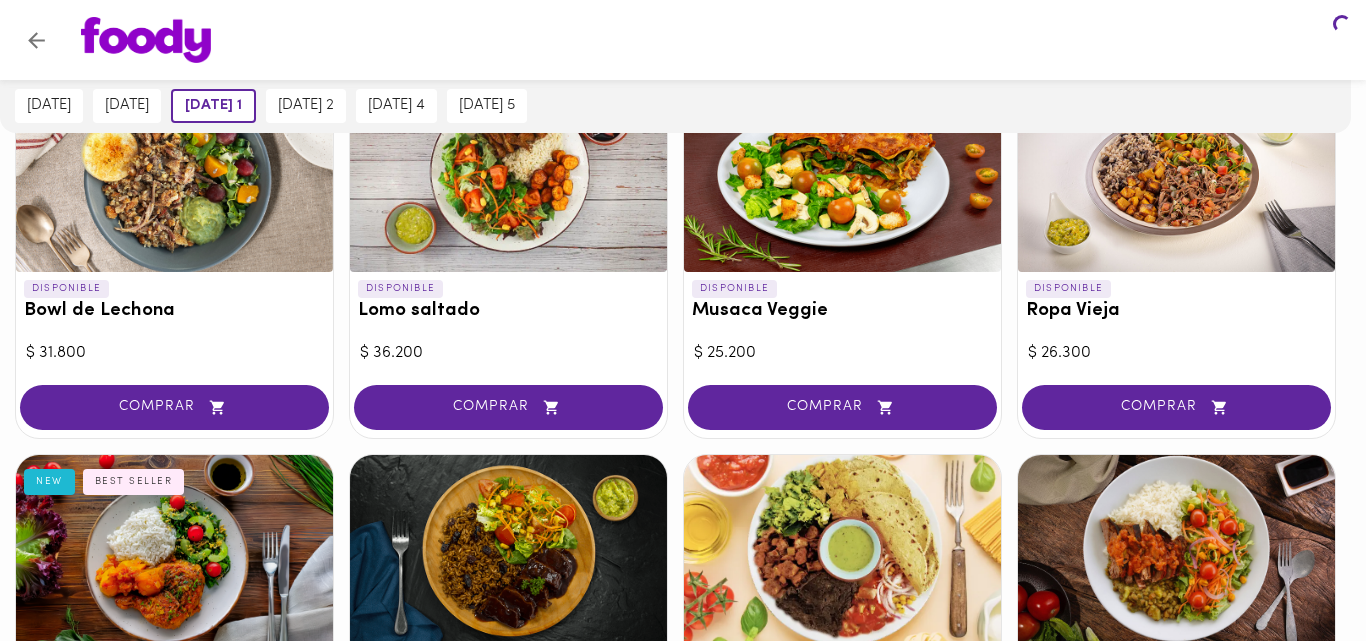 scroll, scrollTop: 0, scrollLeft: 0, axis: both 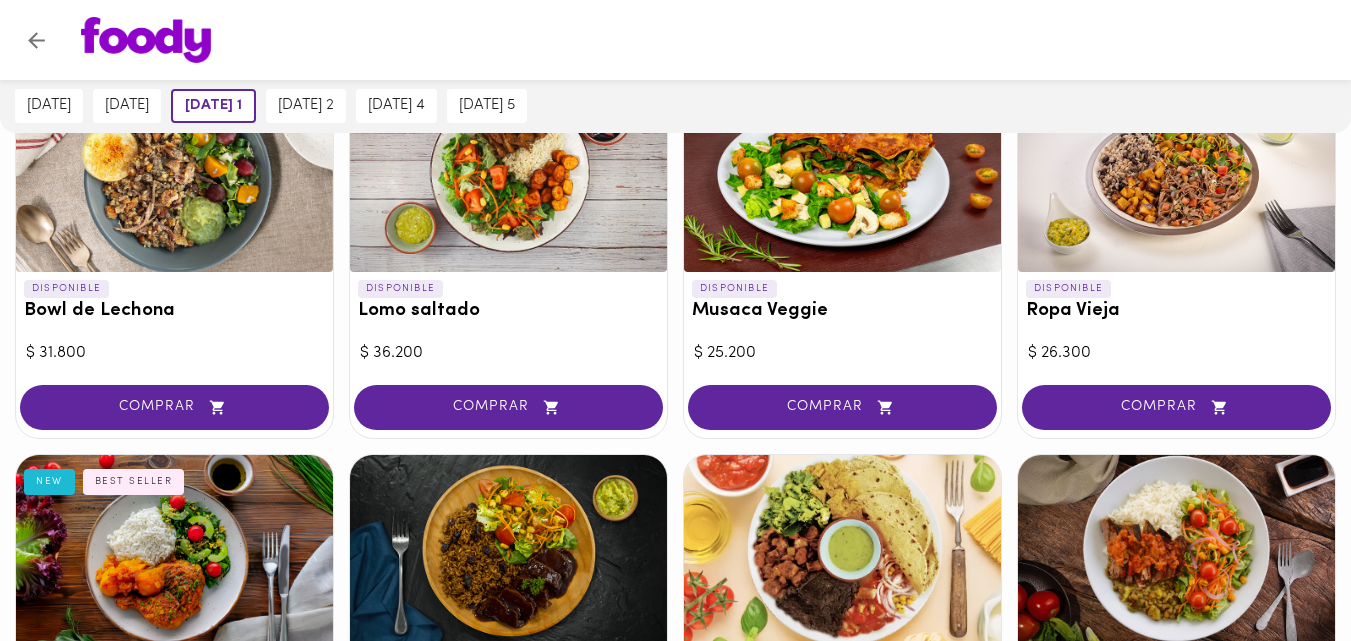 click at bounding box center [174, 177] 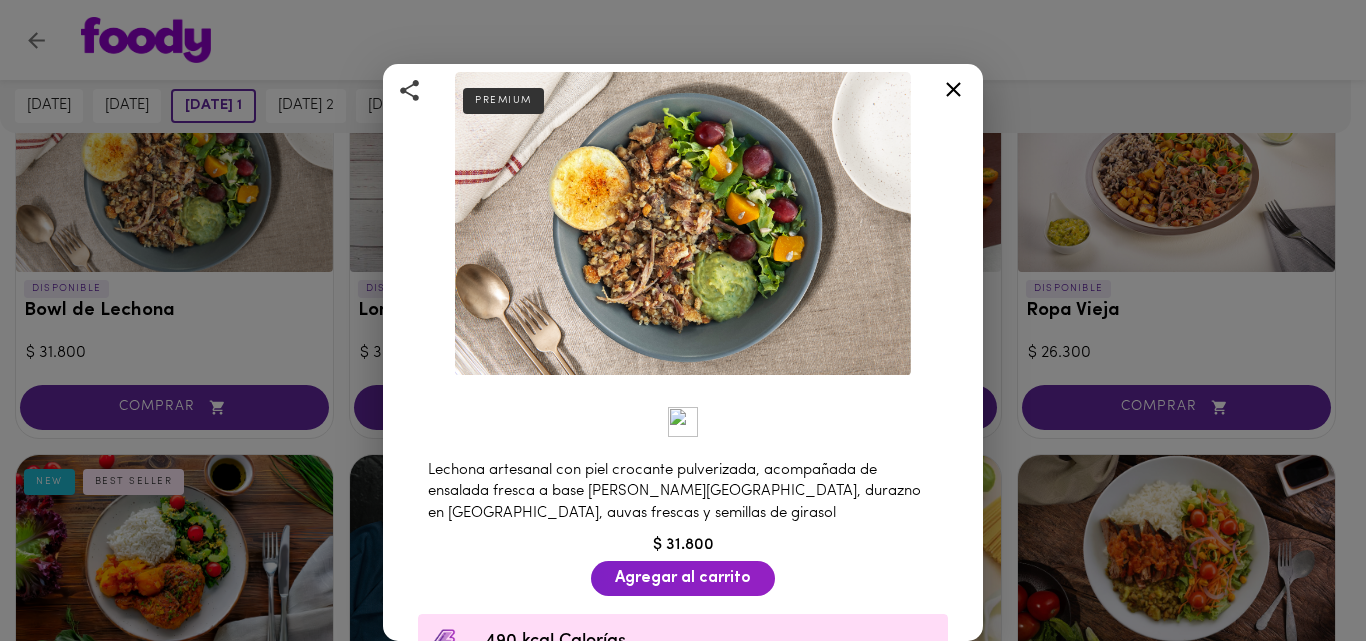 scroll, scrollTop: 0, scrollLeft: 0, axis: both 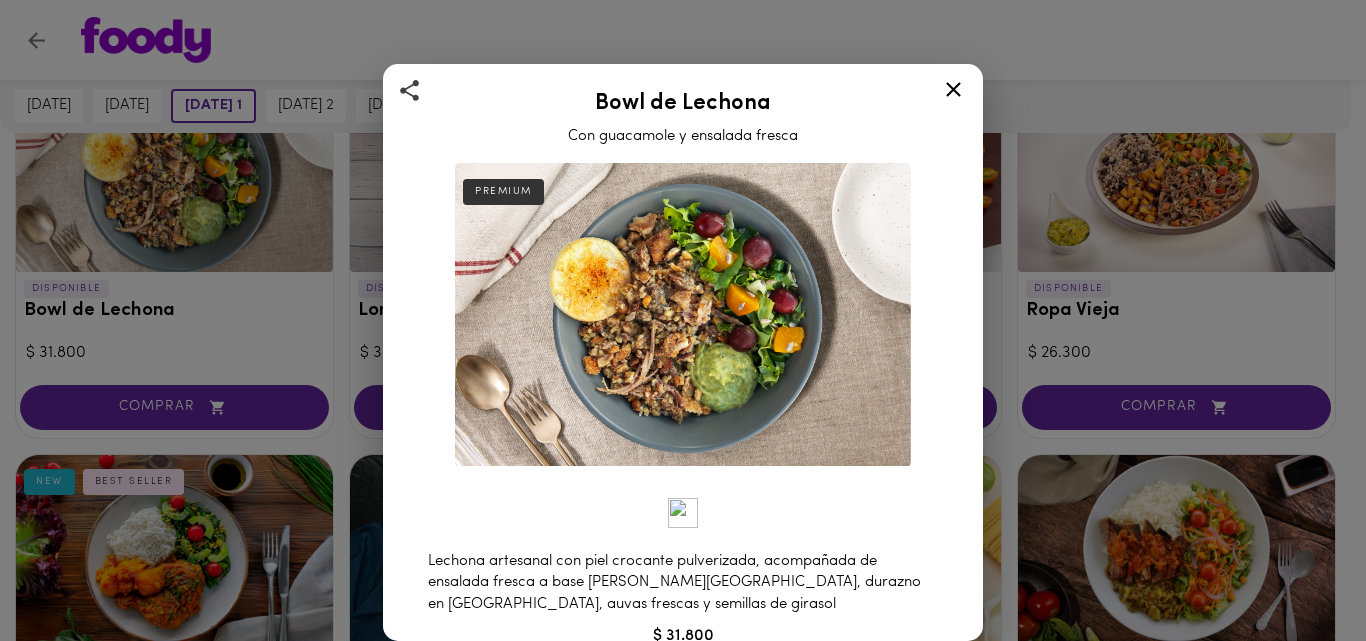 click on "Bowl de Lechona   Con guacamole y ensalada fresca PREMIUM Lechona artesanal con piel crocante pulverizada, acompañada de ensalada fresca a base [PERSON_NAME][GEOGRAPHIC_DATA], durazno en [GEOGRAPHIC_DATA], auvas frescas y semillas de girasol $ 31.800 Agregar al carrito 490 kcal Calorías 40.85 grs Proteína 20.4 grs Carbs 27.95 grs Grasa 1907 mg Sodio Ingredientes Cuero de cerdo, carne de cerdo (pierna o brazo), arroz, arveja, [PERSON_NAME], albahaca, miel, mix [PERSON_NAME], durazno en almíbar, uva morada, Cilantro,[GEOGRAPHIC_DATA], Cebolla cabezona roja, Limón y Crema de leche Contiene:   Lacteos" at bounding box center (683, 320) 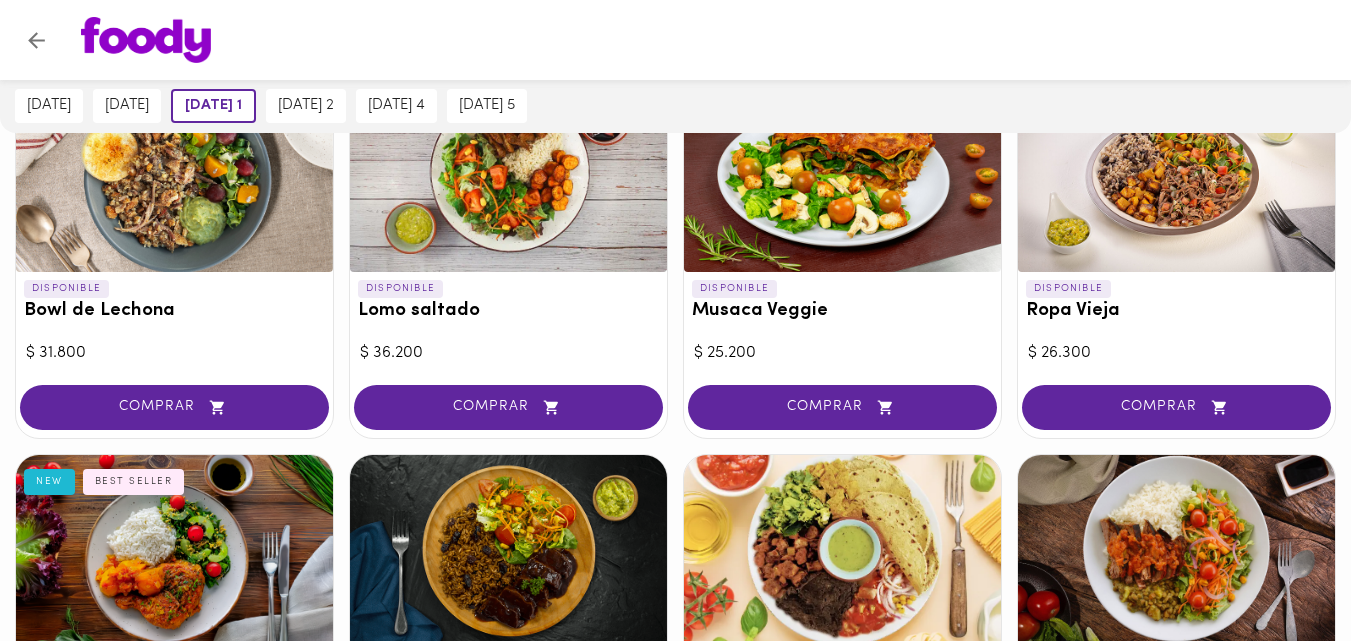 click at bounding box center [174, 177] 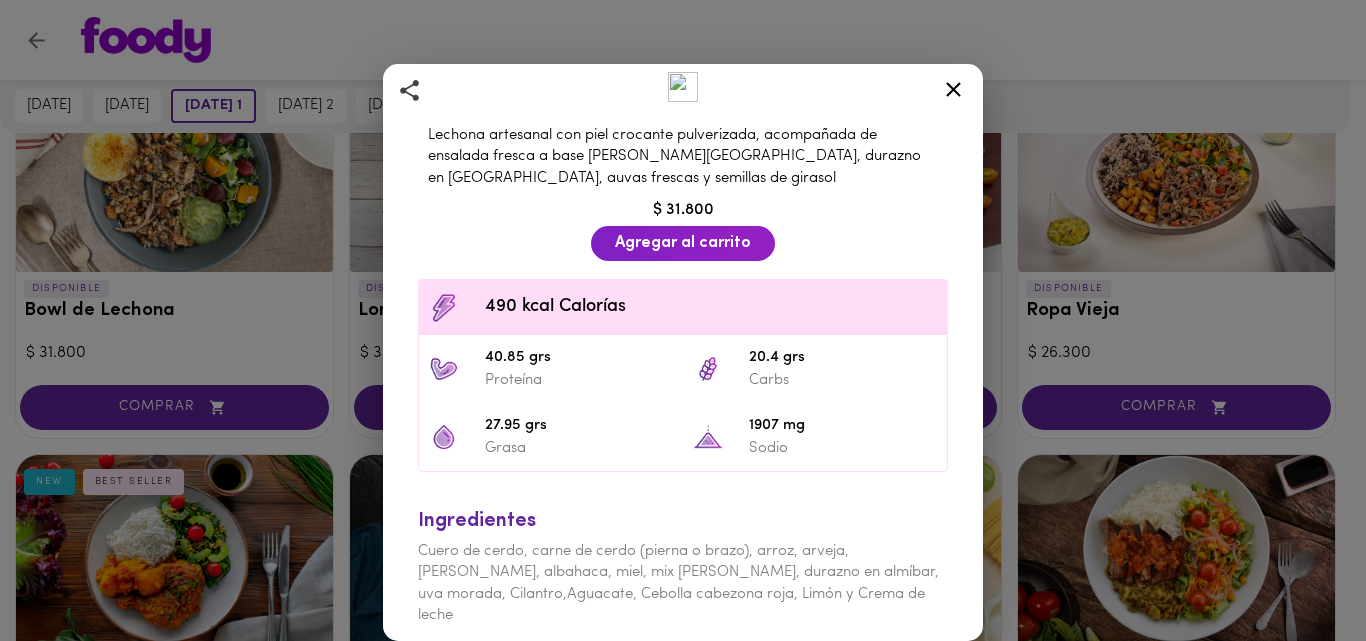 scroll, scrollTop: 452, scrollLeft: 0, axis: vertical 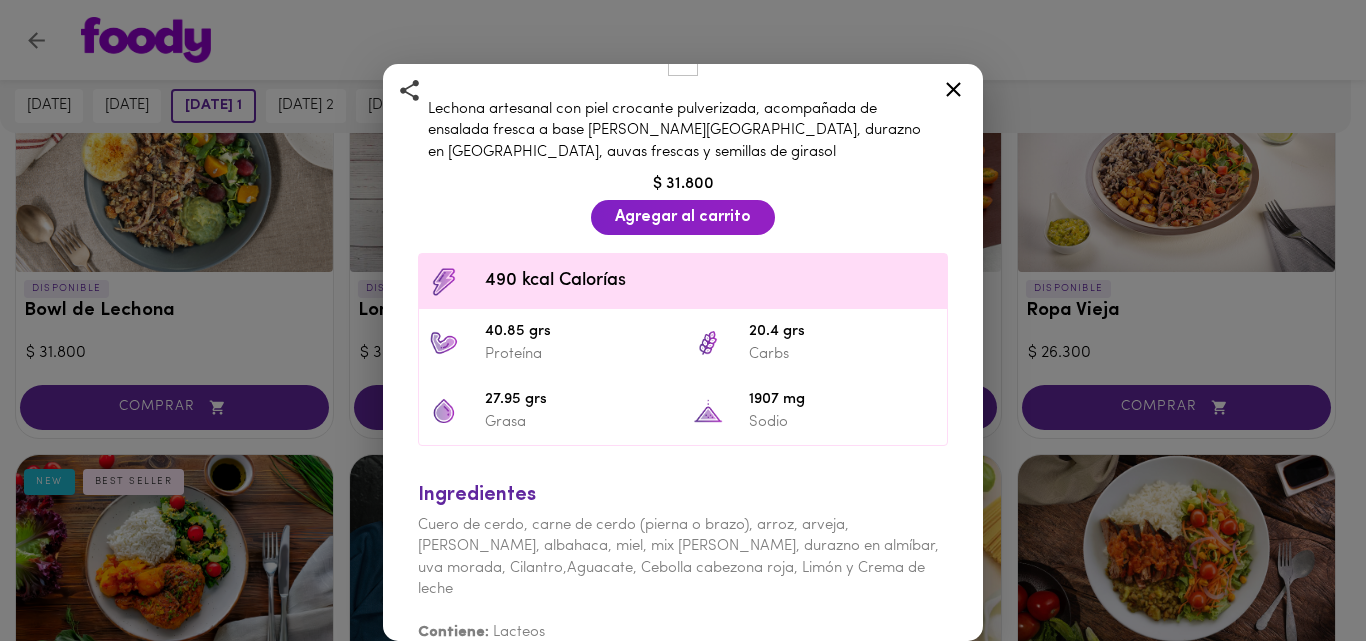 click on "Cuero de cerdo, carne de cerdo (pierna o brazo), arroz, arveja, [PERSON_NAME], albahaca, miel, mix [PERSON_NAME], durazno en almíbar, uva morada, Cilantro,Aguacate, Cebolla cabezona roja, Limón y Crema de leche" at bounding box center (678, 557) 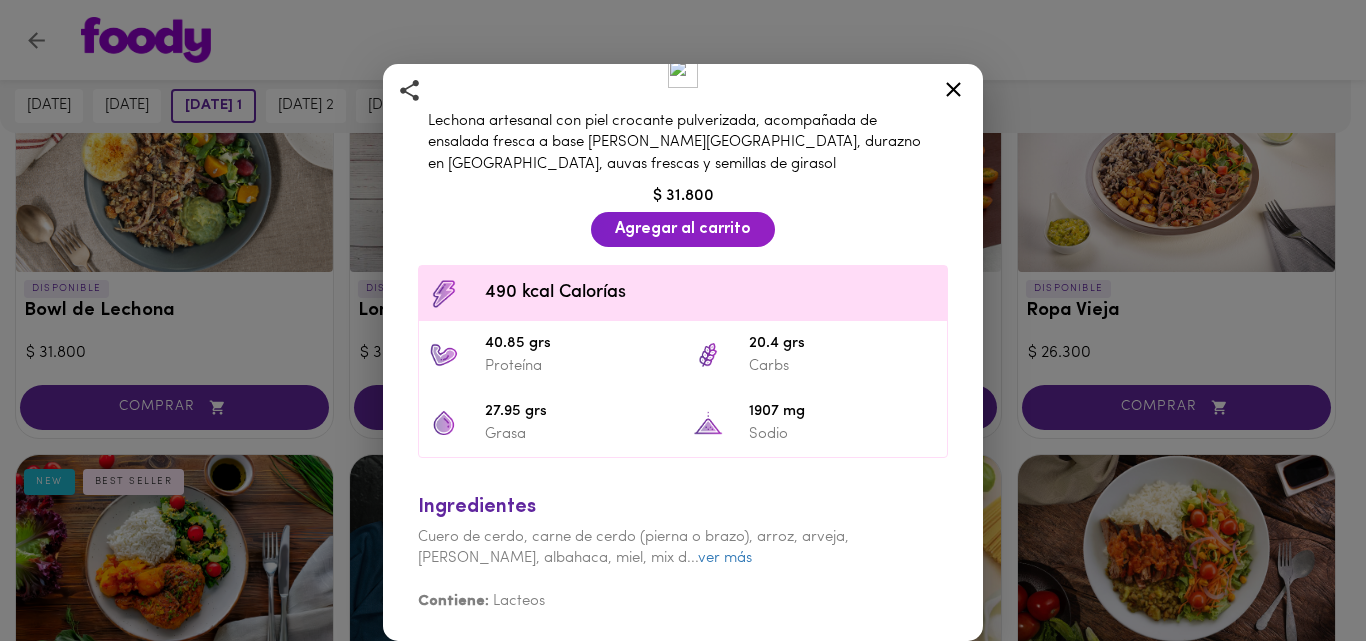scroll, scrollTop: 430, scrollLeft: 0, axis: vertical 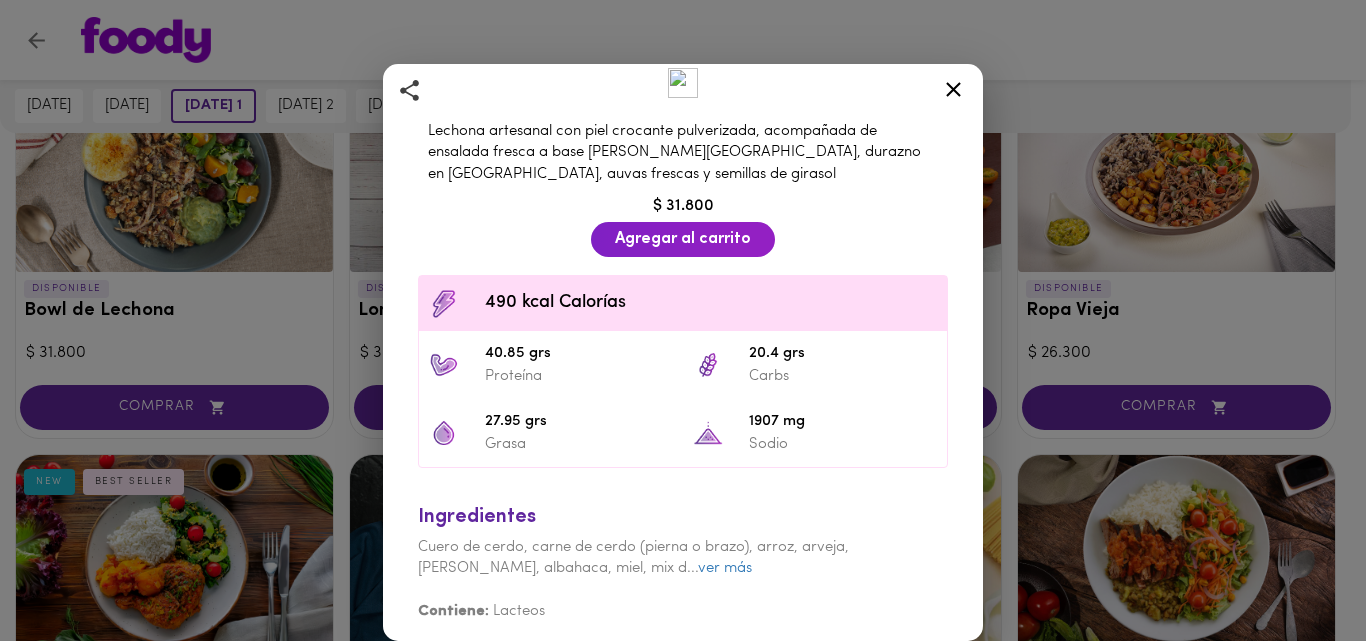 click 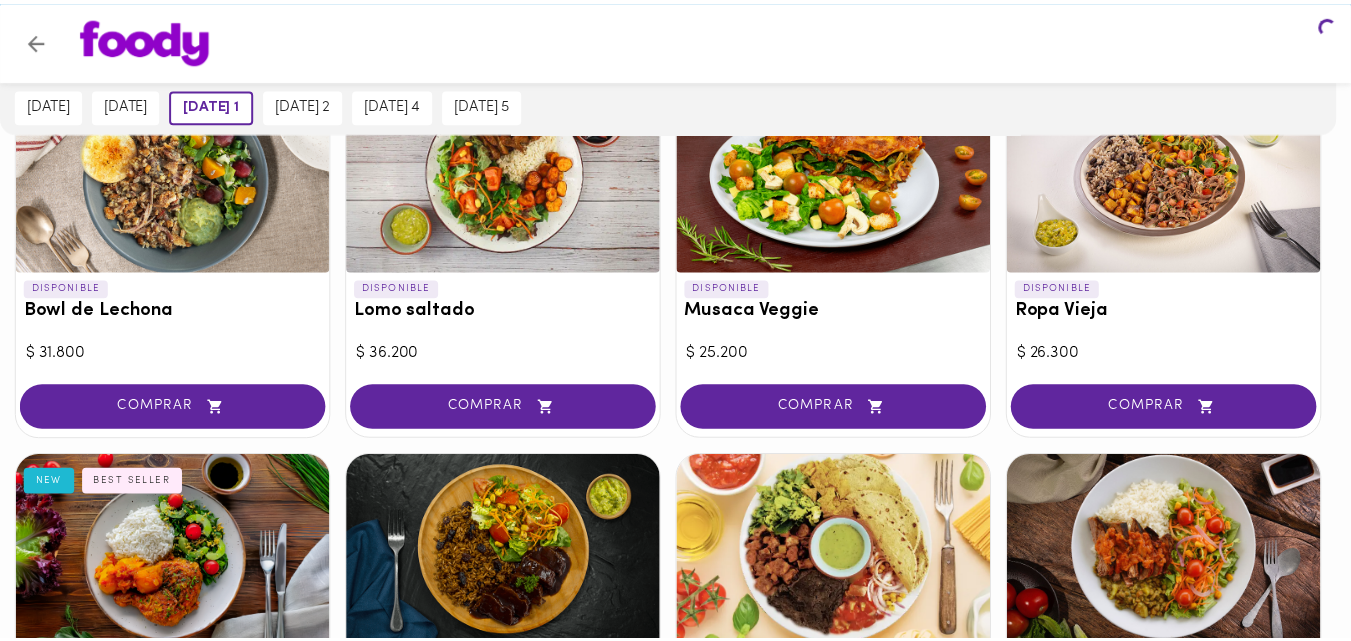 scroll, scrollTop: 0, scrollLeft: 0, axis: both 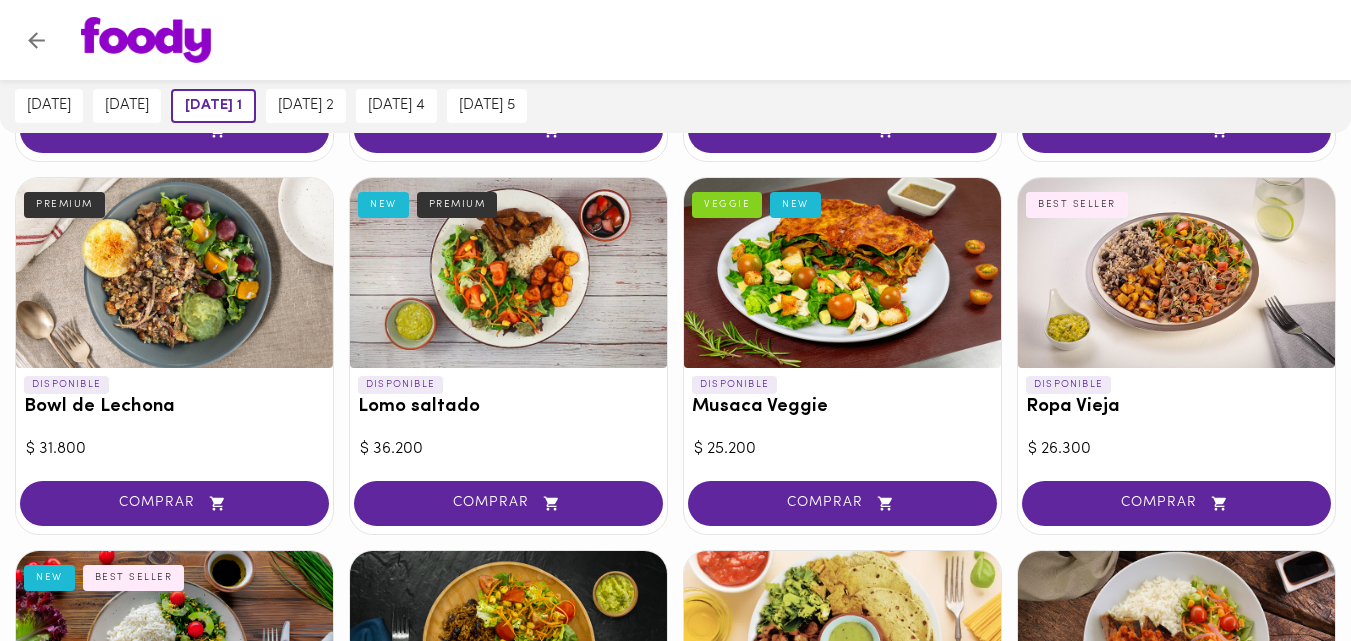 click at bounding box center [174, 273] 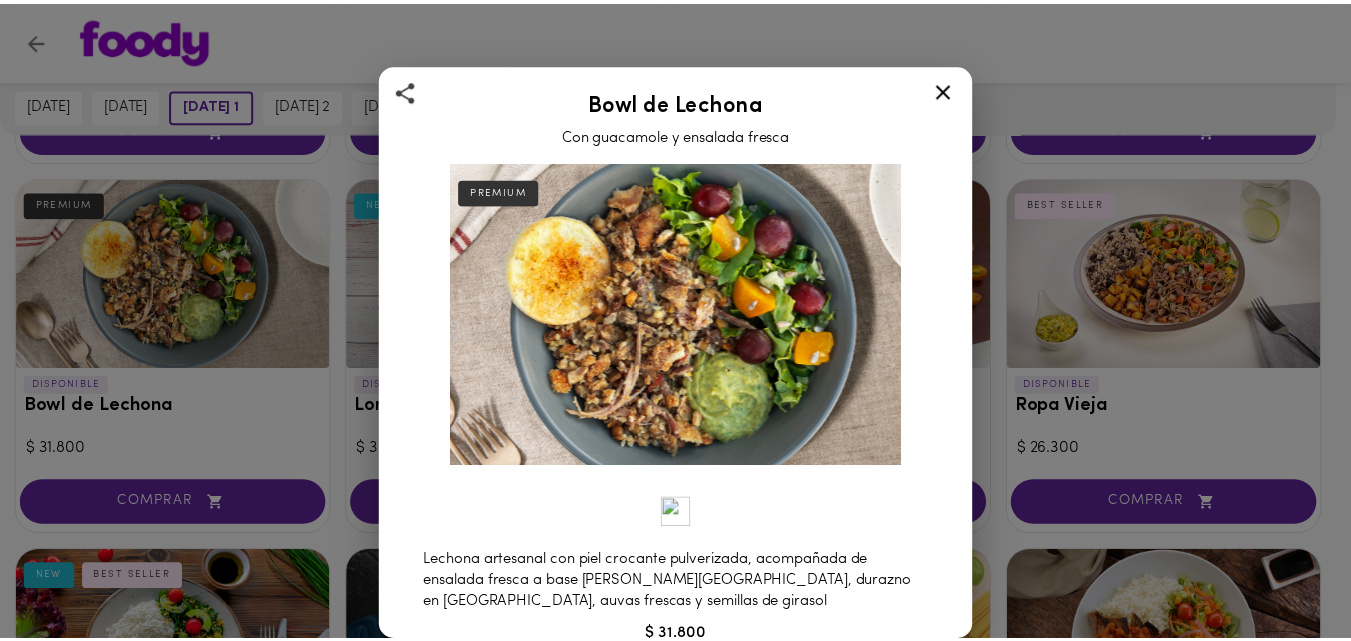 scroll, scrollTop: 0, scrollLeft: 0, axis: both 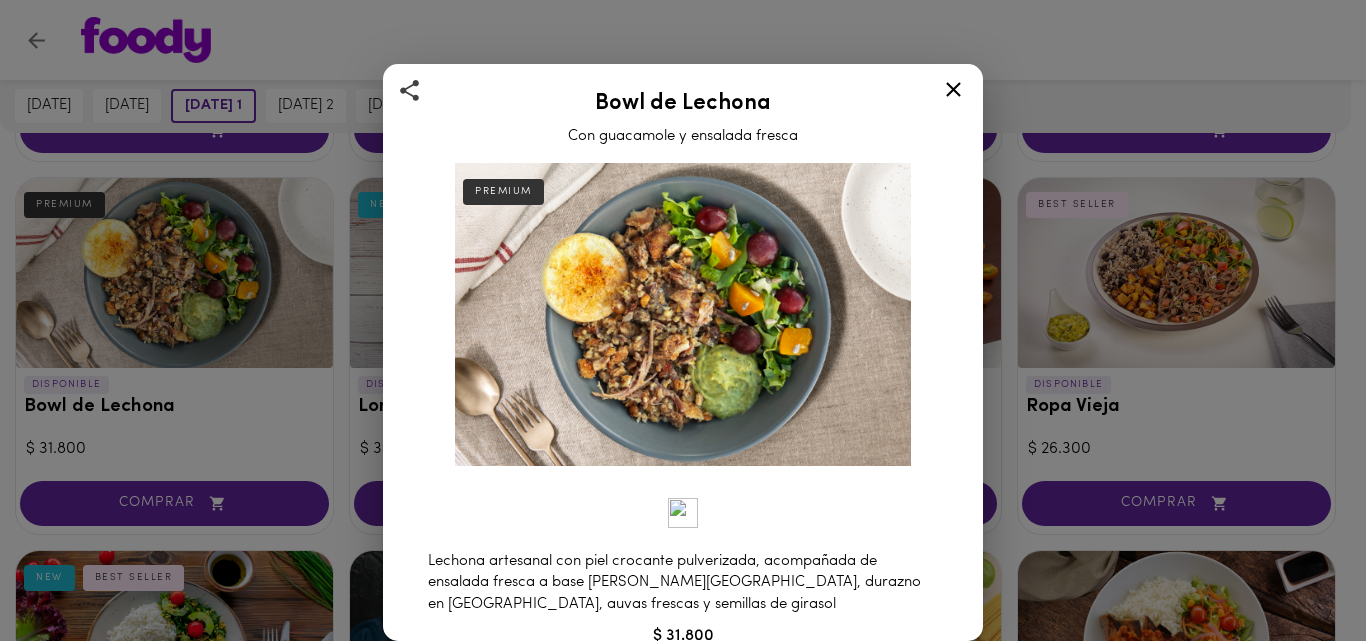click 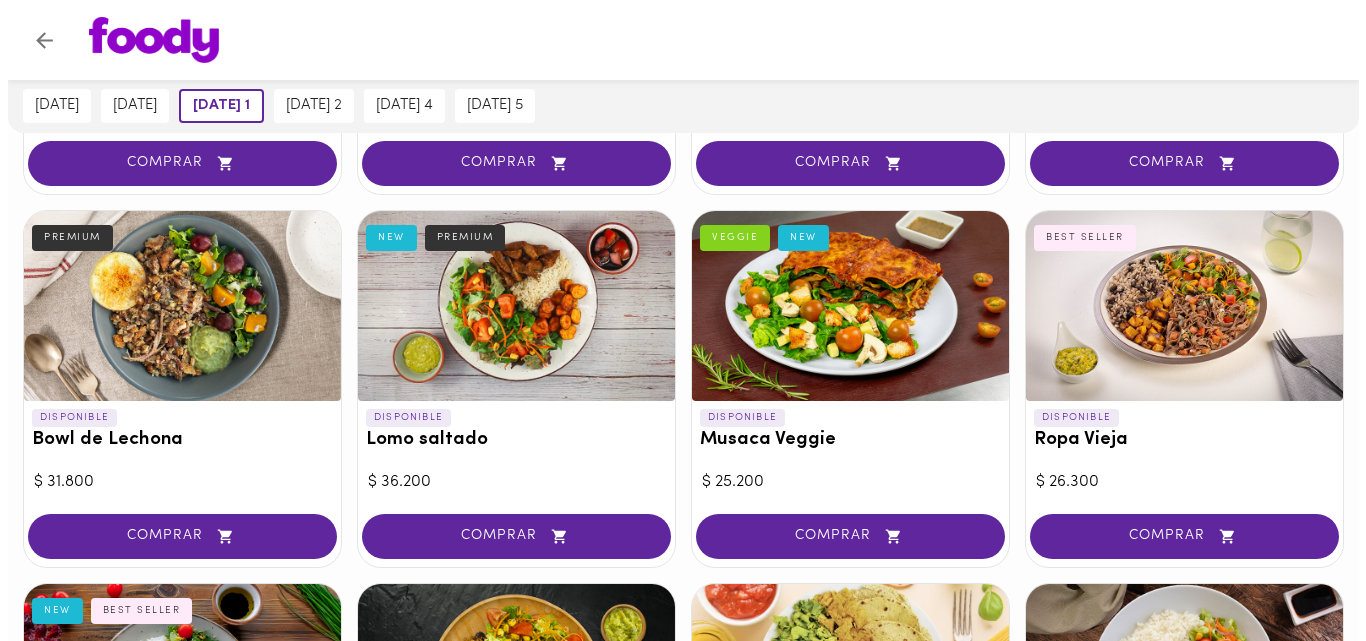 scroll, scrollTop: 462, scrollLeft: 0, axis: vertical 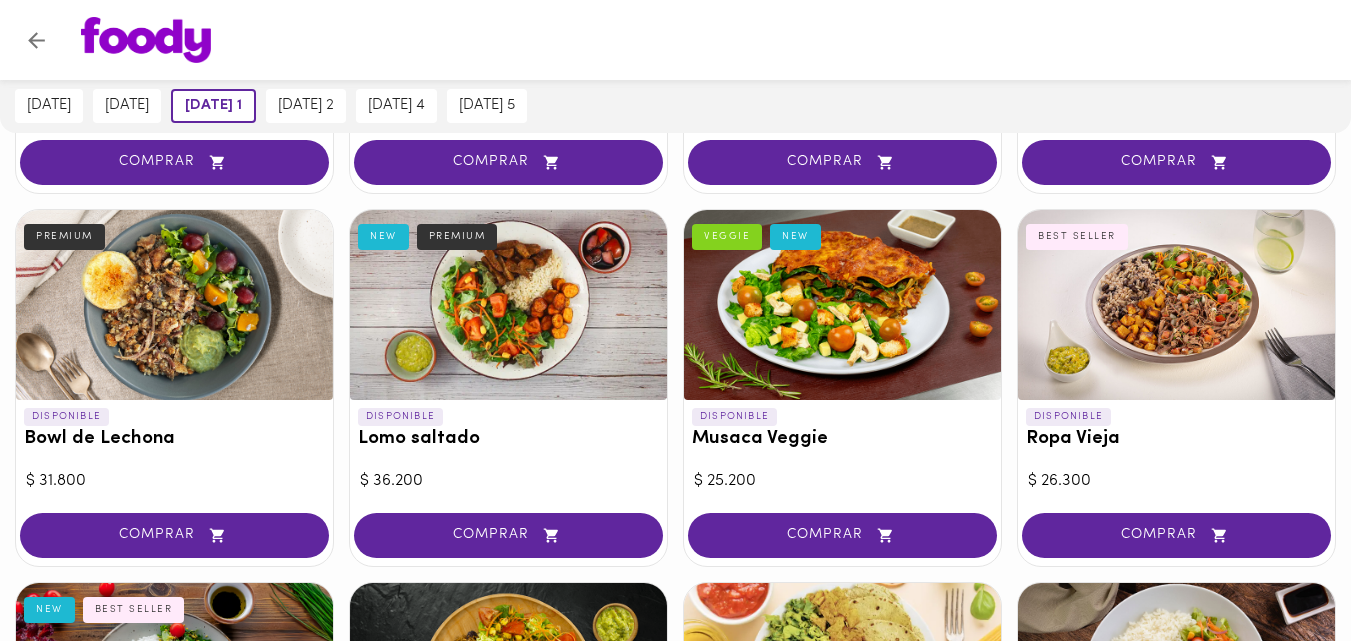 click at bounding box center [174, 305] 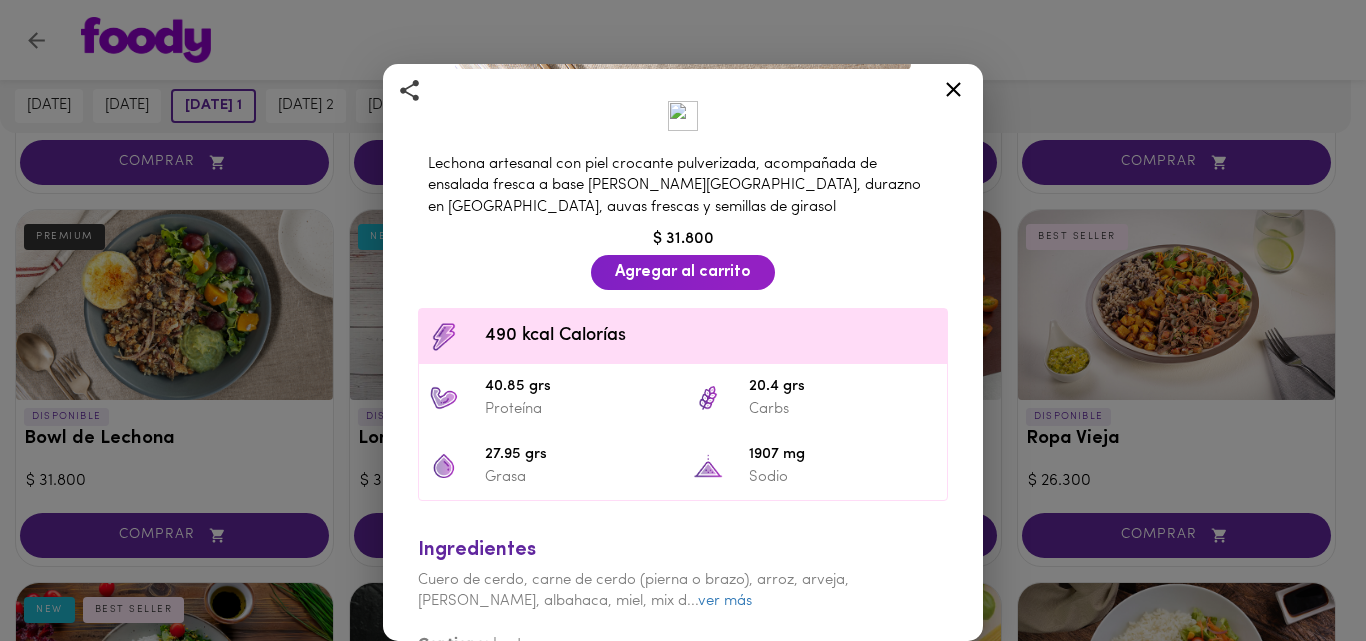 scroll, scrollTop: 430, scrollLeft: 0, axis: vertical 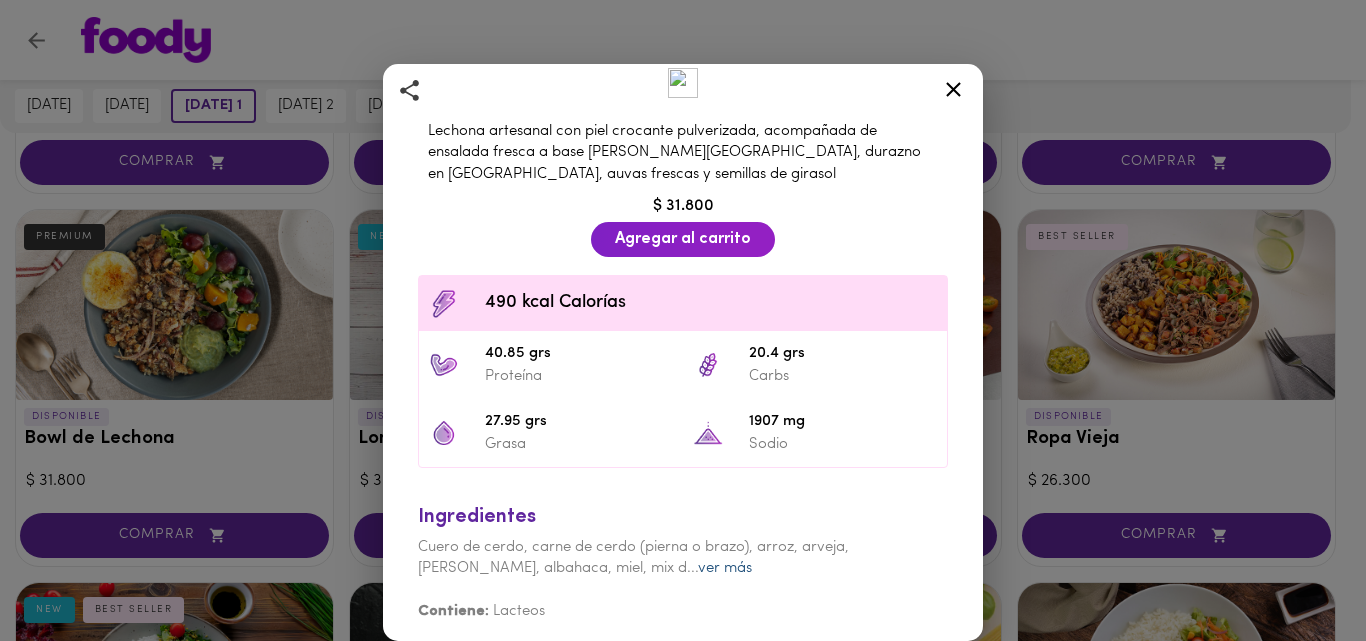 click on "ver más" at bounding box center [725, 568] 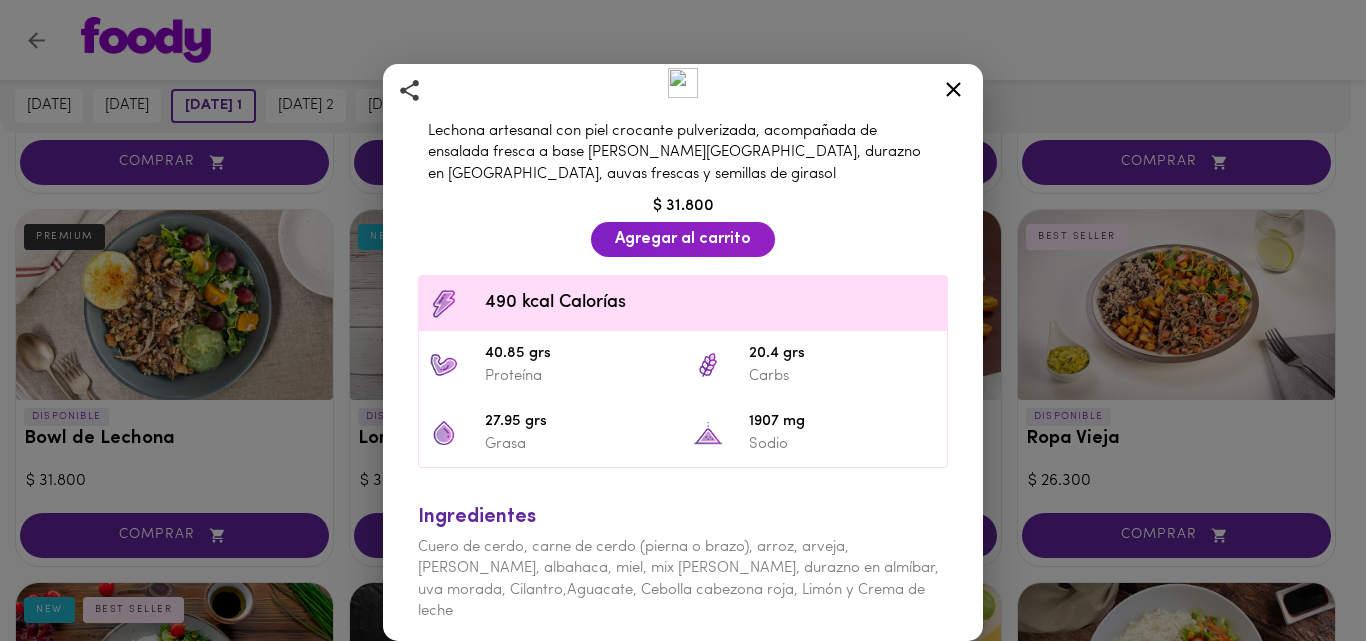 scroll, scrollTop: 452, scrollLeft: 0, axis: vertical 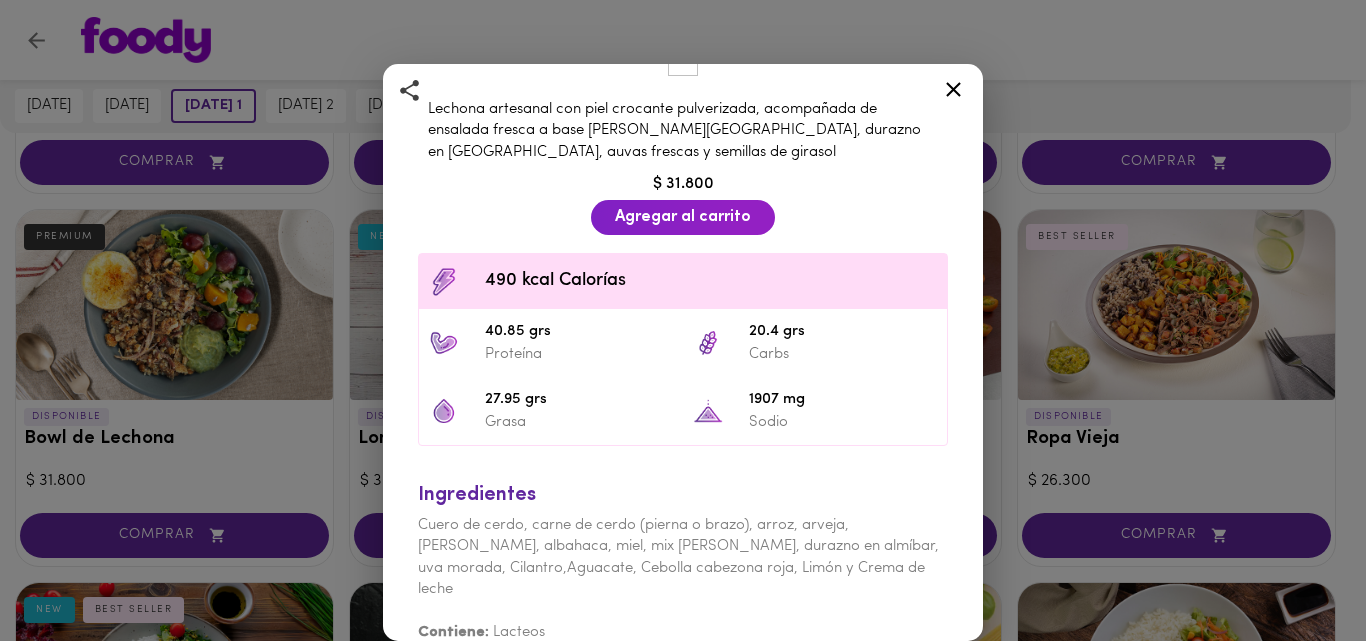 click 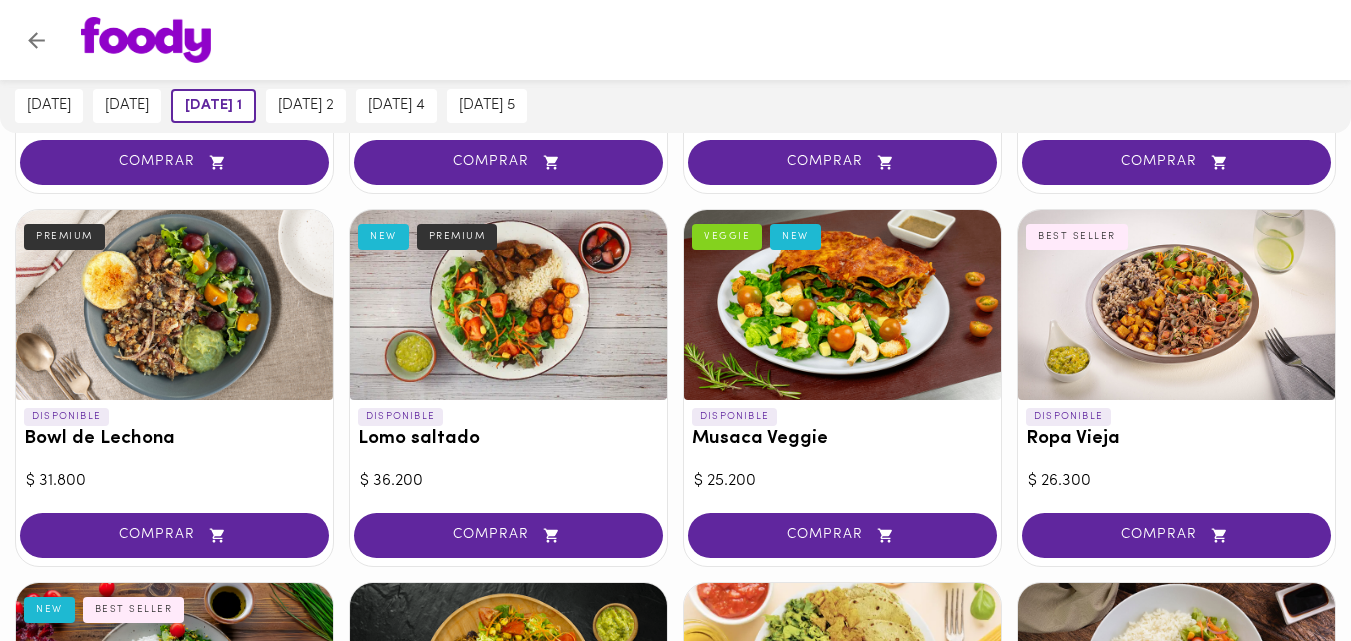 click at bounding box center (174, 305) 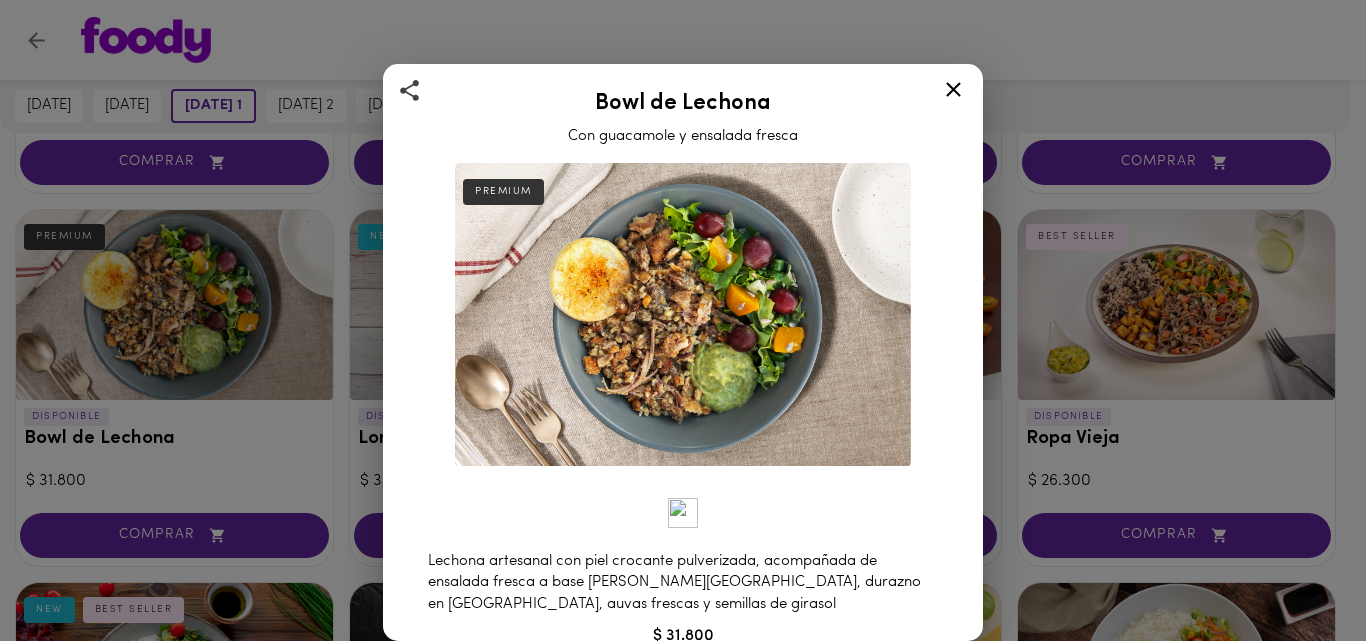 click 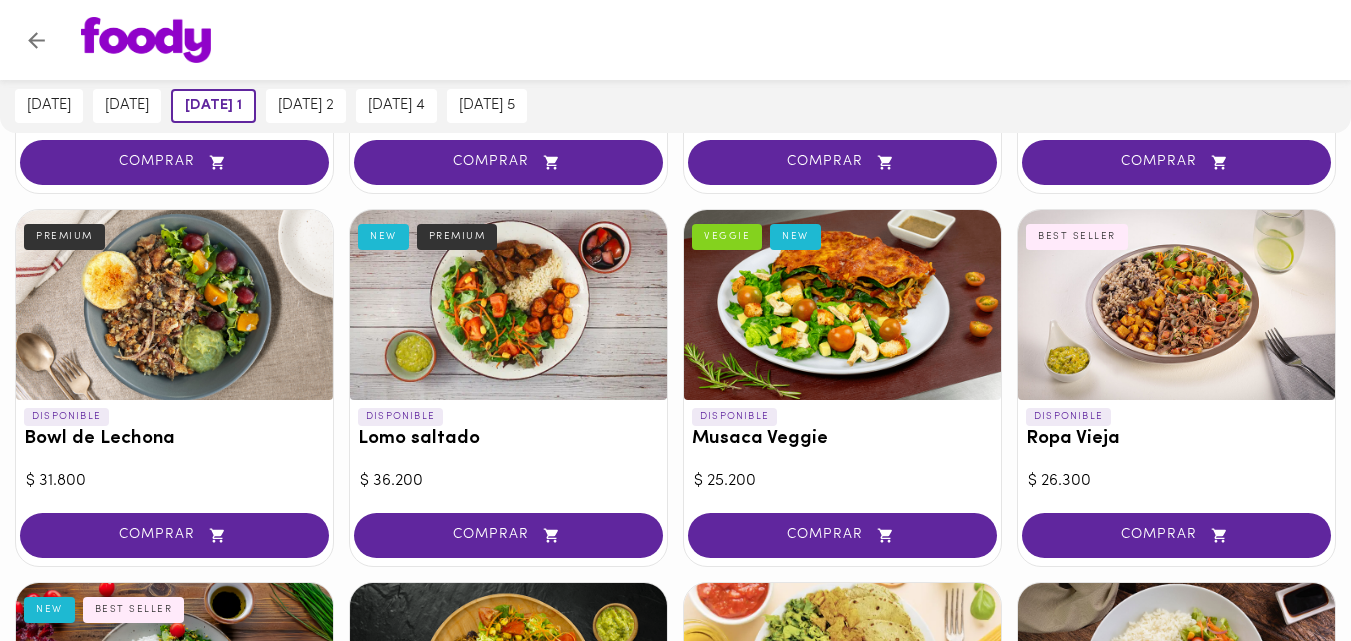 click at bounding box center [174, 305] 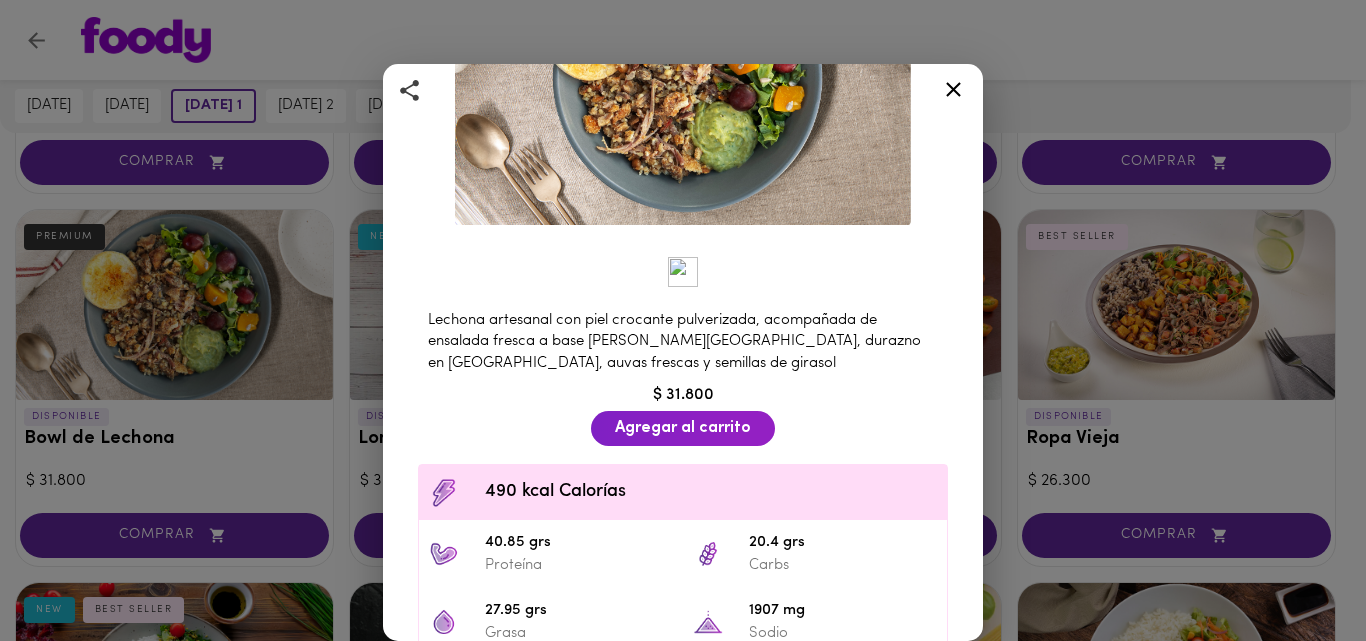 scroll, scrollTop: 251, scrollLeft: 0, axis: vertical 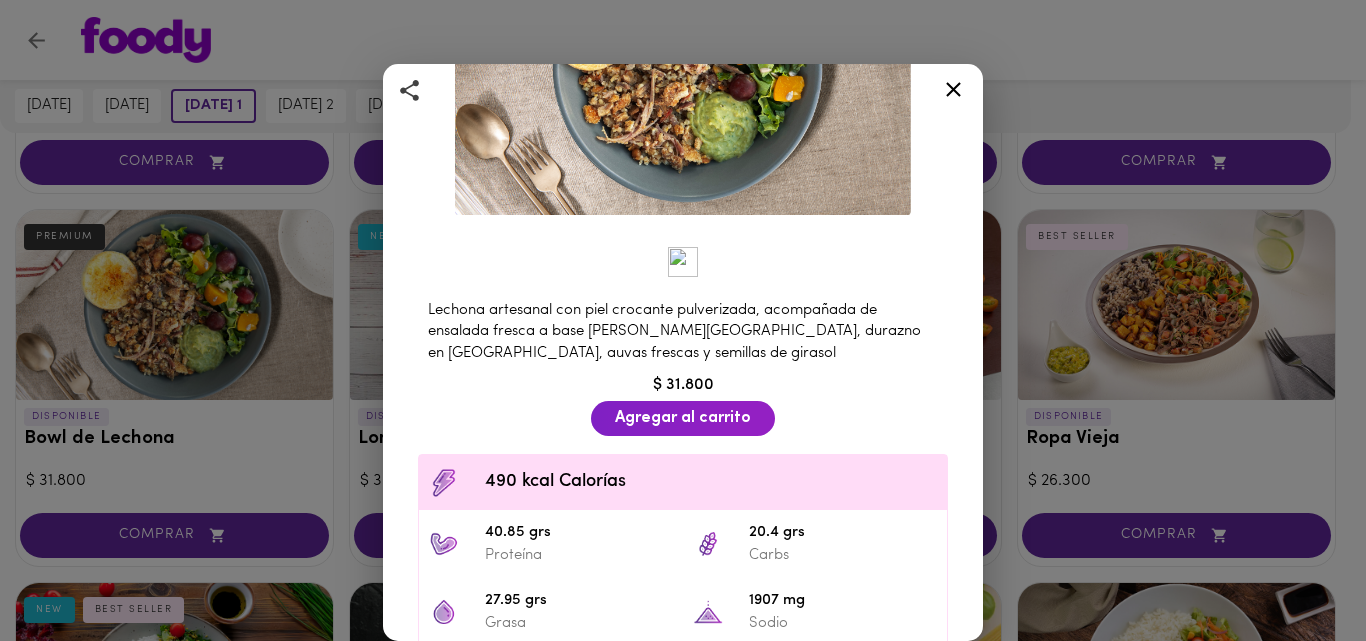 click 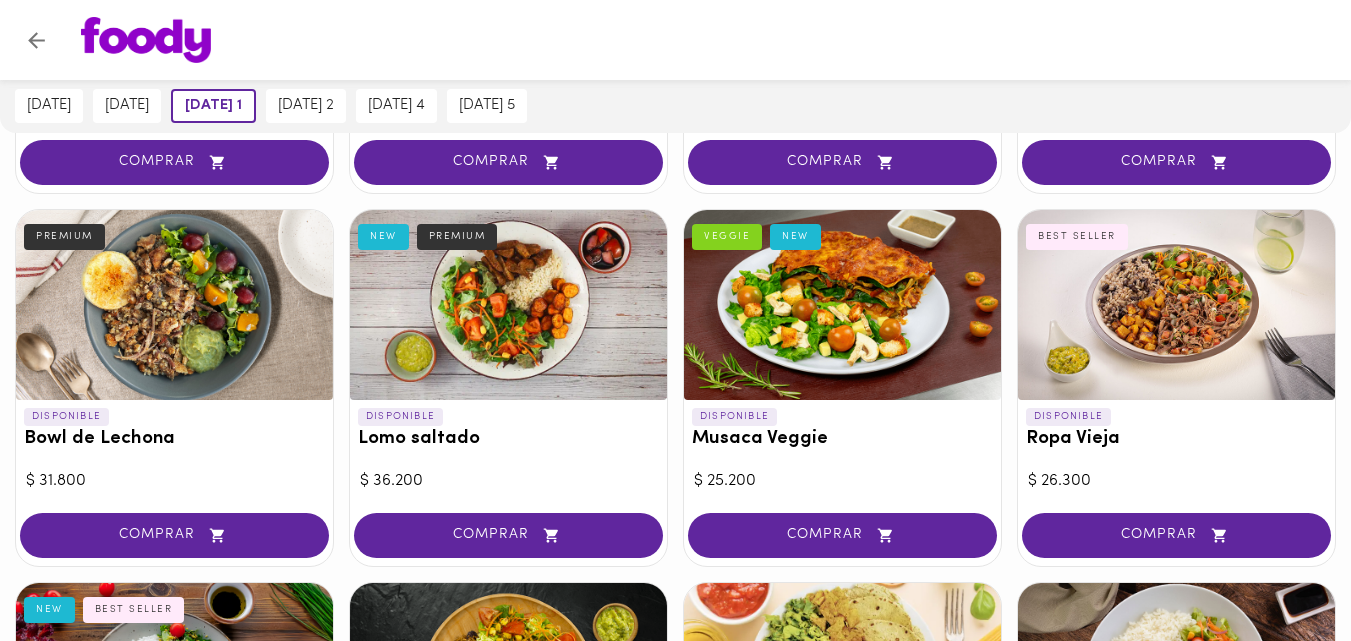 click at bounding box center (174, 305) 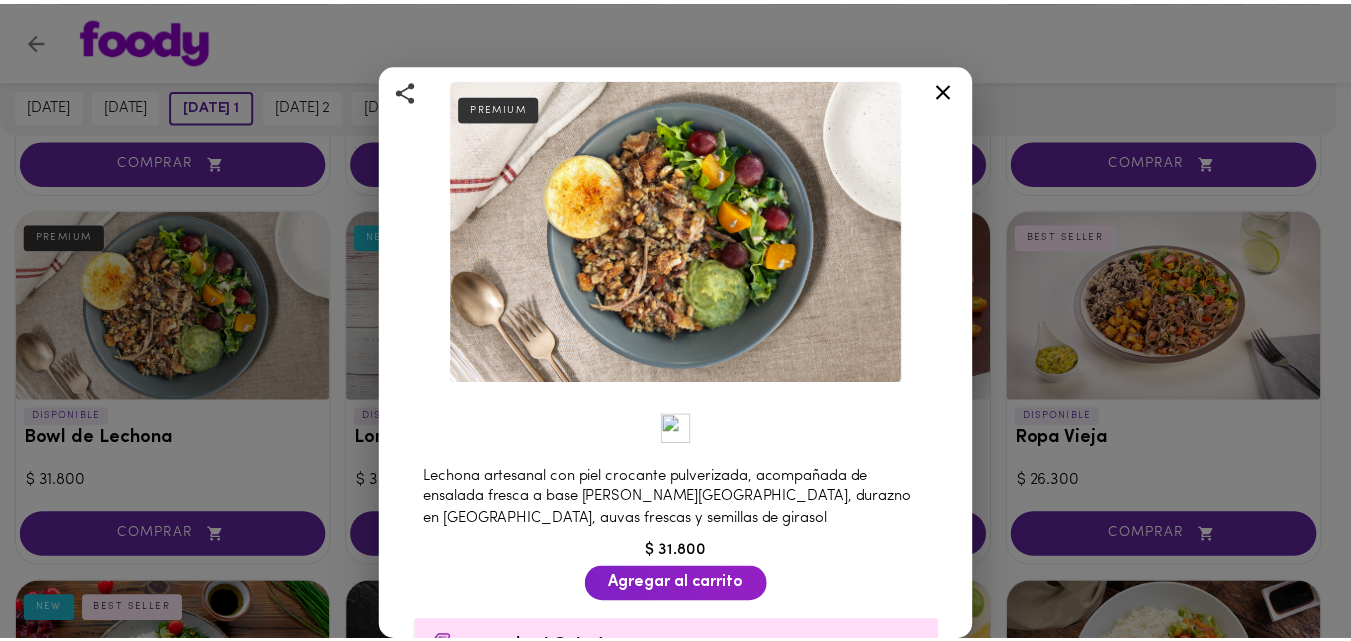 scroll, scrollTop: 0, scrollLeft: 0, axis: both 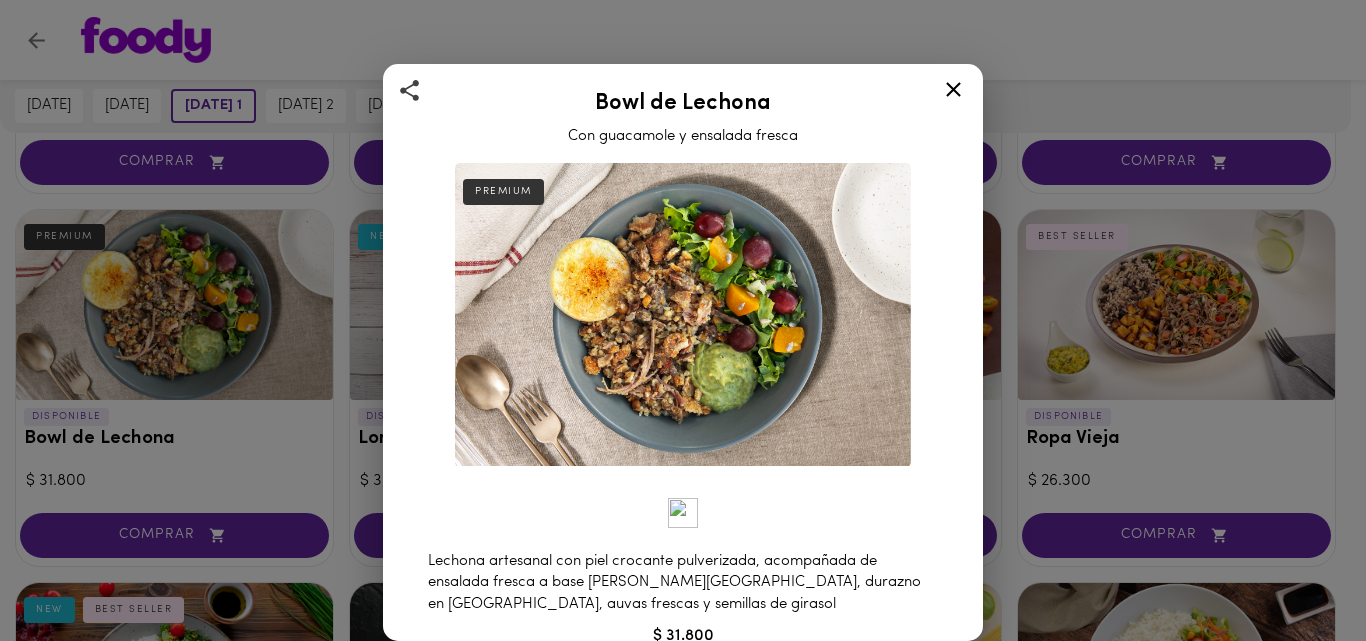 click 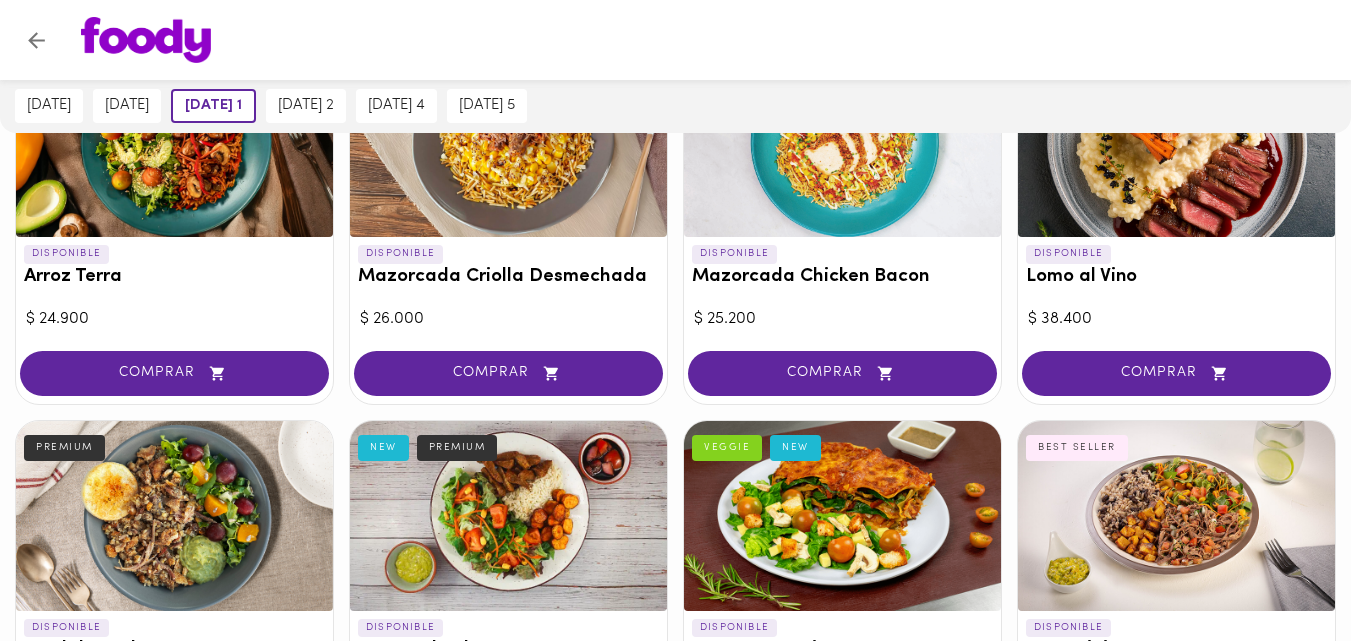 scroll, scrollTop: 0, scrollLeft: 0, axis: both 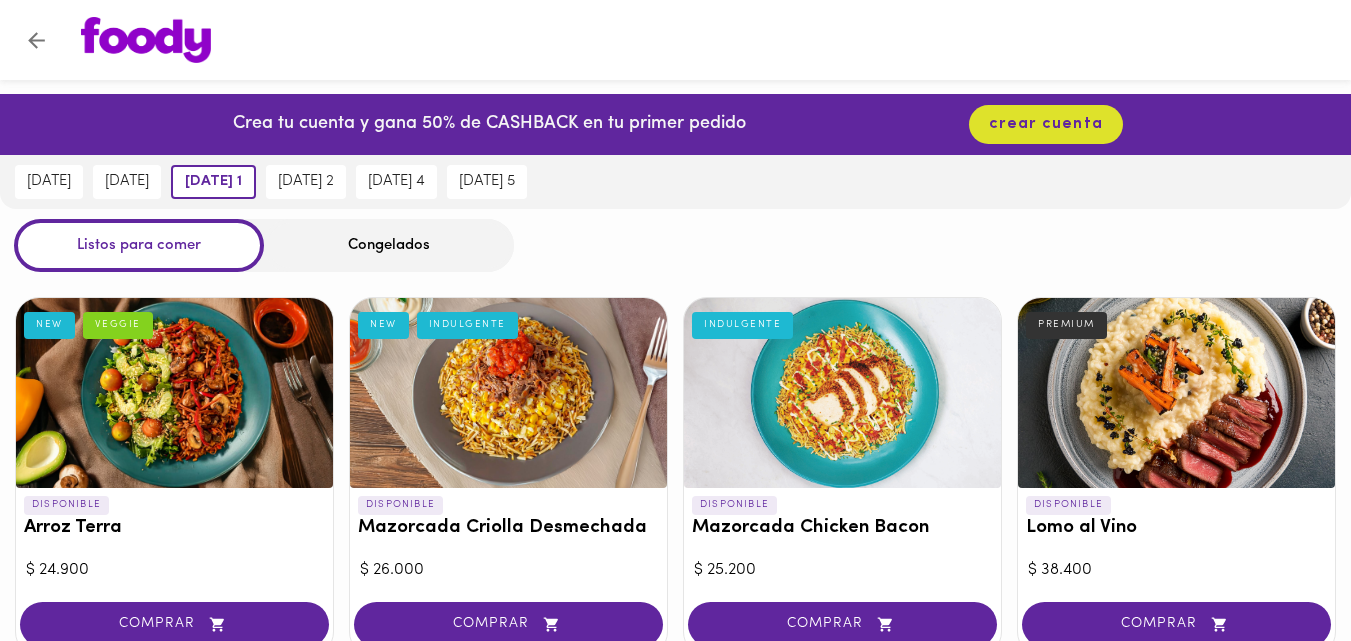 click on "Congelados" at bounding box center (389, 245) 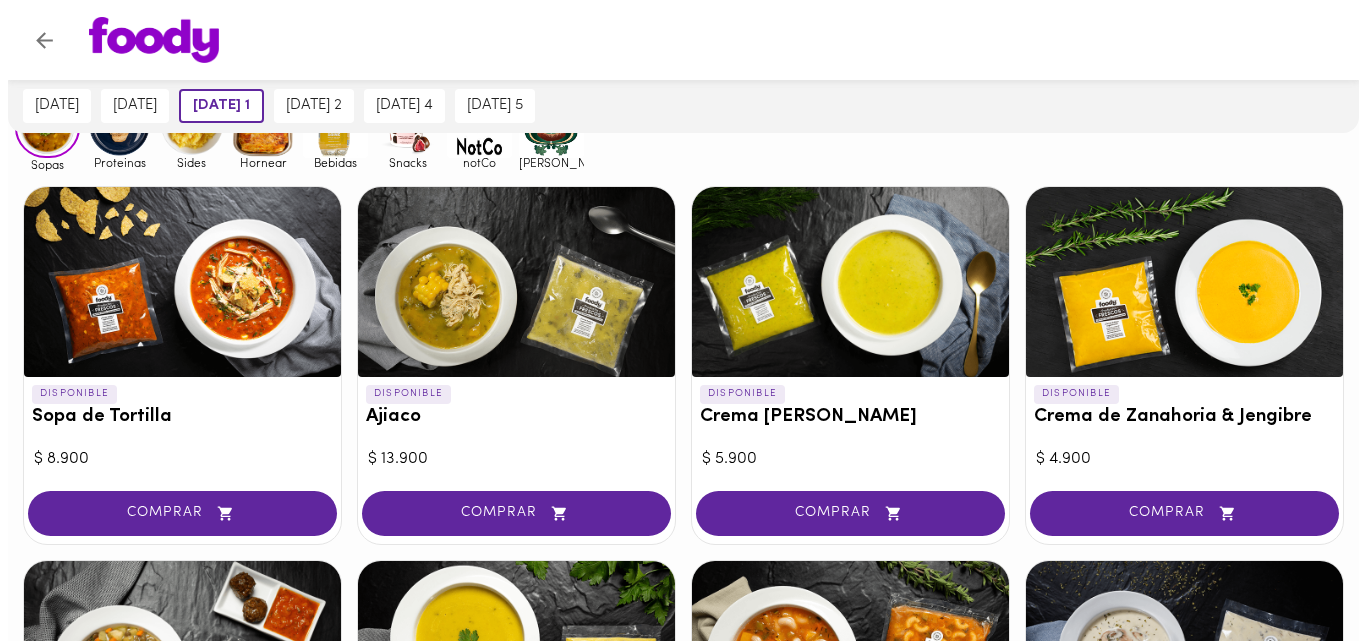 scroll, scrollTop: 190, scrollLeft: 0, axis: vertical 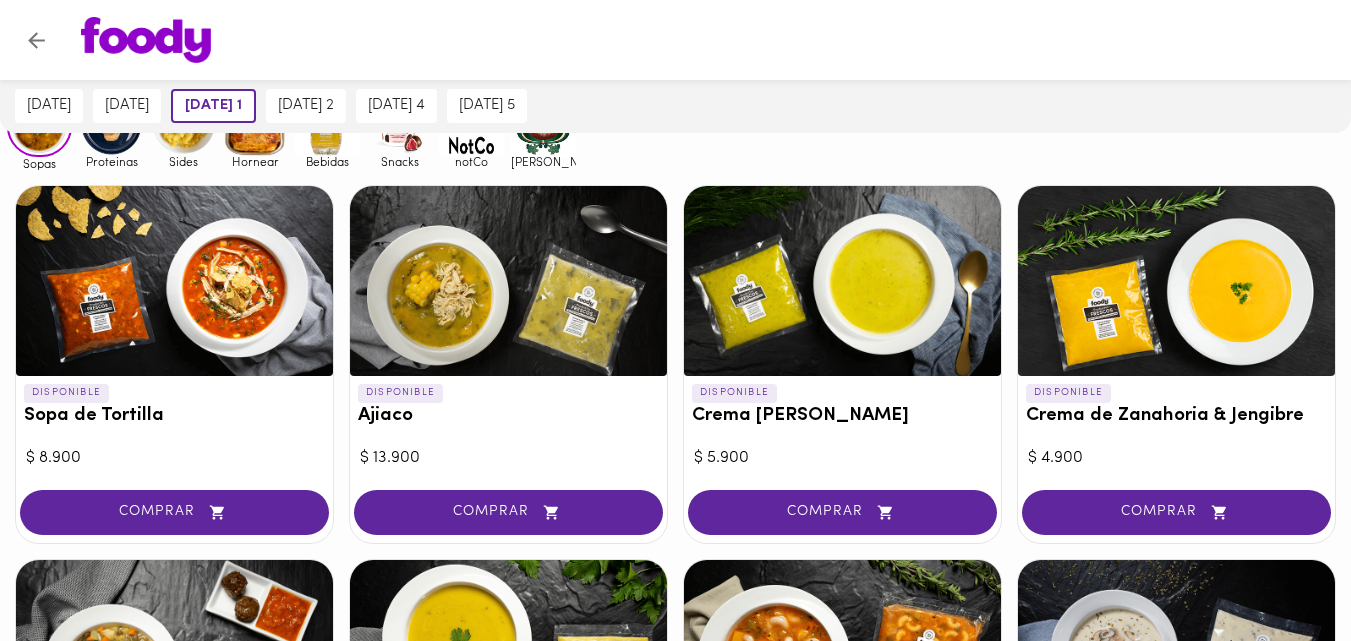 click at bounding box center (508, 281) 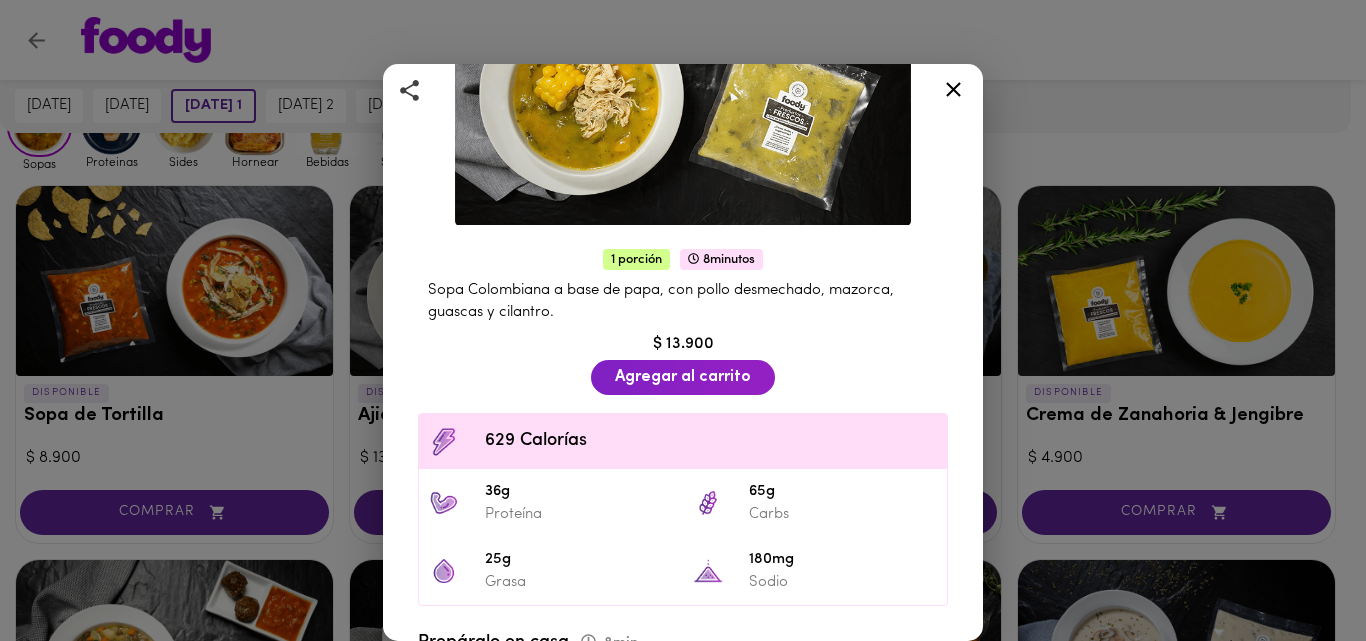 scroll, scrollTop: 256, scrollLeft: 0, axis: vertical 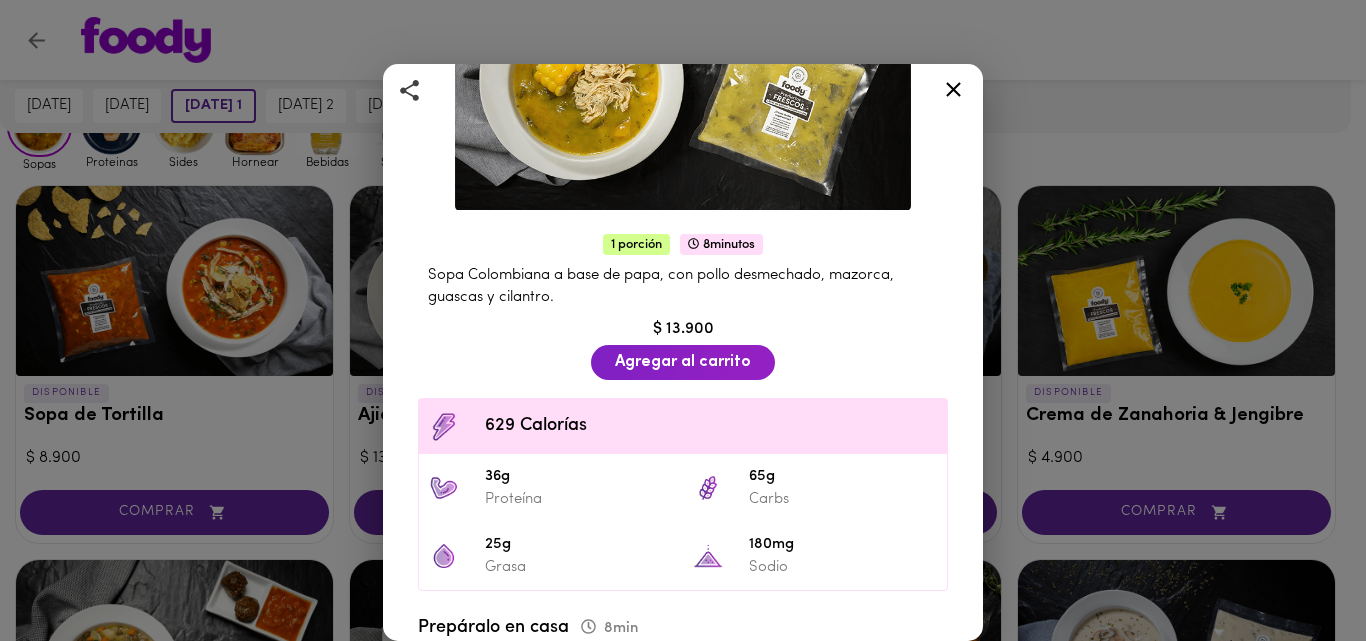 click on "Ajiaco   Casera de mamá 1   porción 8  minutos Sopa Colombiana a base de papa, con pollo desmechado, mazorca, guascas y cilantro.  $ 13.900 Agregar al carrito 629 Calorías 36g Proteína 65g Carbs 25g Grasa 180mg Sodio Prepáralo en casa    8  min Abre el paquete de sopa y calienta en una olla con tapa durante 8 minutos. Si te gusta la sopa más líquida, puedes agregarle medio vaso de agua y calentar en la olla con tapa por 10 minutos. Si quieres, puedes agregar un poco de arroz y aguacate picado. ¡Buen provecho! Ingredientes Papa criolla, papa pastusa, arracacha, guascas, cebolla larga, cilantro, mazorca,  pollo, ajo fresco, cebolla cabezona blanca, aceite vegetal, sal, agua, caldo de pollo, fécula" at bounding box center (683, 320) 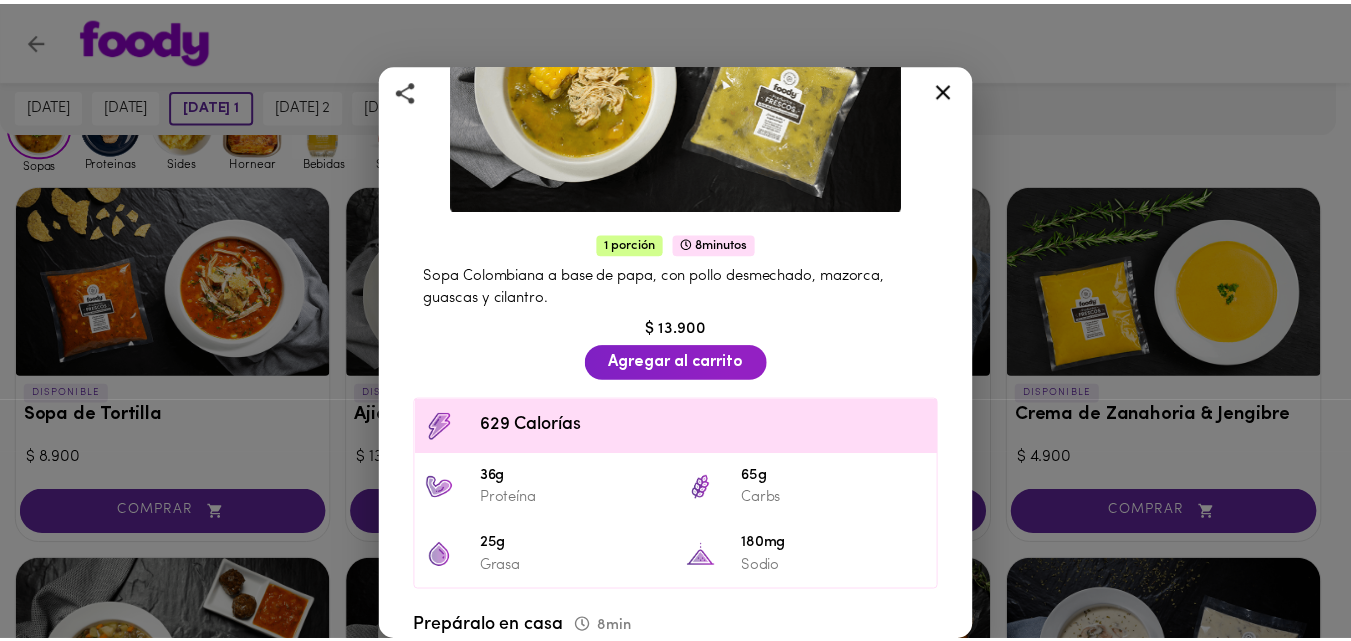 scroll, scrollTop: 0, scrollLeft: 0, axis: both 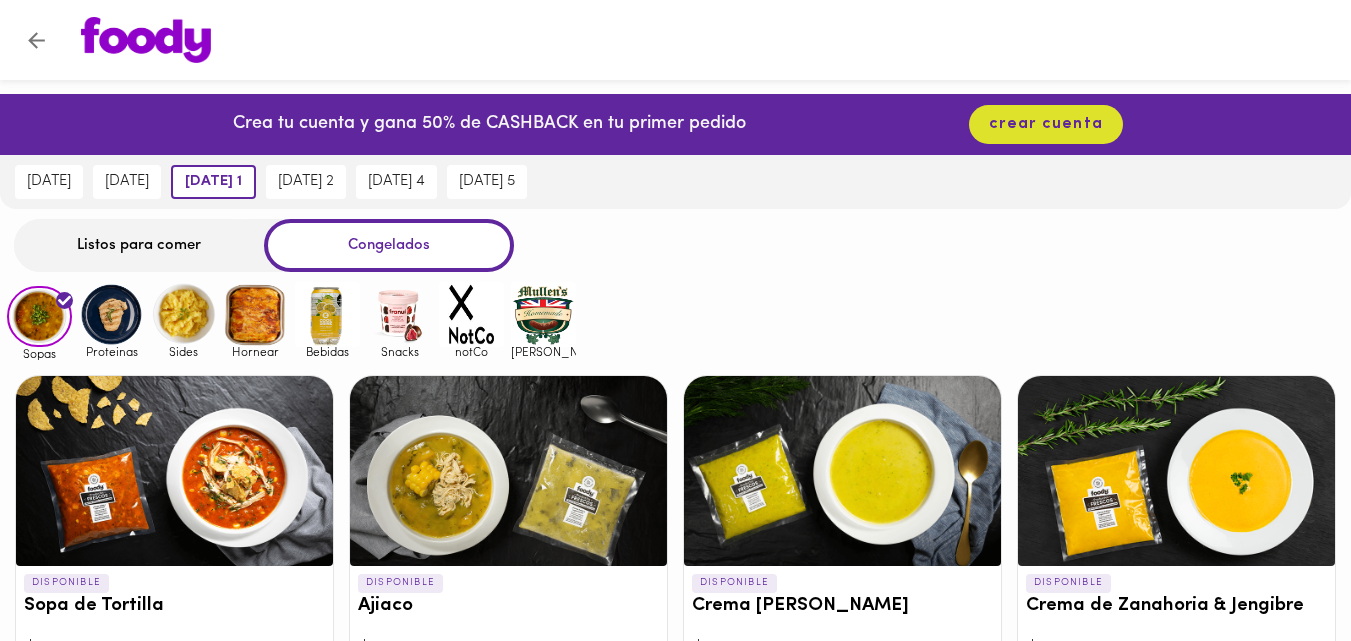click on "Listos para comer" at bounding box center [139, 245] 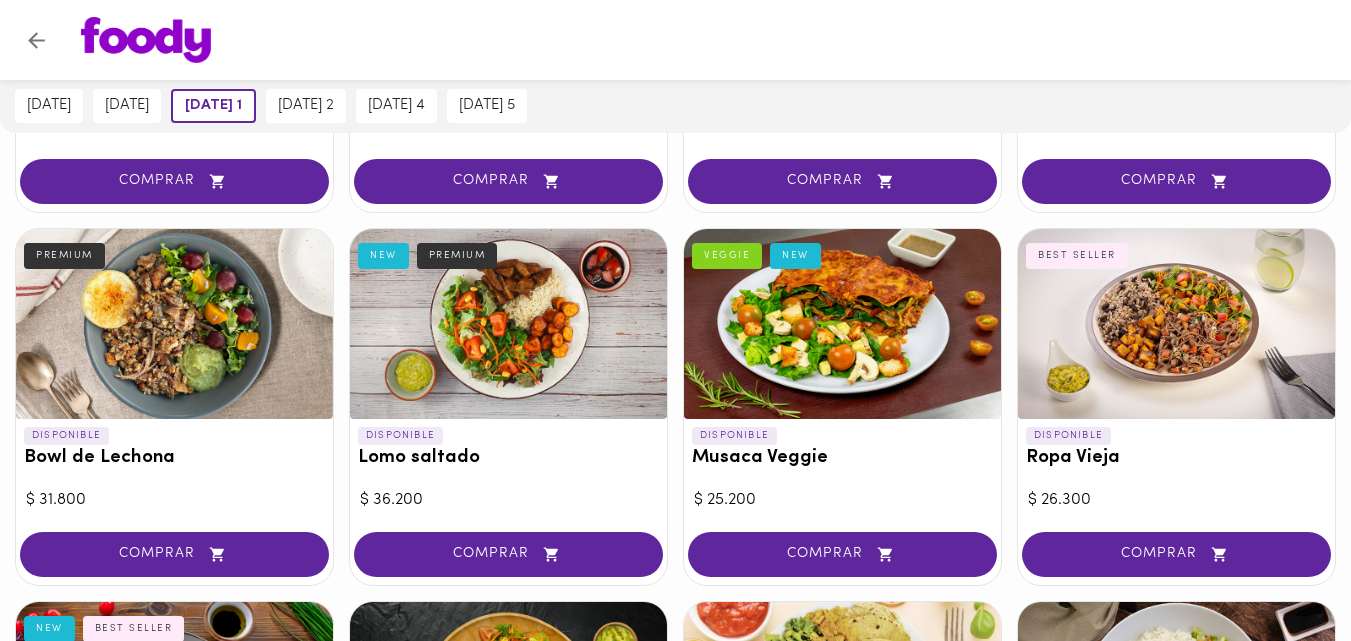 scroll, scrollTop: 441, scrollLeft: 0, axis: vertical 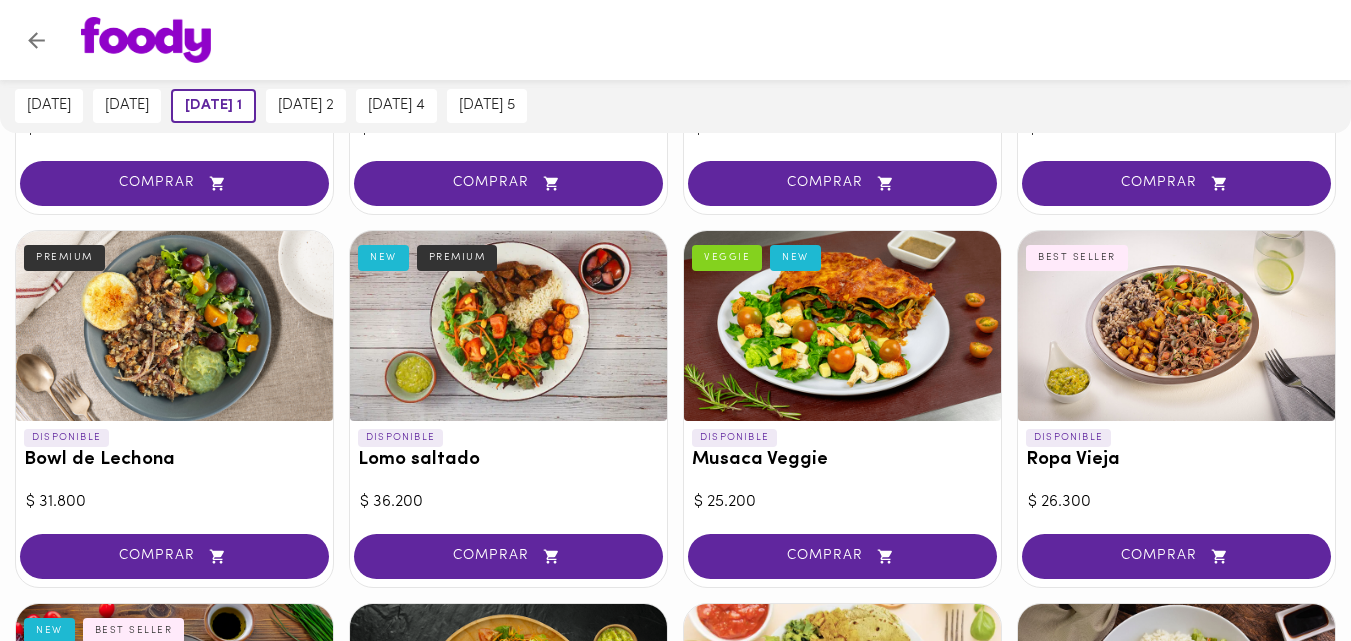 click at bounding box center [508, 326] 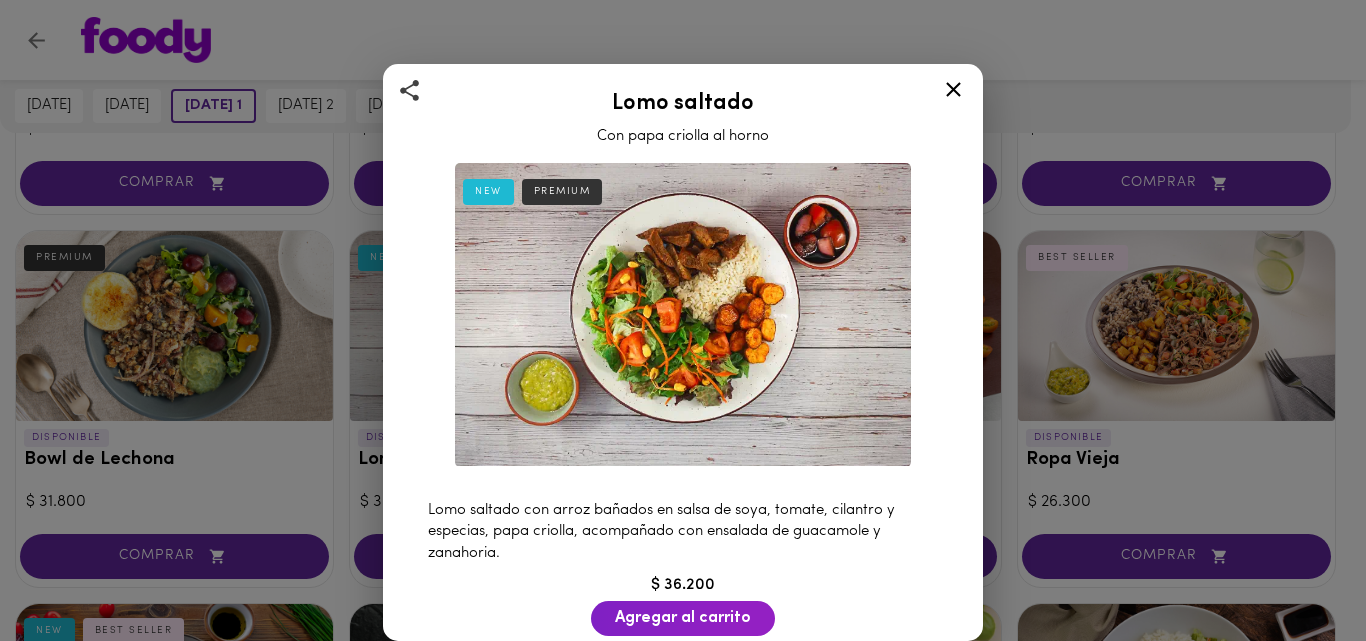click at bounding box center (953, 93) 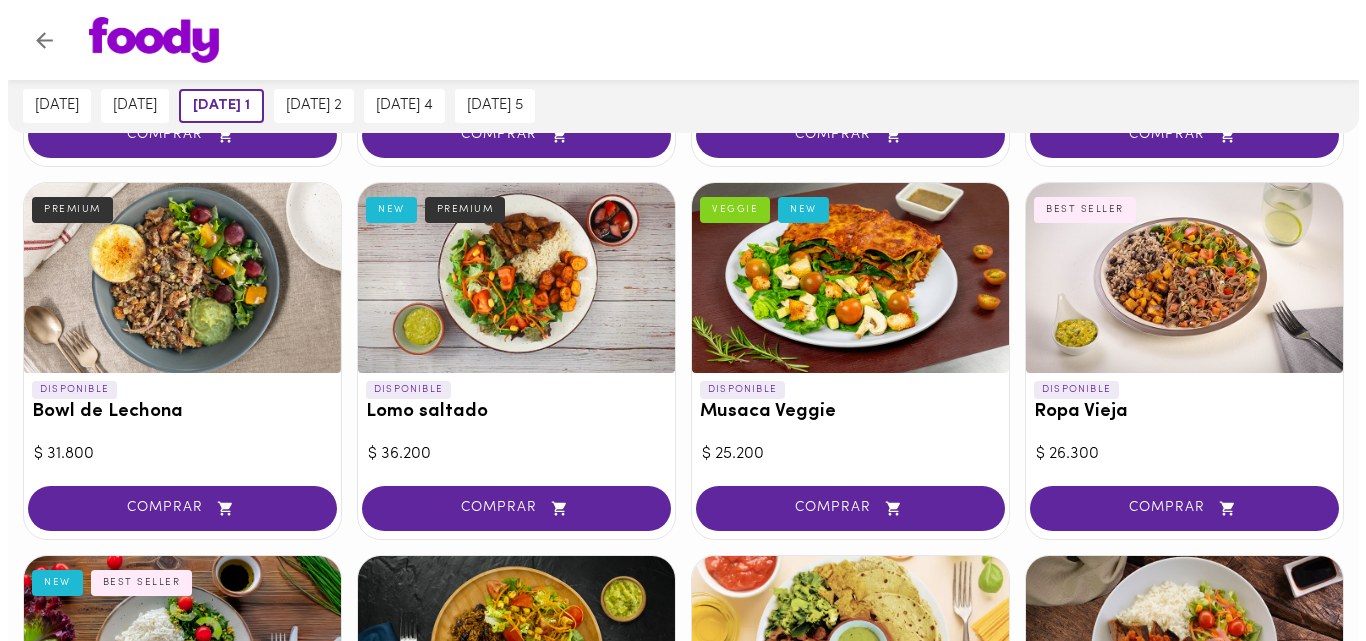 scroll, scrollTop: 497, scrollLeft: 0, axis: vertical 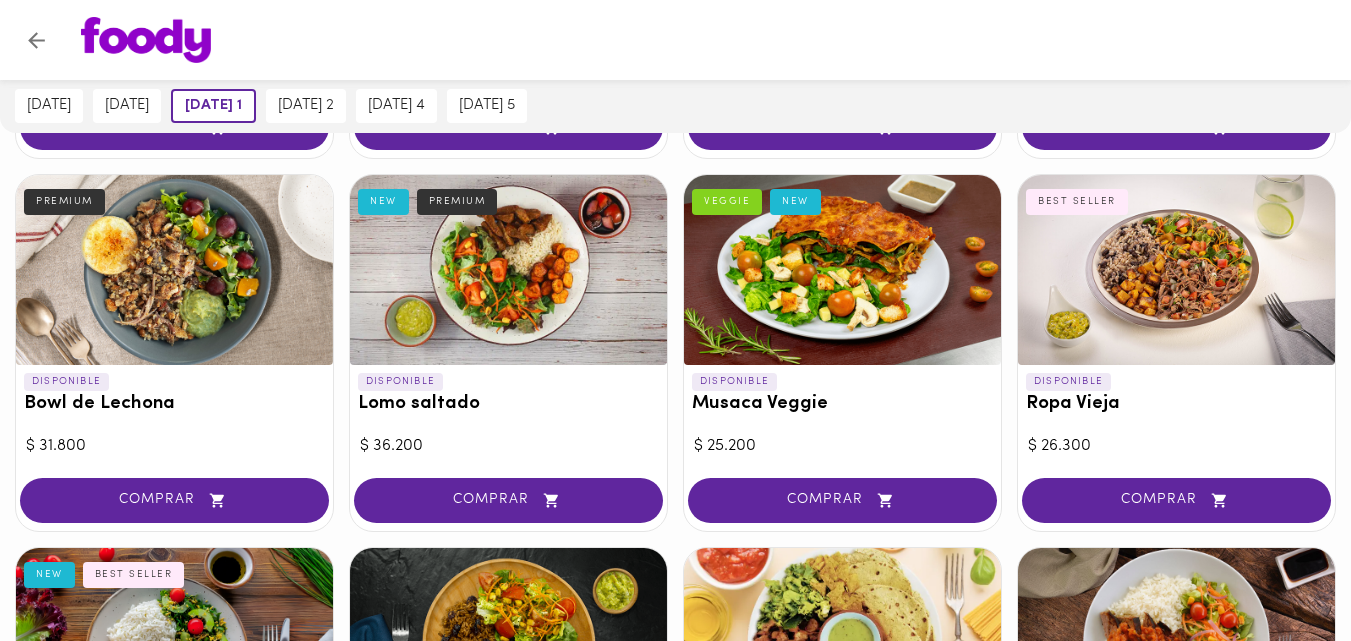 click at bounding box center [842, 270] 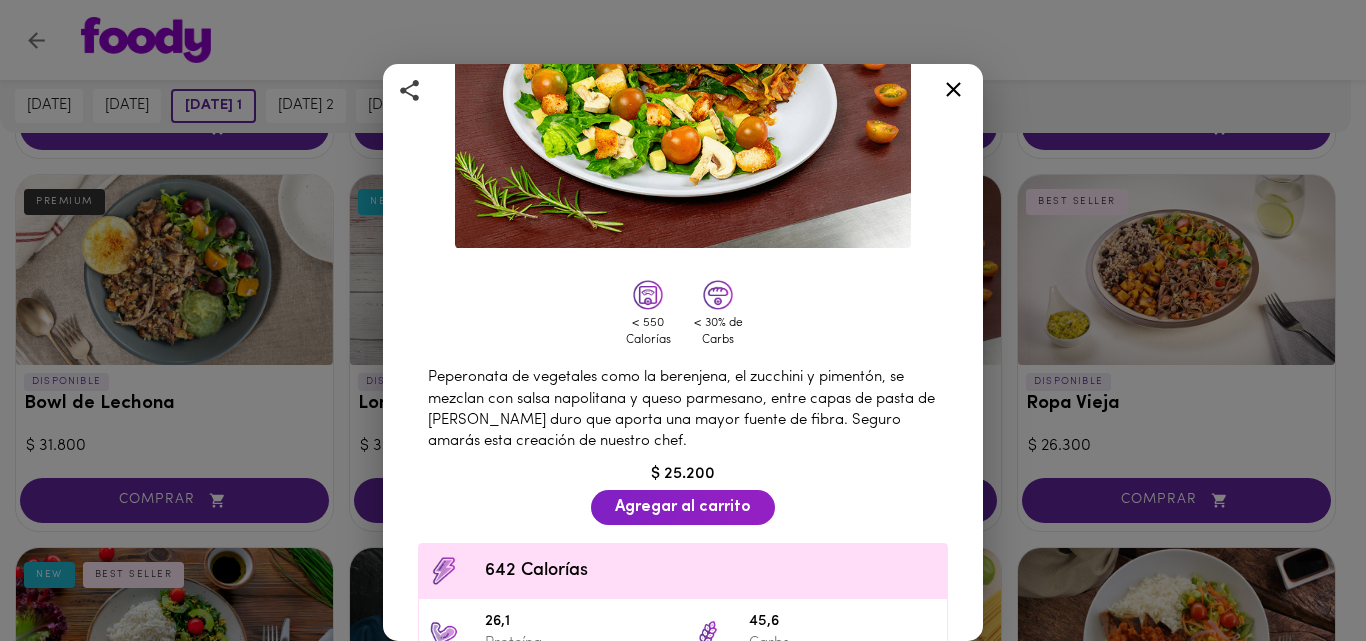 scroll, scrollTop: 185, scrollLeft: 0, axis: vertical 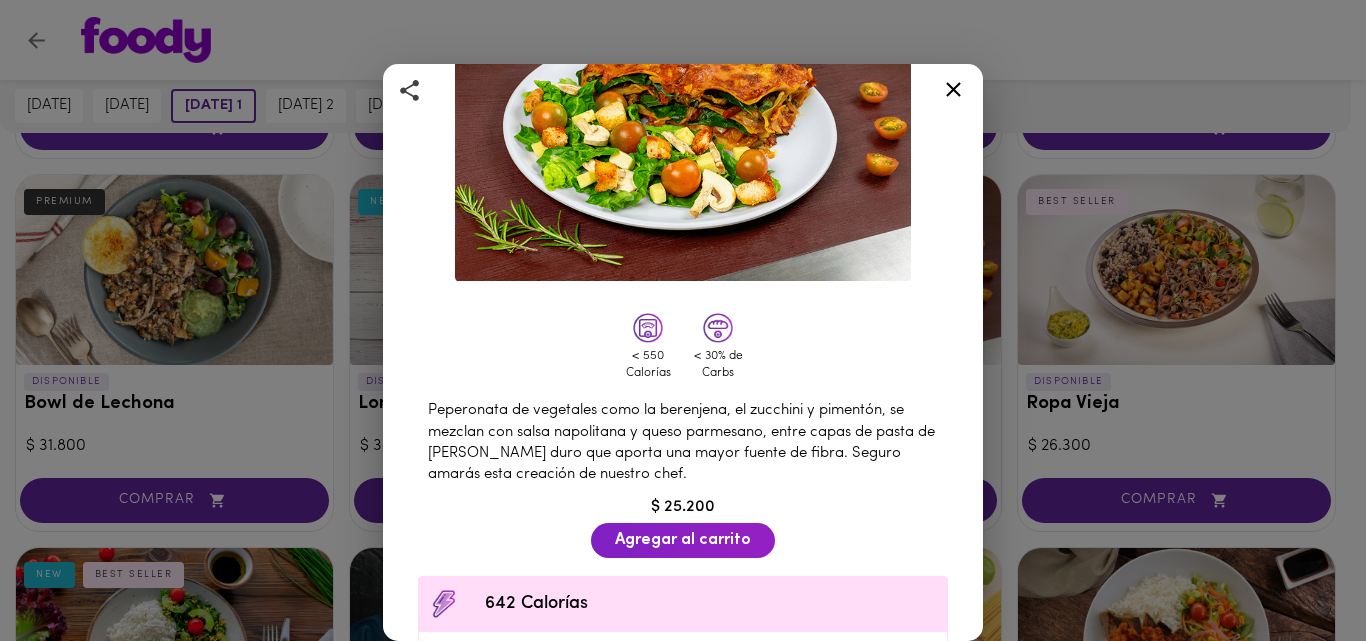 click 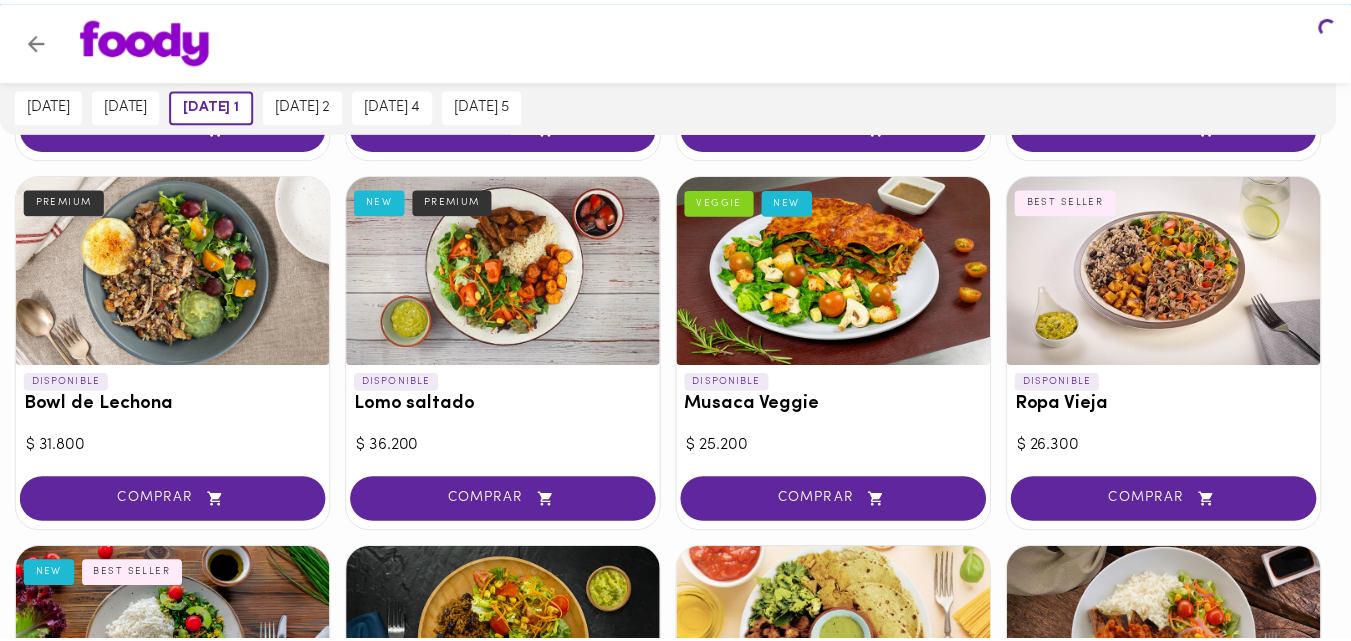 scroll, scrollTop: 0, scrollLeft: 0, axis: both 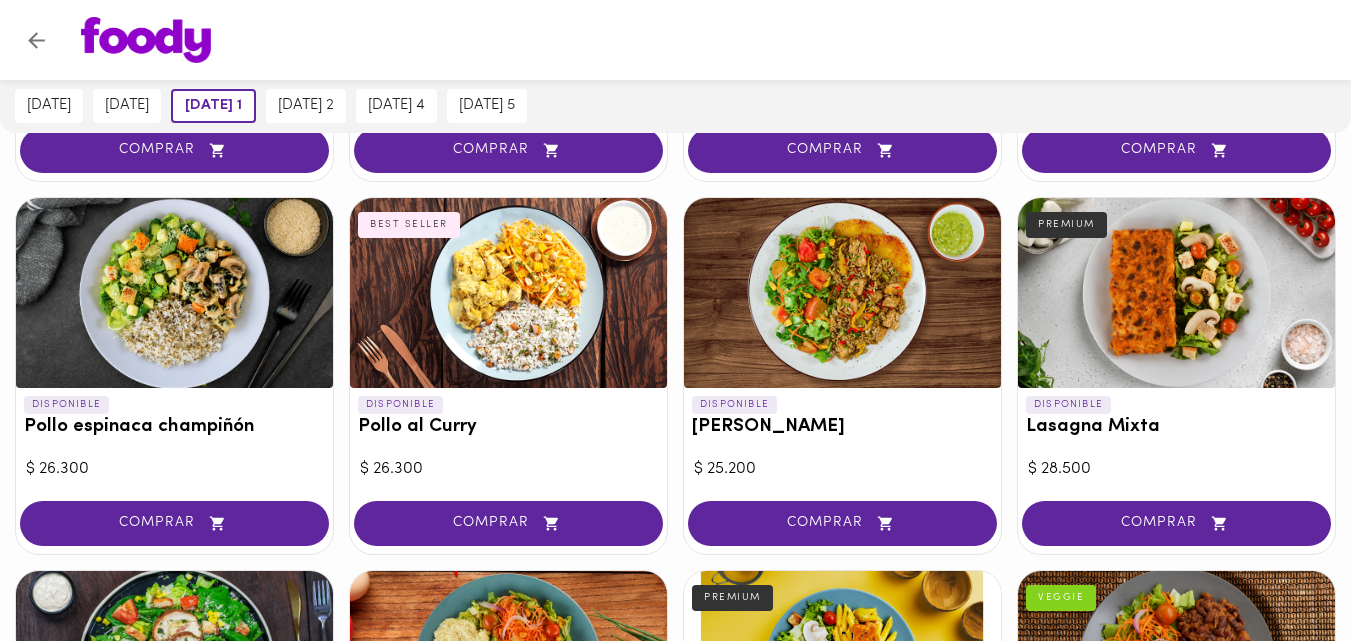 click at bounding box center [842, 293] 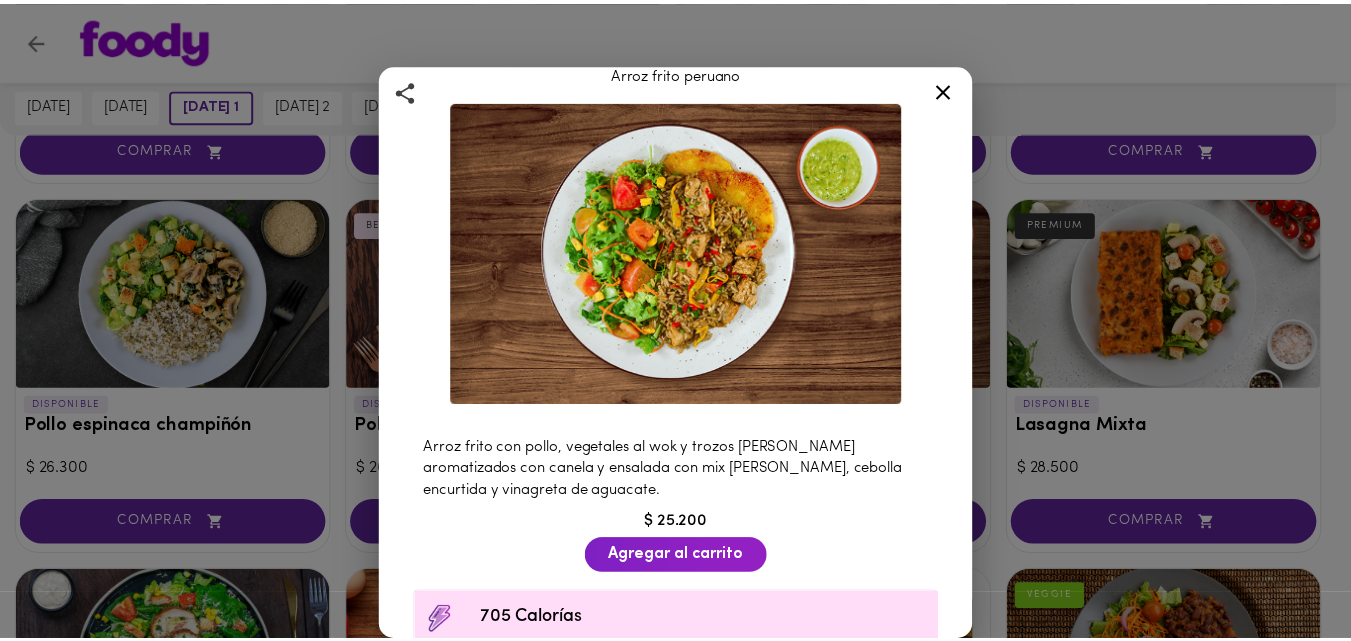 scroll, scrollTop: 0, scrollLeft: 0, axis: both 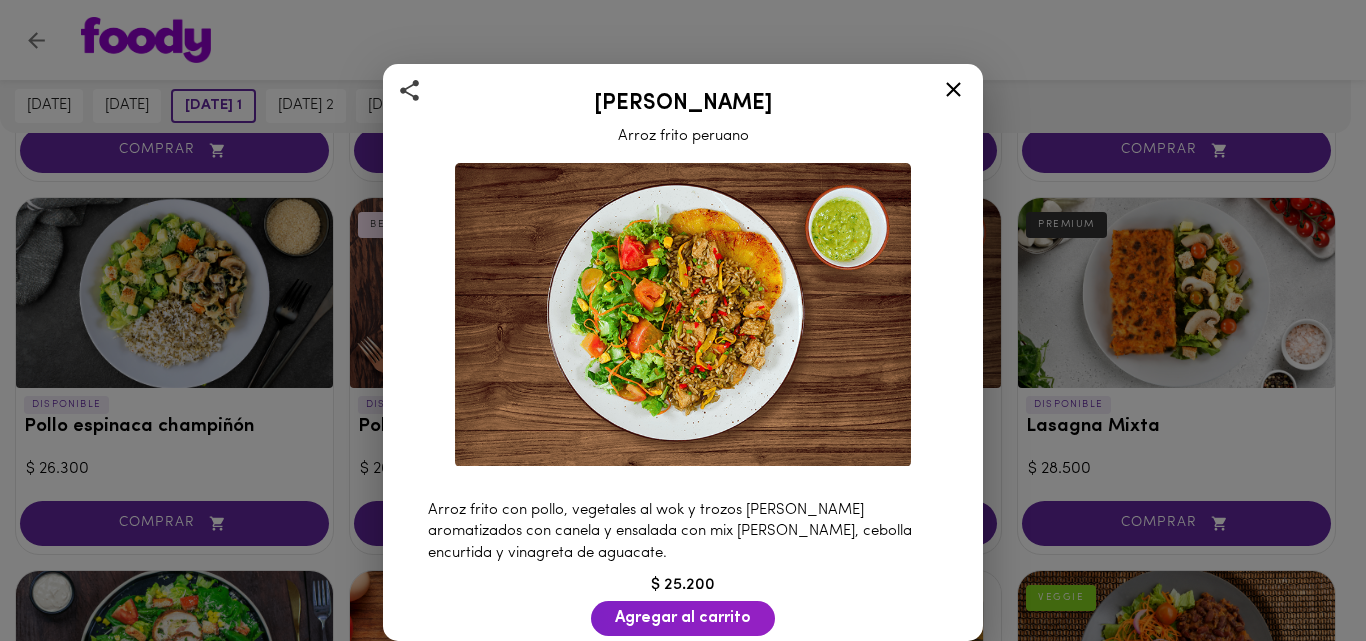 click 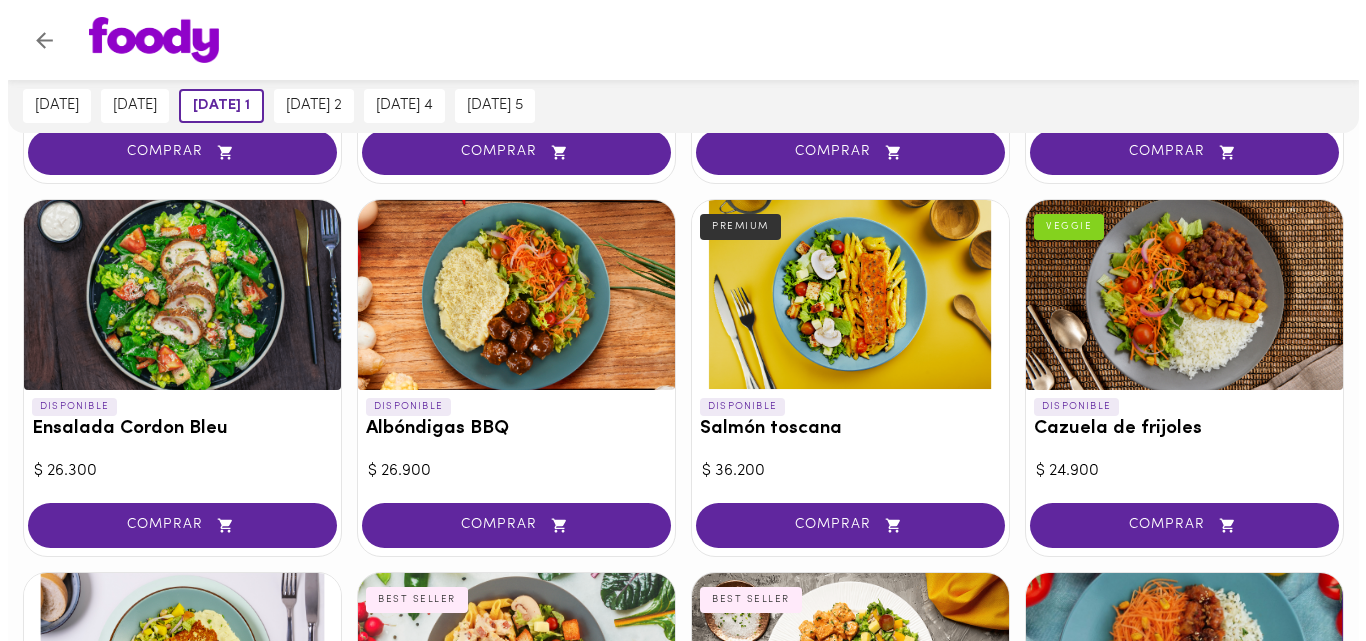 scroll, scrollTop: 1601, scrollLeft: 0, axis: vertical 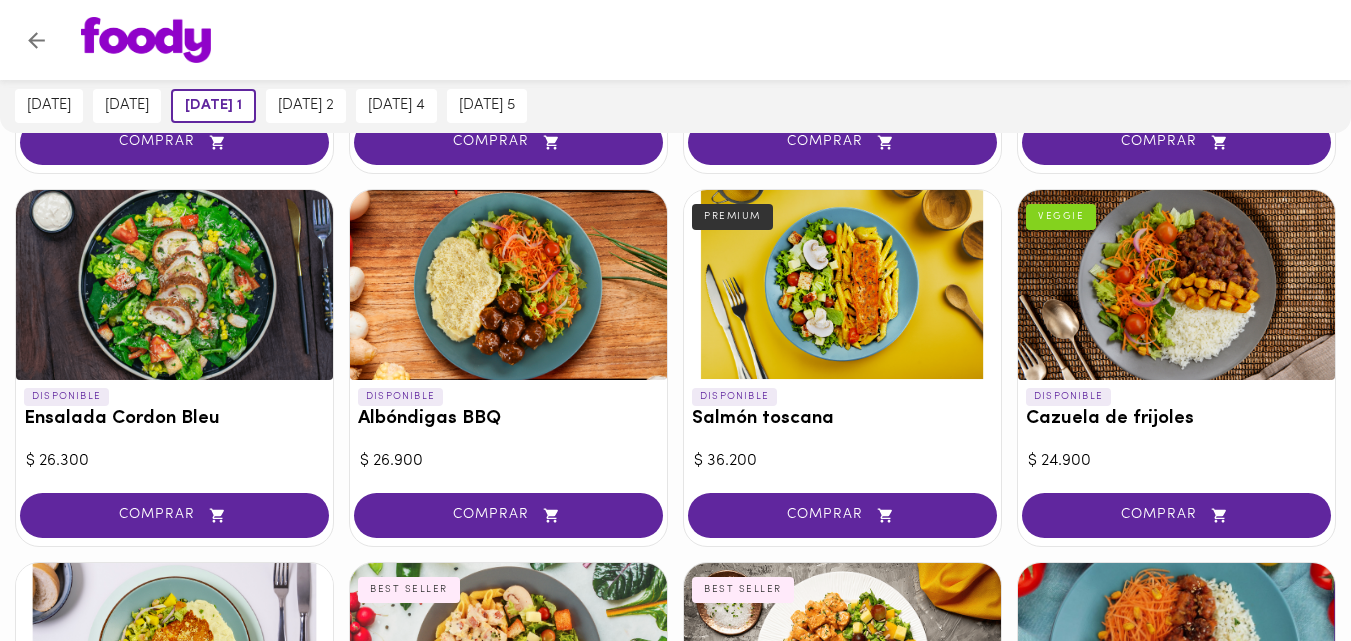 click at bounding box center (842, 285) 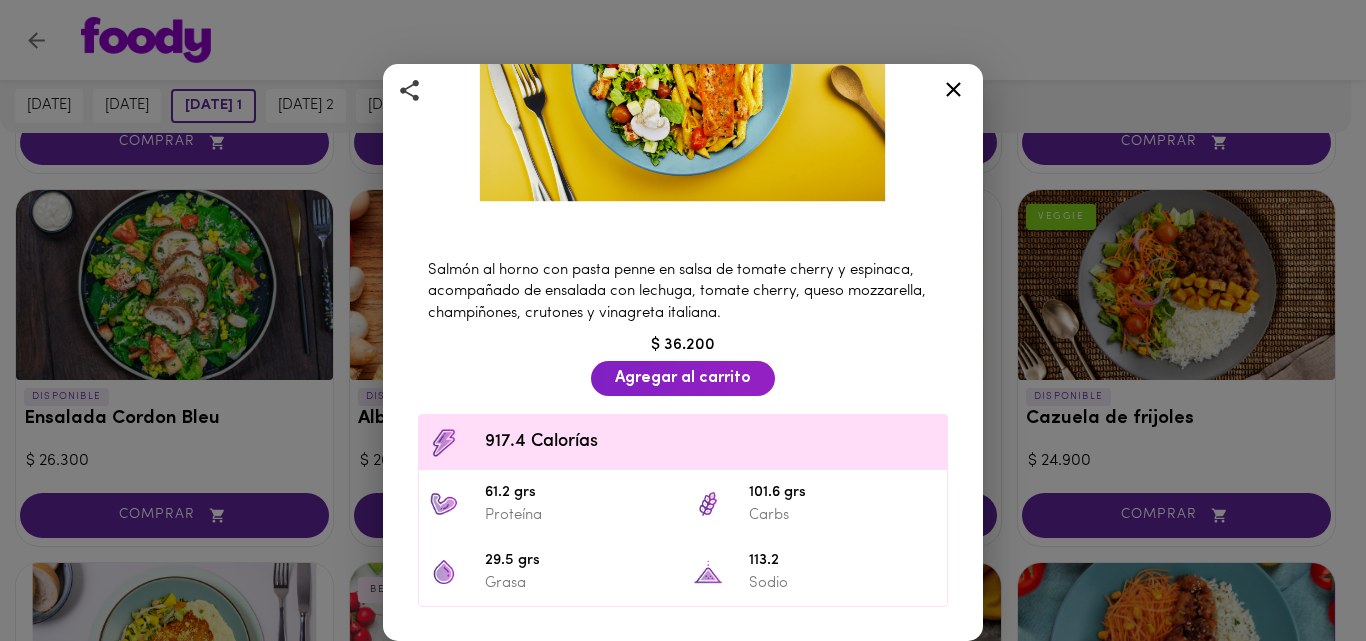 scroll, scrollTop: 259, scrollLeft: 0, axis: vertical 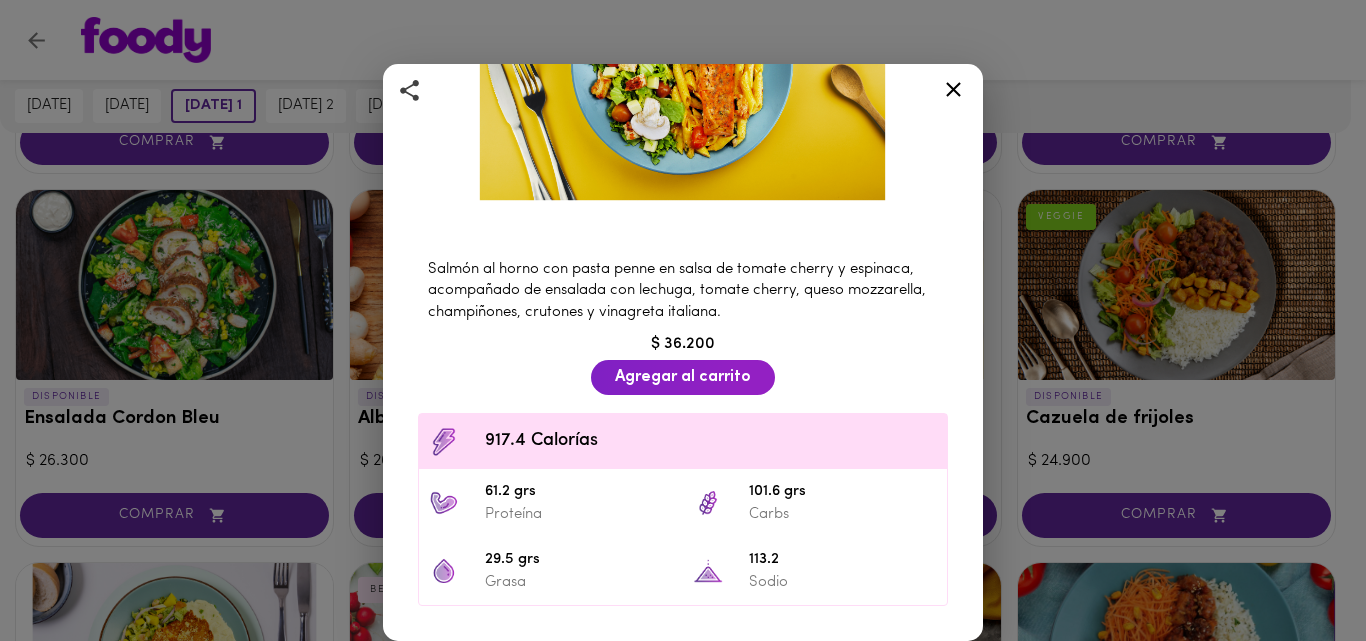 click 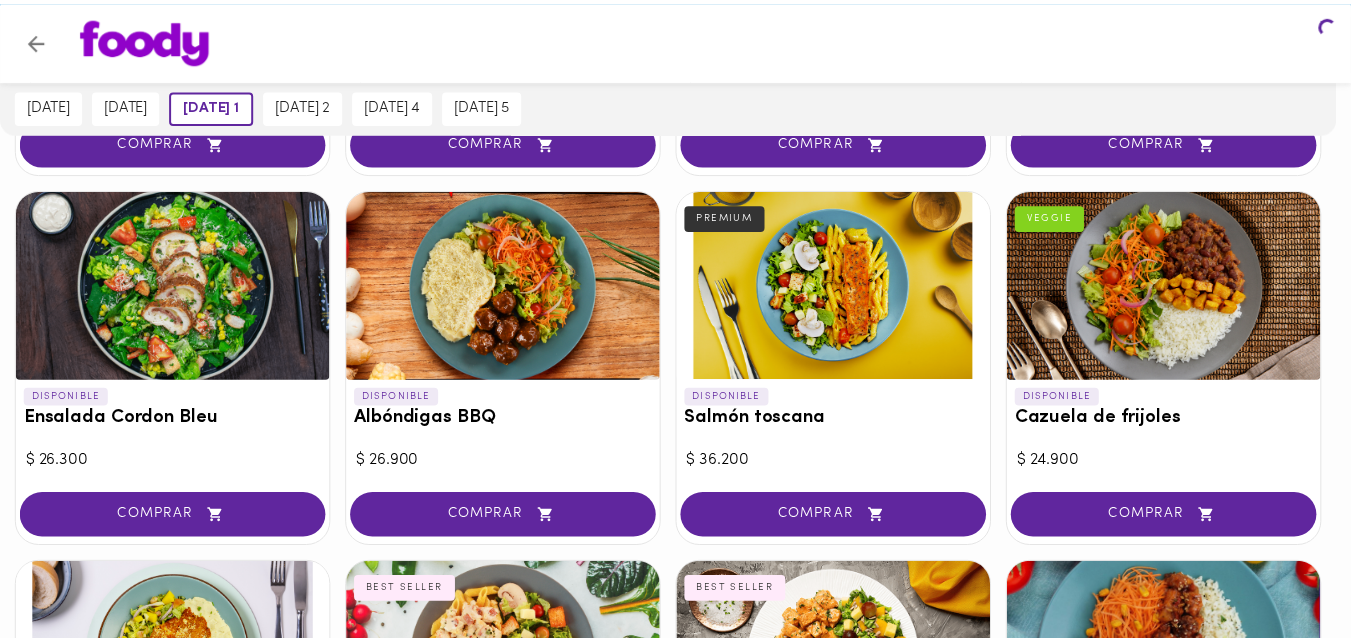 scroll, scrollTop: 0, scrollLeft: 0, axis: both 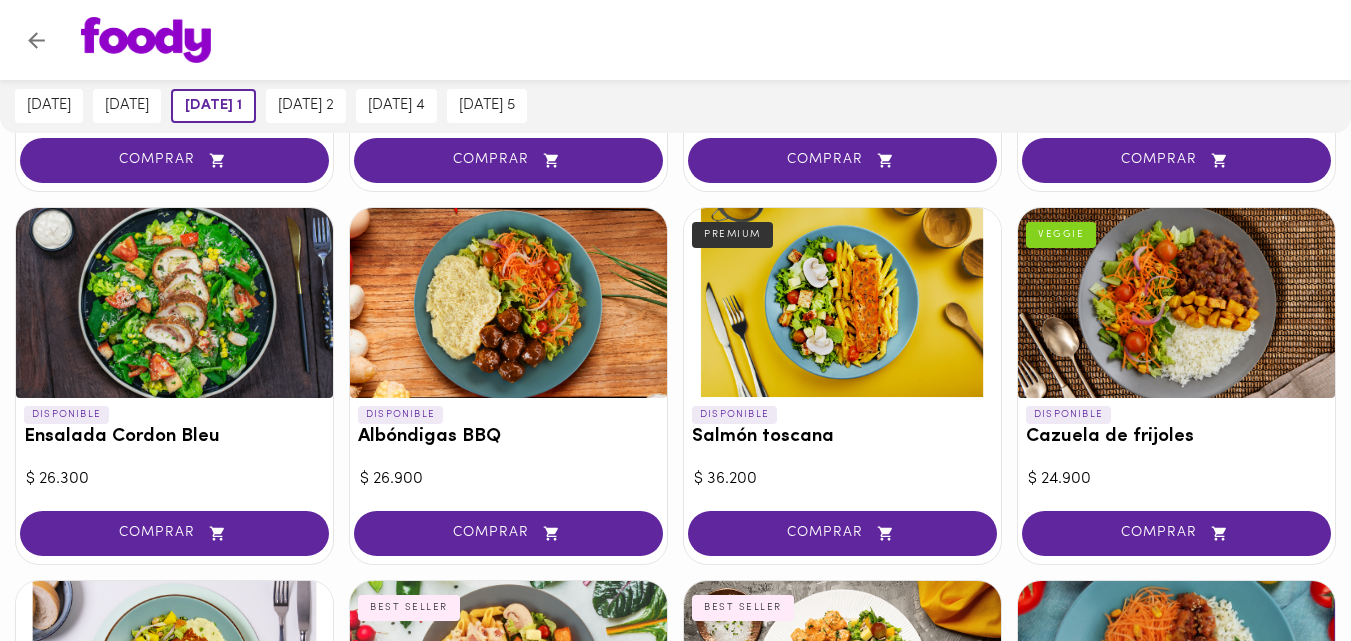 click at bounding box center [842, 303] 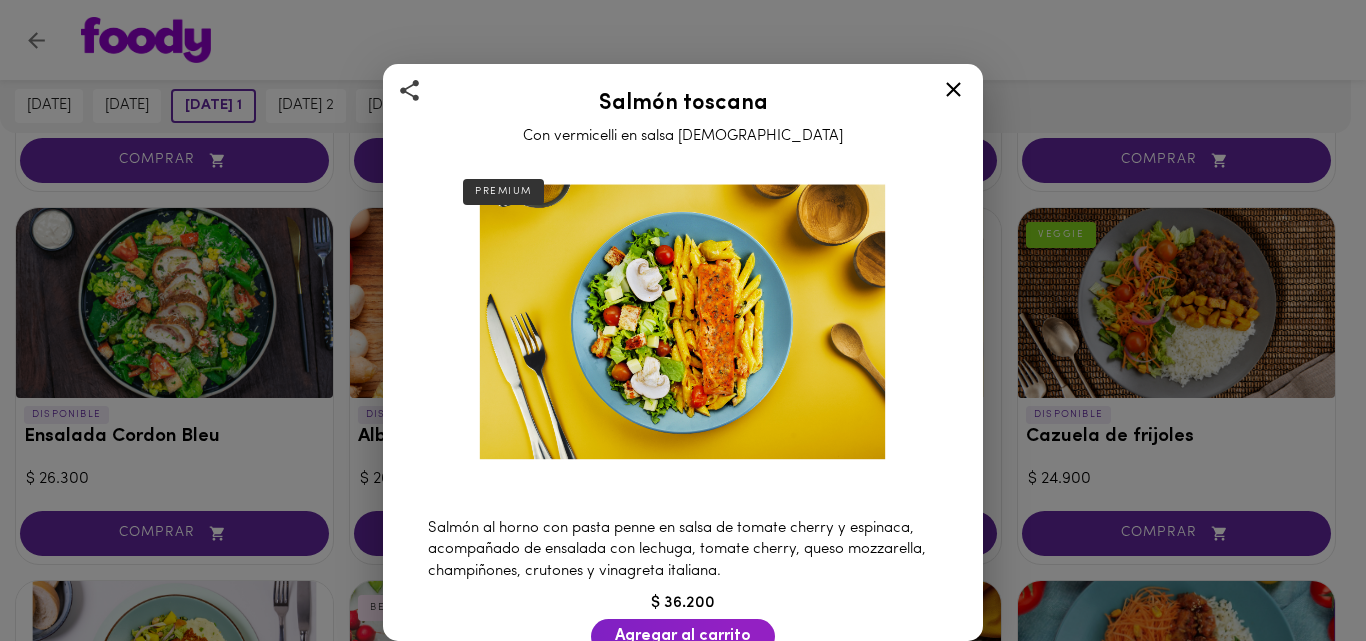 click at bounding box center [683, 324] 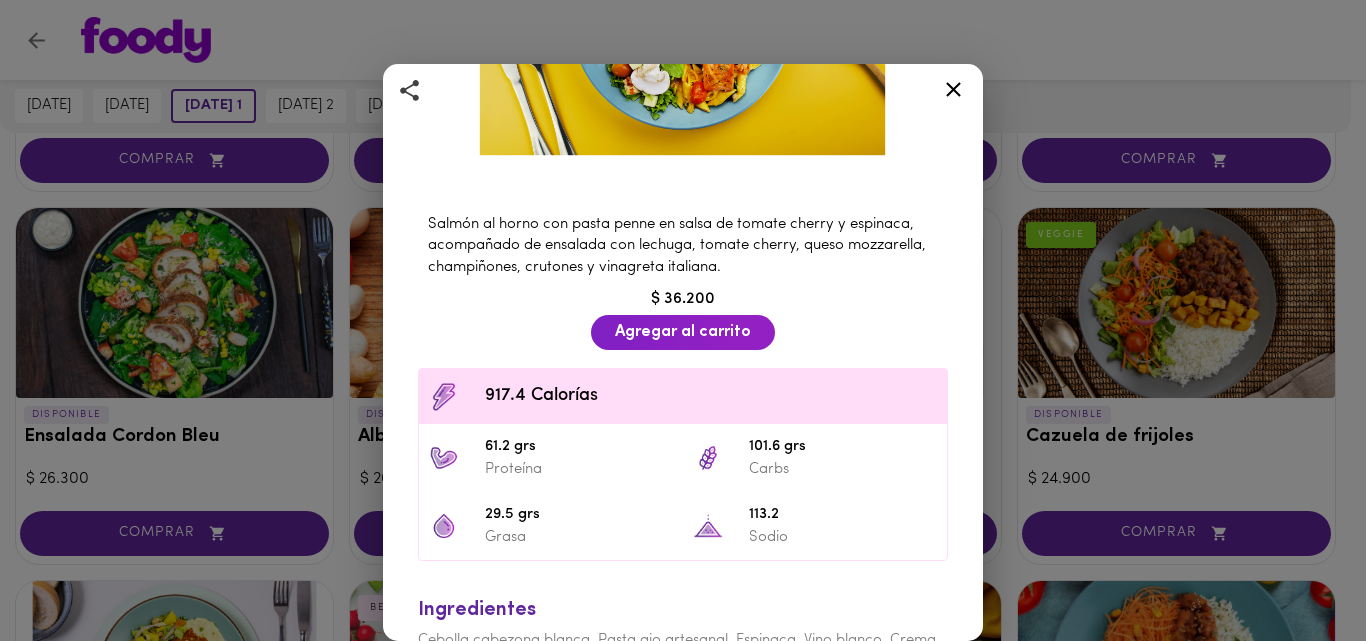scroll, scrollTop: 305, scrollLeft: 0, axis: vertical 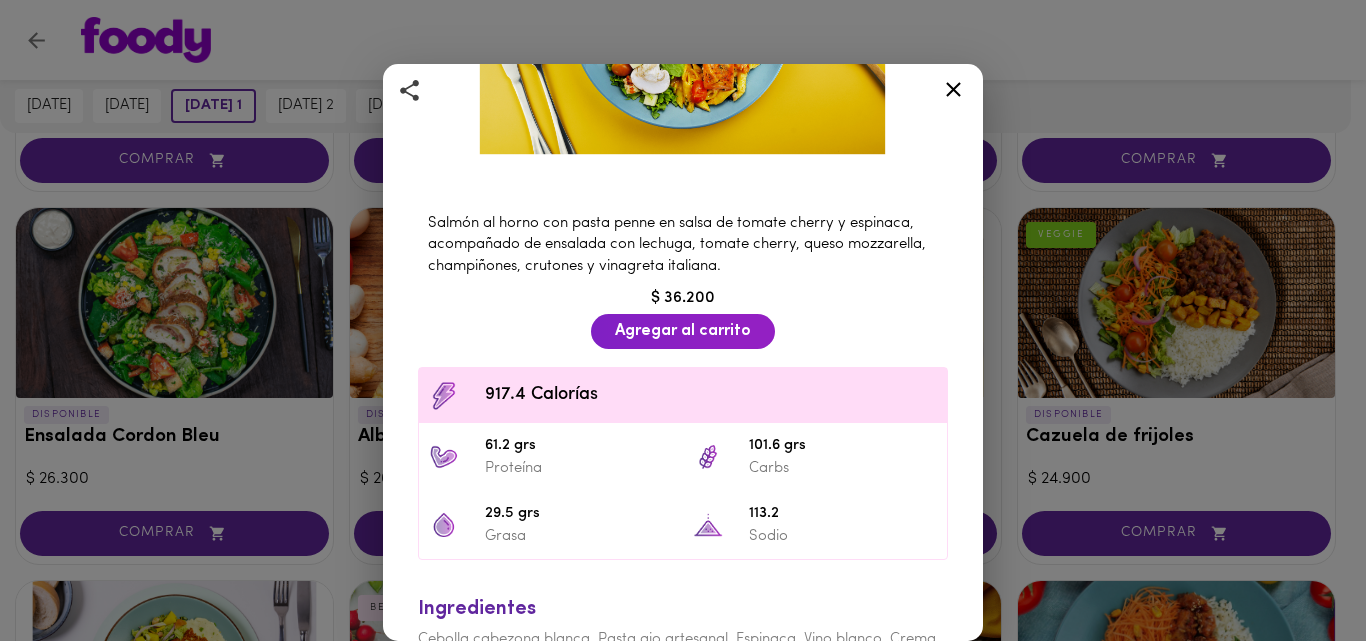 click 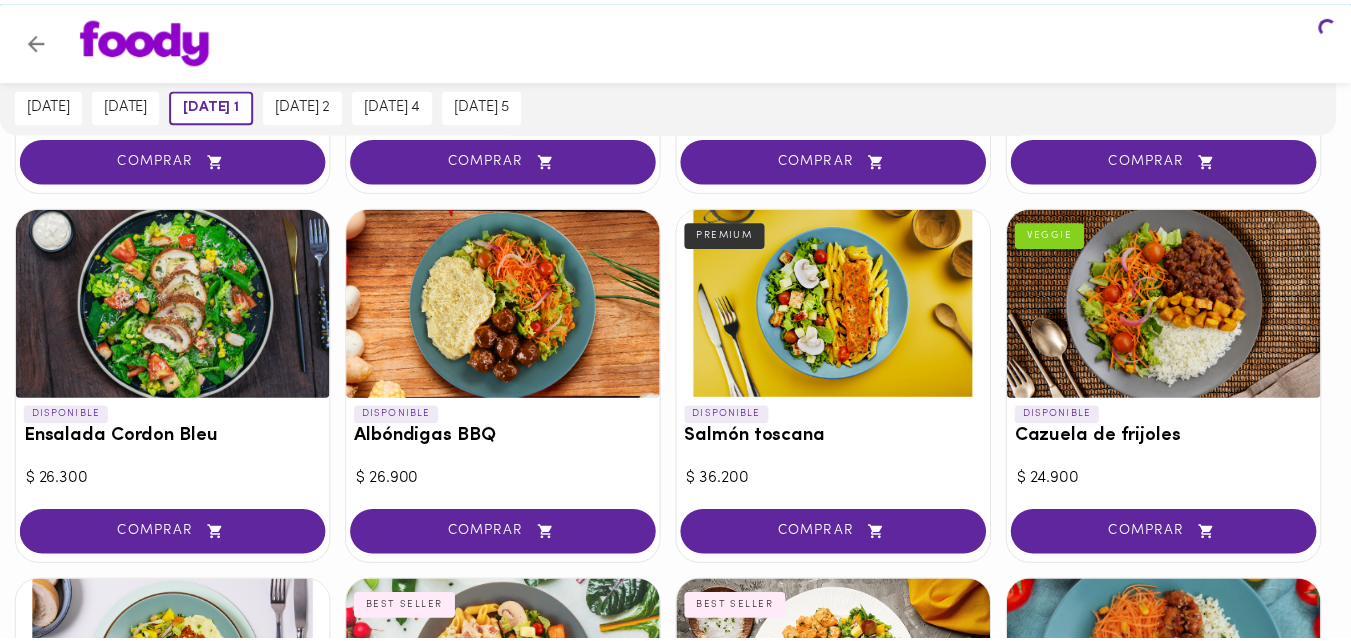 scroll, scrollTop: 0, scrollLeft: 0, axis: both 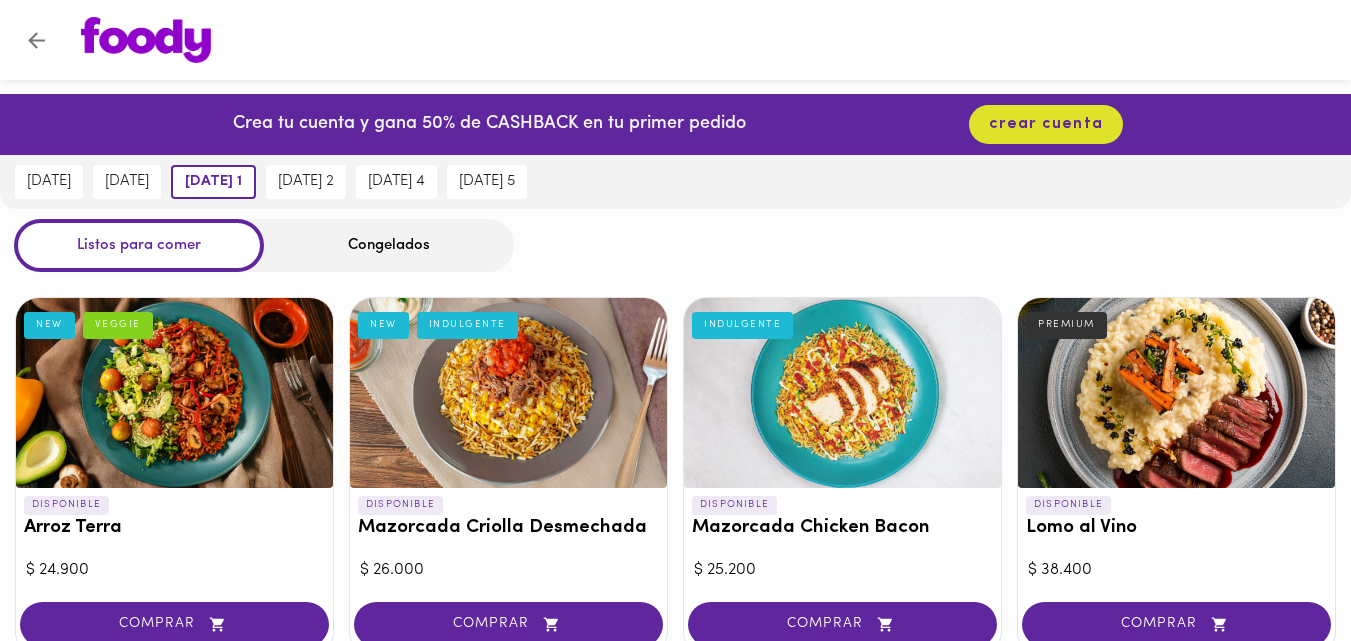 click on "Congelados" at bounding box center (389, 245) 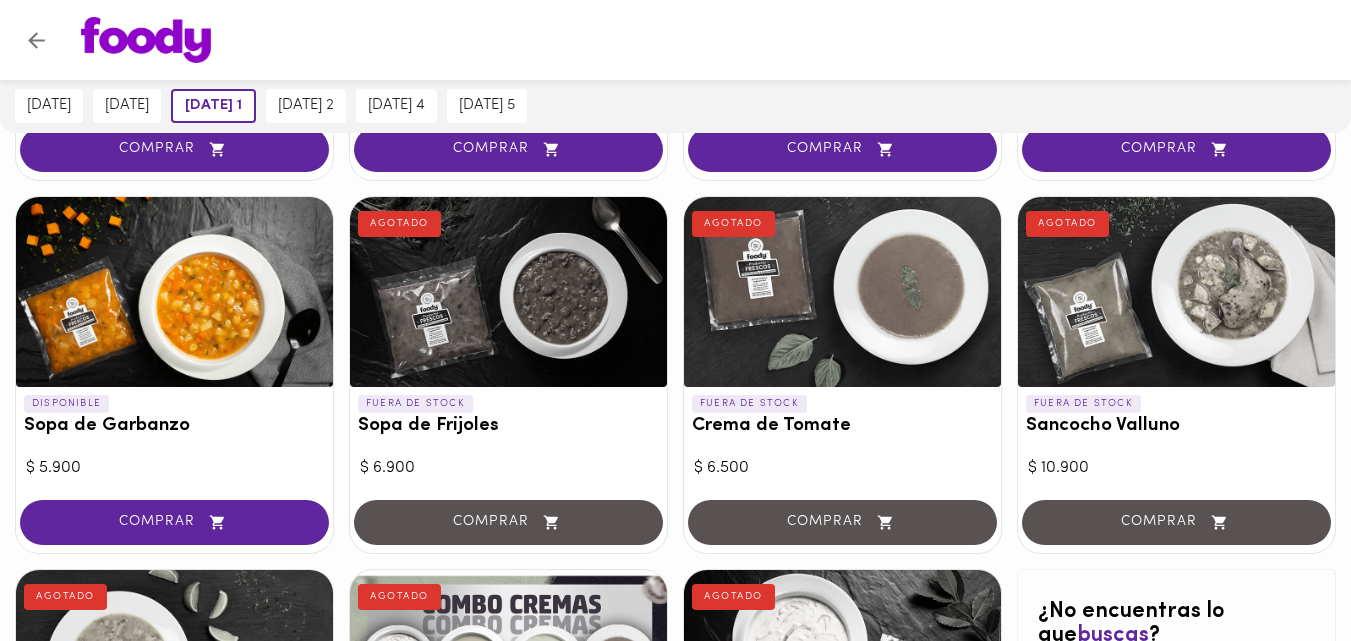 scroll, scrollTop: 927, scrollLeft: 0, axis: vertical 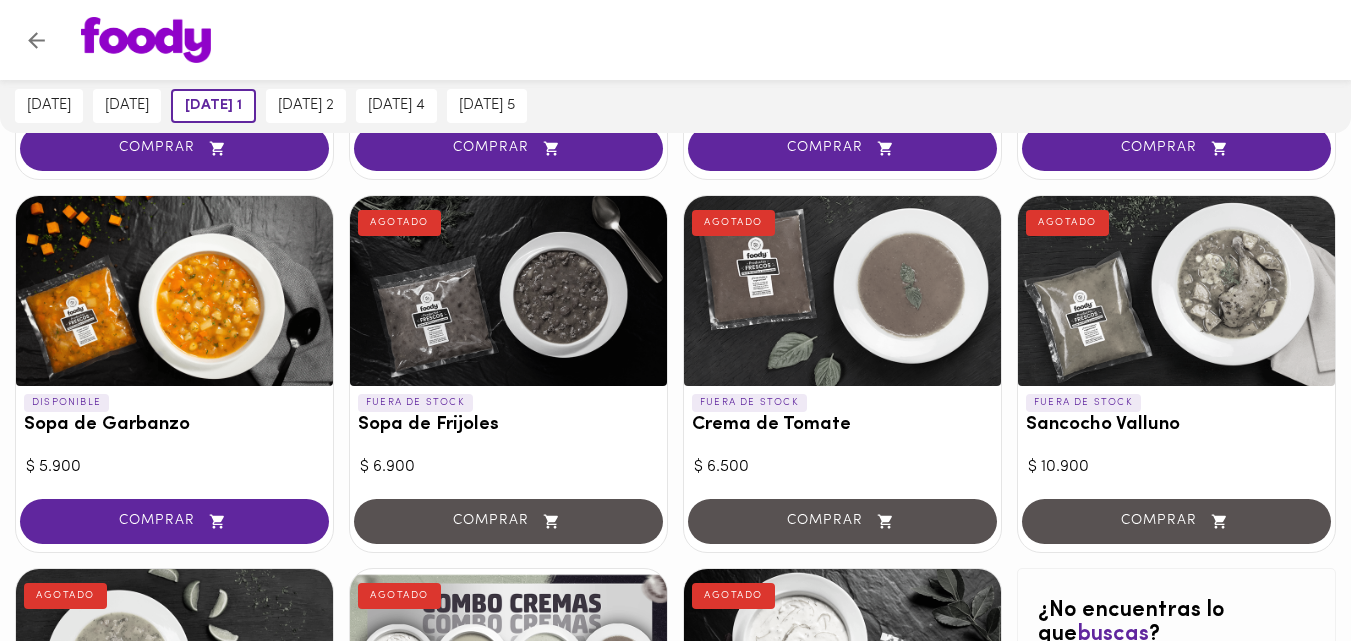 click at bounding box center [174, 291] 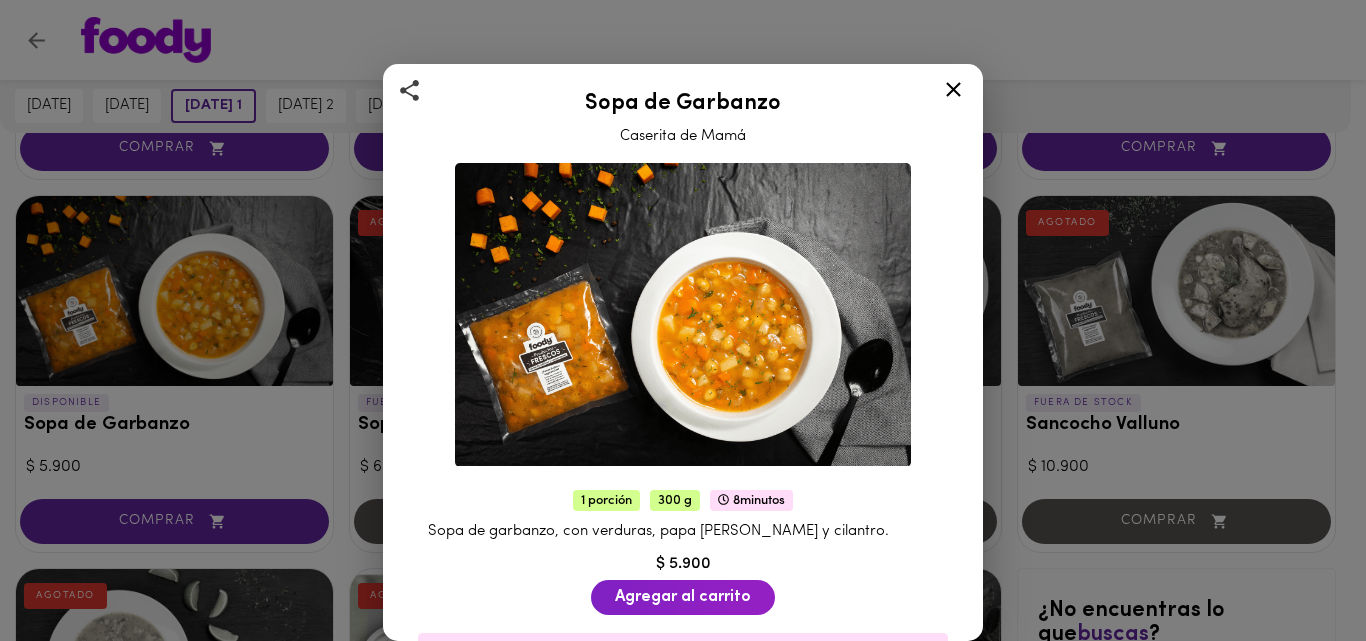 click on "Sopa de Garbanzo   Caserita de Mamá			 1   porción 300   g 8  minutos Sopa de garbanzo, con verduras, papa pastusa y cilantro. $ 5.900 Agregar al carrito 200 Calorías 8.2g Proteína 32.4g Carbs 1.9g Grasa 130mg Sodio Prepáralo en casa    8  min Abre el paquete de sopa y calienta en una olla con tapa durante 8 minutos. Si te gusta la sopa más líquida, puedes agregarle medio vaso de agua y calentar en la olla con tapa por 10 minutos. Sirve la sopa en tu taza favorita. Si quieres, puedes agregar un poco de arroz o tu acompañante favorito. ¡Buen provecho! Ingredientes Garbanzo, agua, papa pastusa, cilantro, pasta de tomate, zanahoria, apio, ajo fresco, cebolla cabezona blanca, aceite vegetal, sal, caldo de res, fécula, tomate chonto, pasta de tomate, comino, agua" at bounding box center (683, 320) 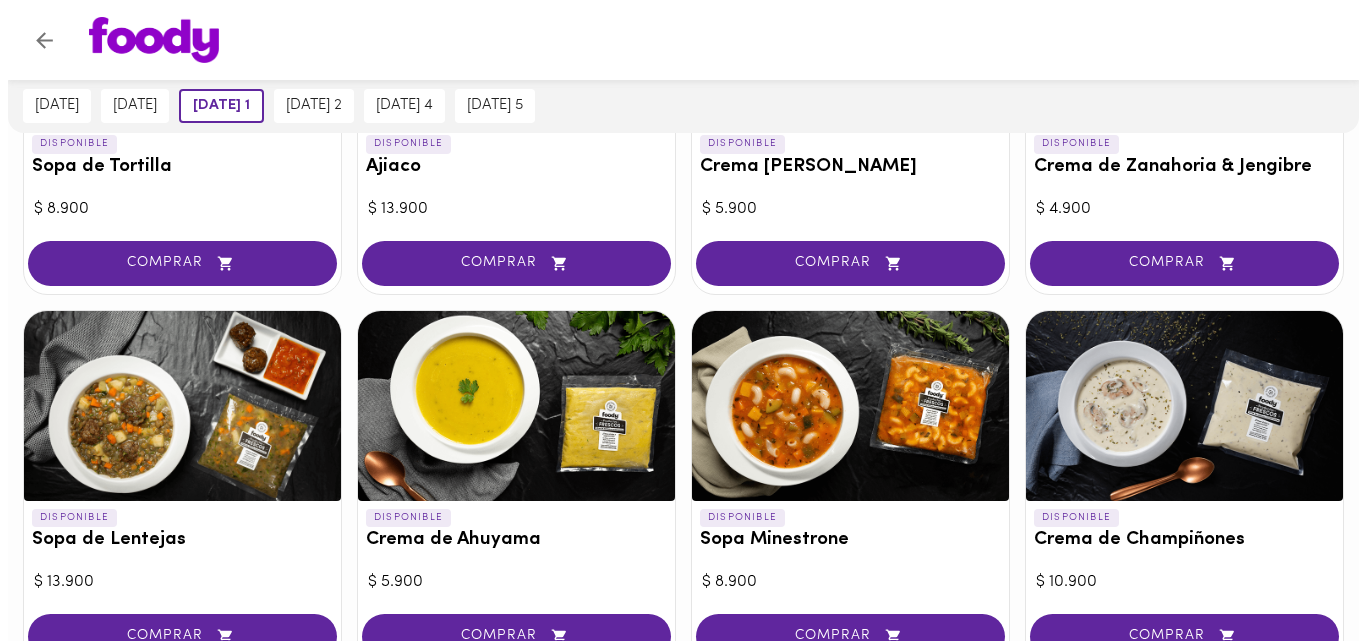 scroll, scrollTop: 449, scrollLeft: 0, axis: vertical 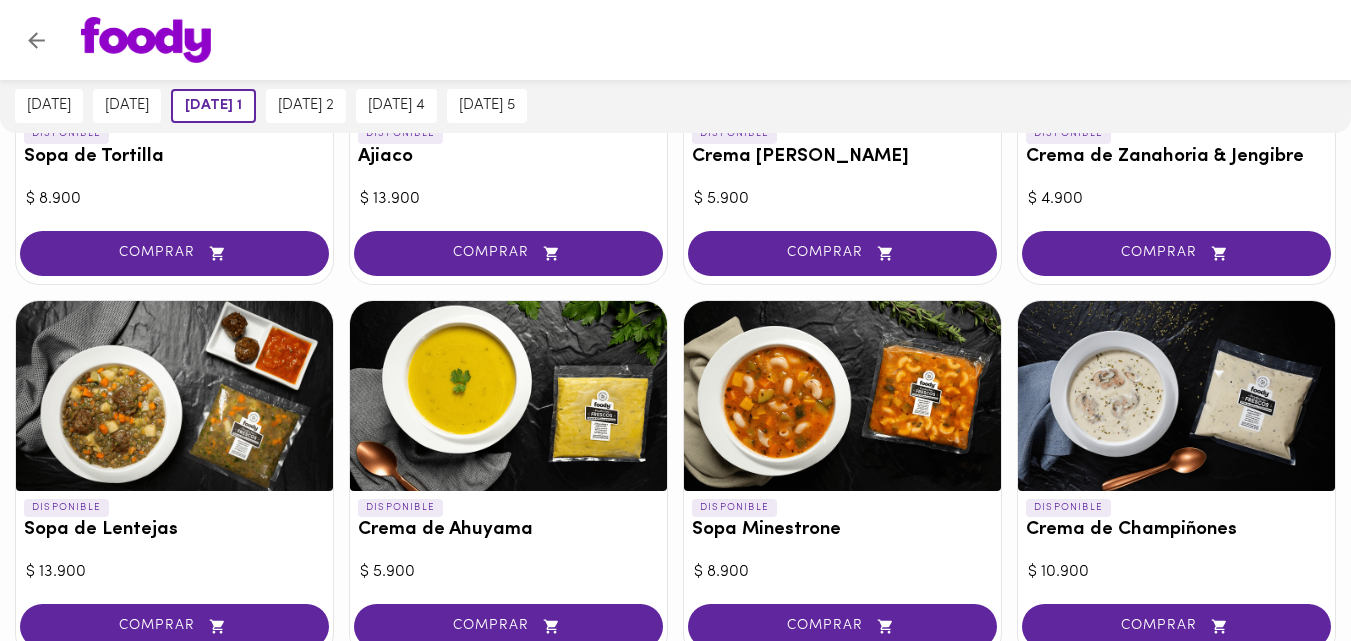 click at bounding box center [508, 396] 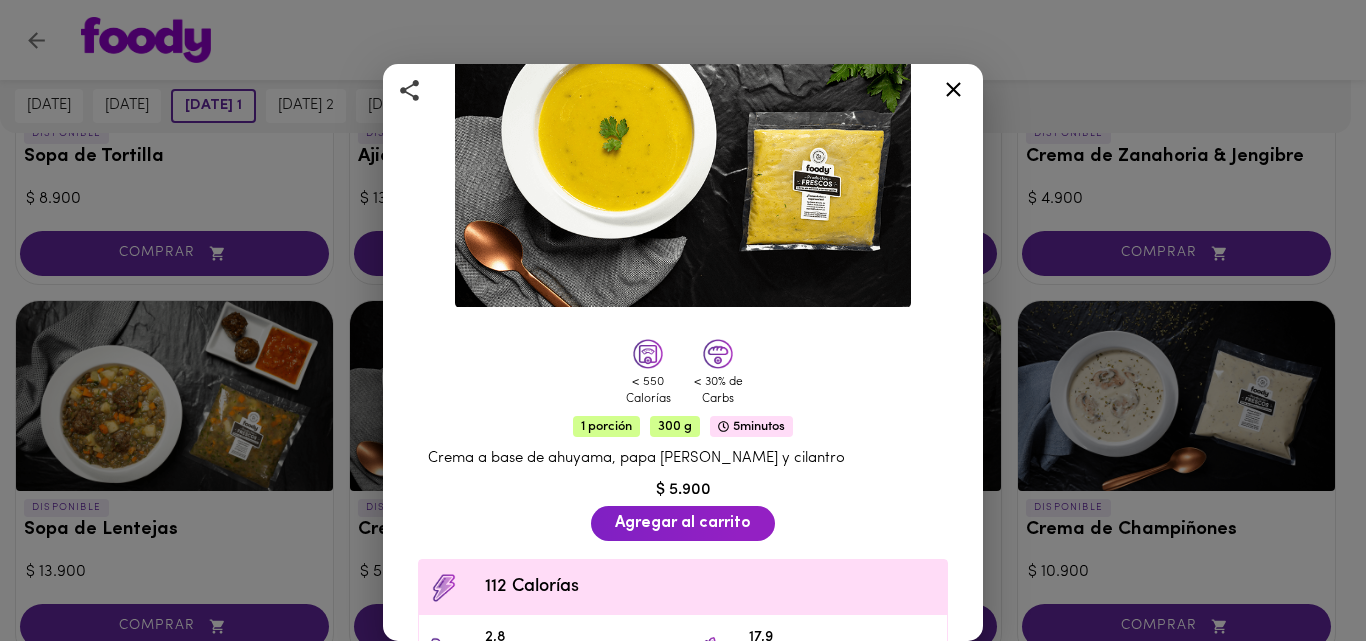scroll, scrollTop: 158, scrollLeft: 0, axis: vertical 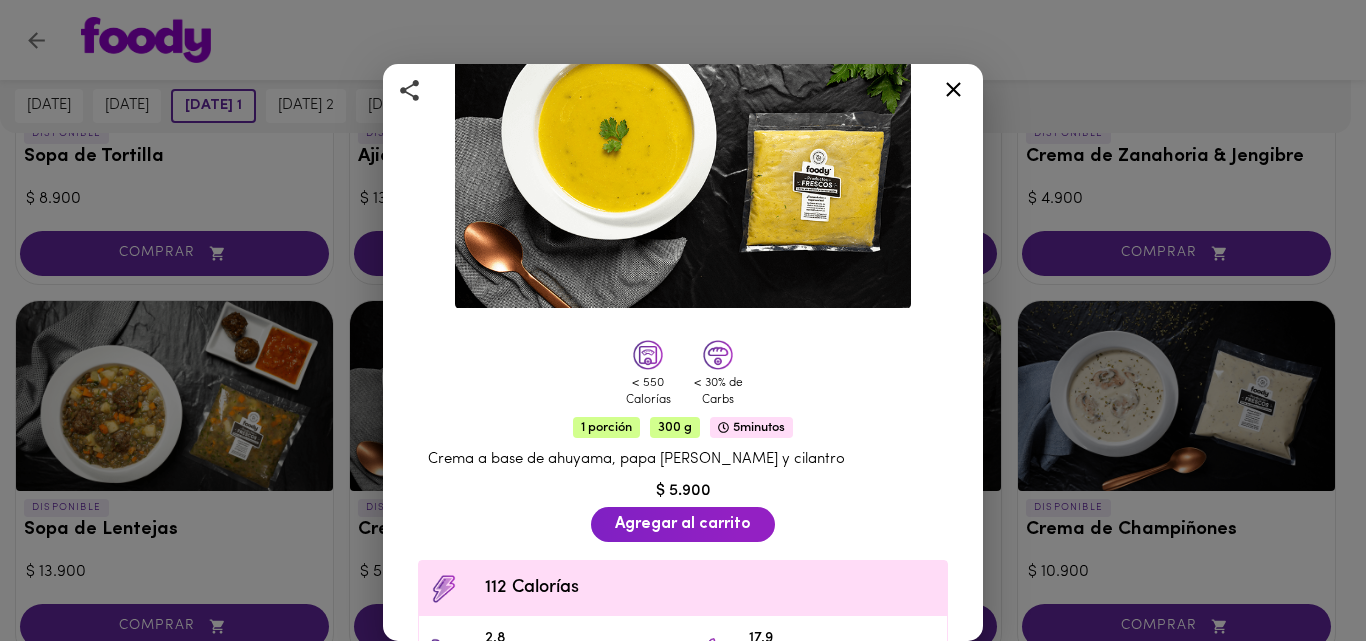 click at bounding box center [953, 93] 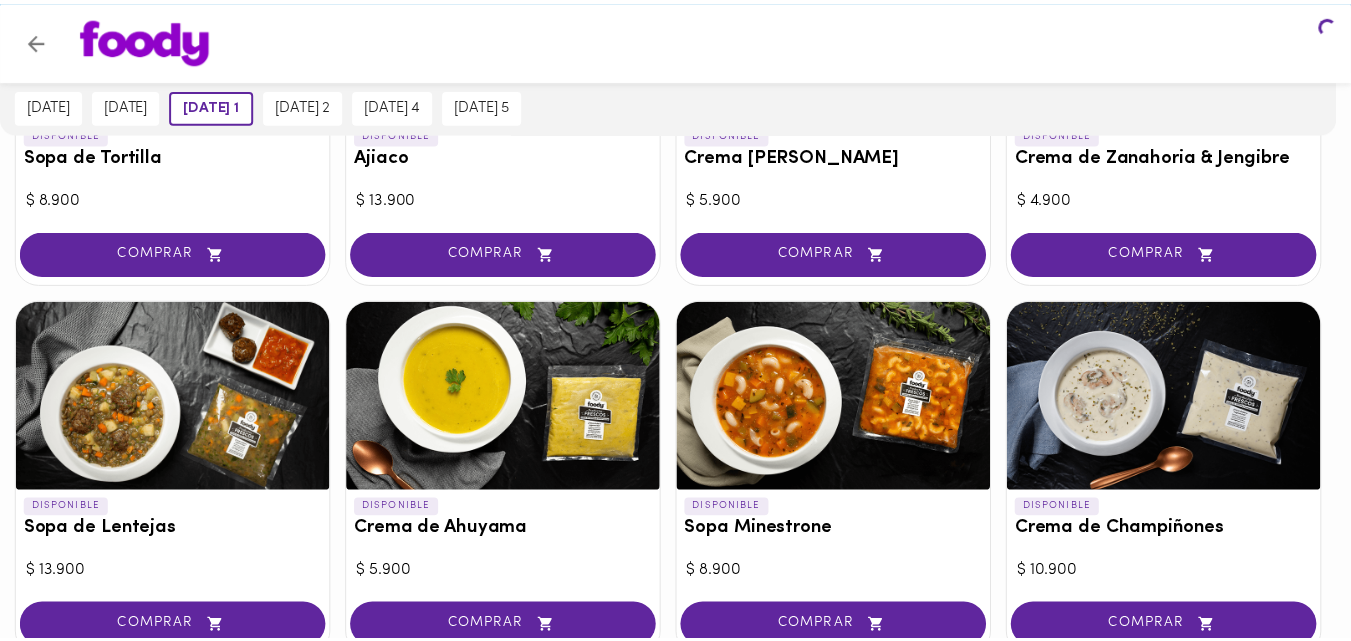 scroll, scrollTop: 0, scrollLeft: 0, axis: both 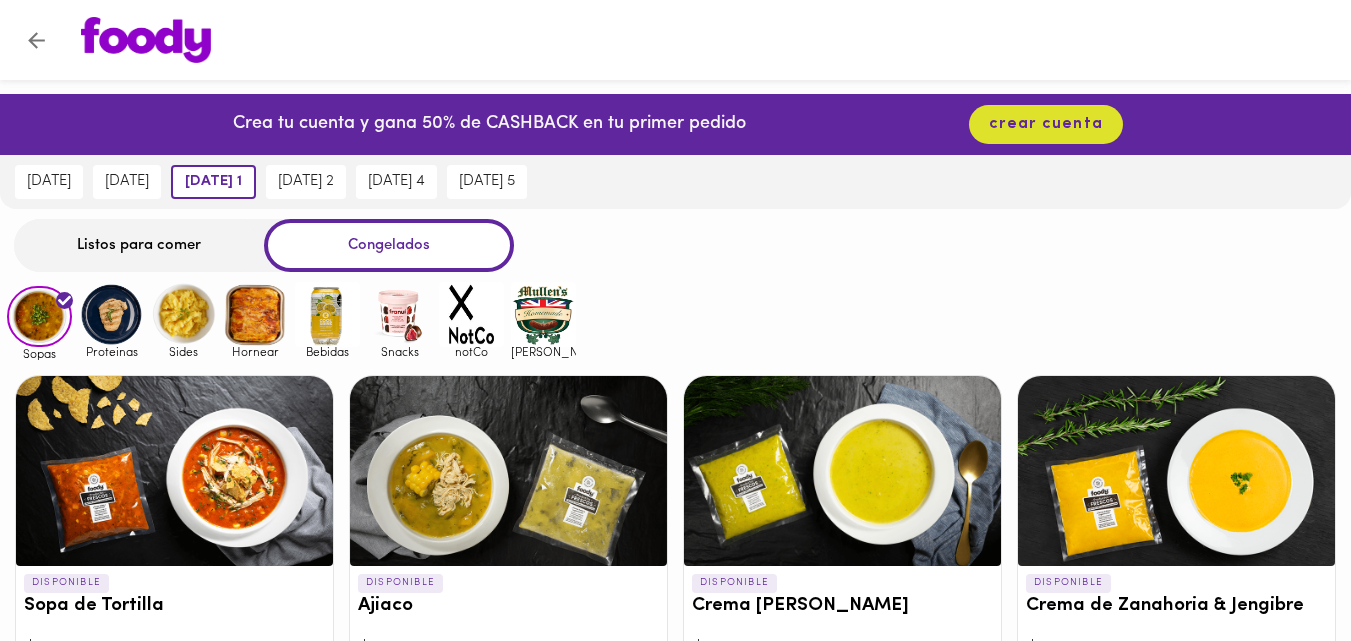 click at bounding box center [508, 471] 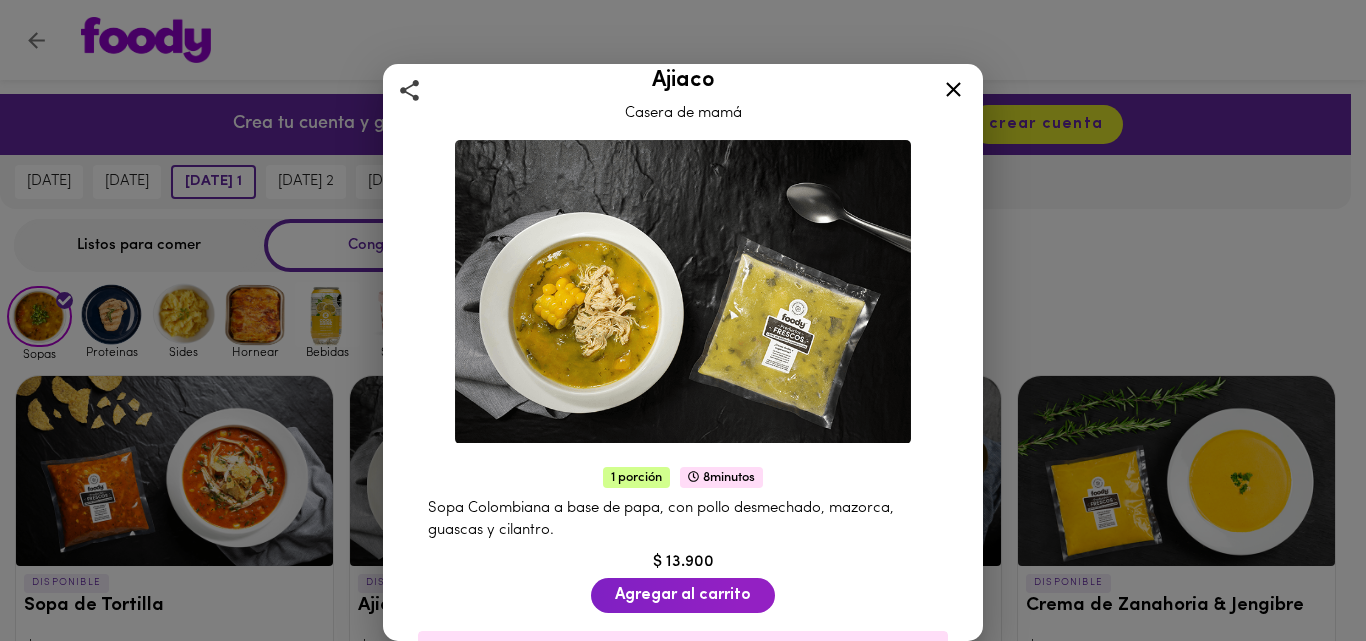 scroll, scrollTop: 25, scrollLeft: 0, axis: vertical 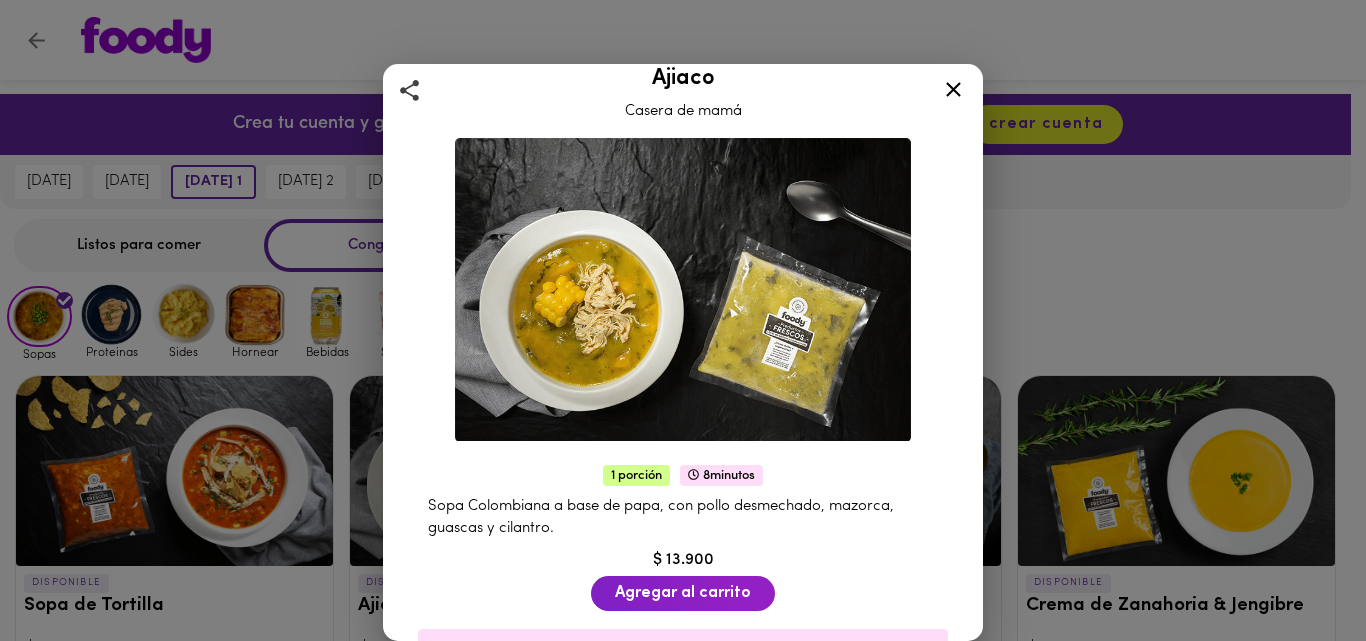 click on "Ajiaco   Casera de mamá 1   porción 8  minutos Sopa Colombiana a base de papa, con pollo desmechado, mazorca, guascas y cilantro.  $ 13.900 Agregar al carrito 629 Calorías 36g Proteína 65g Carbs 25g Grasa 180mg Sodio Prepáralo en casa    8  min Abre el paquete de sopa y calienta en una olla con tapa durante 8 minutos. Si te gusta la sopa más líquida, puedes agregarle medio vaso de agua y calentar en la olla con tapa por 10 minutos. Si quieres, puedes agregar un poco de arroz y aguacate picado. ¡Buen provecho! Ingredientes Papa criolla, papa pastusa, arracacha, guascas, cebolla larga, cilantro, mazorca,  pollo, ajo fresco, cebolla cabezona blanca, aceite vegetal, sal, agua, caldo de pollo, fécula" at bounding box center (683, 320) 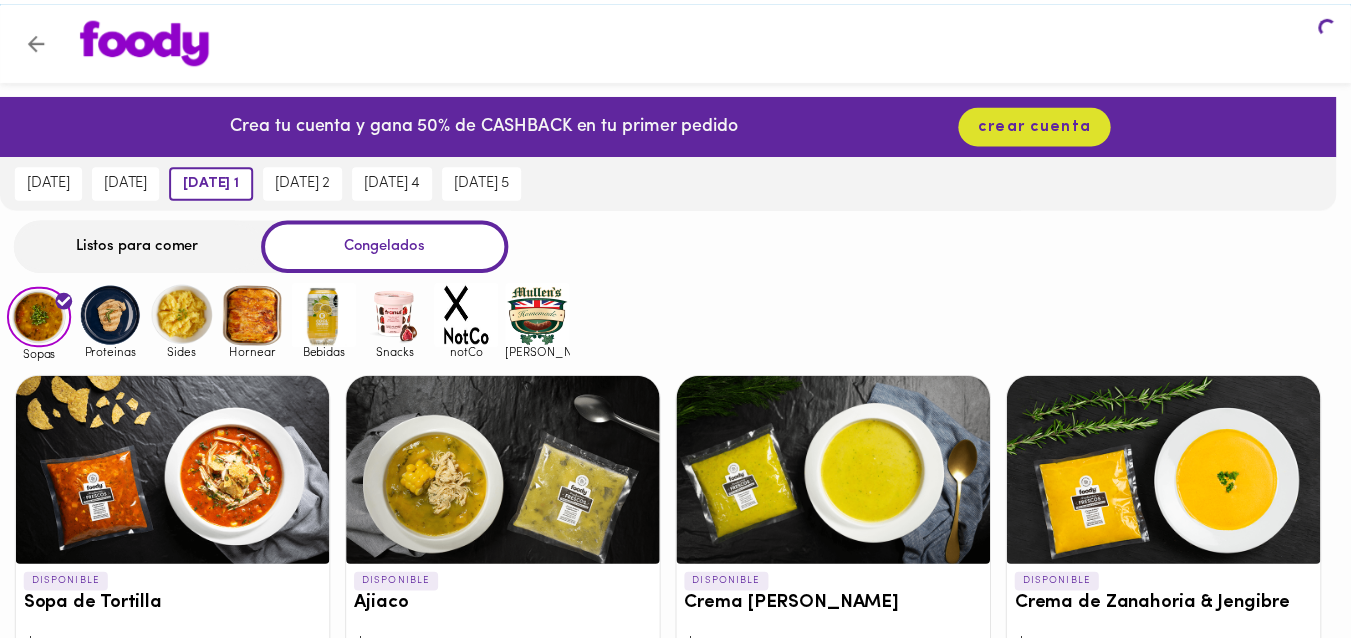 scroll, scrollTop: 0, scrollLeft: 0, axis: both 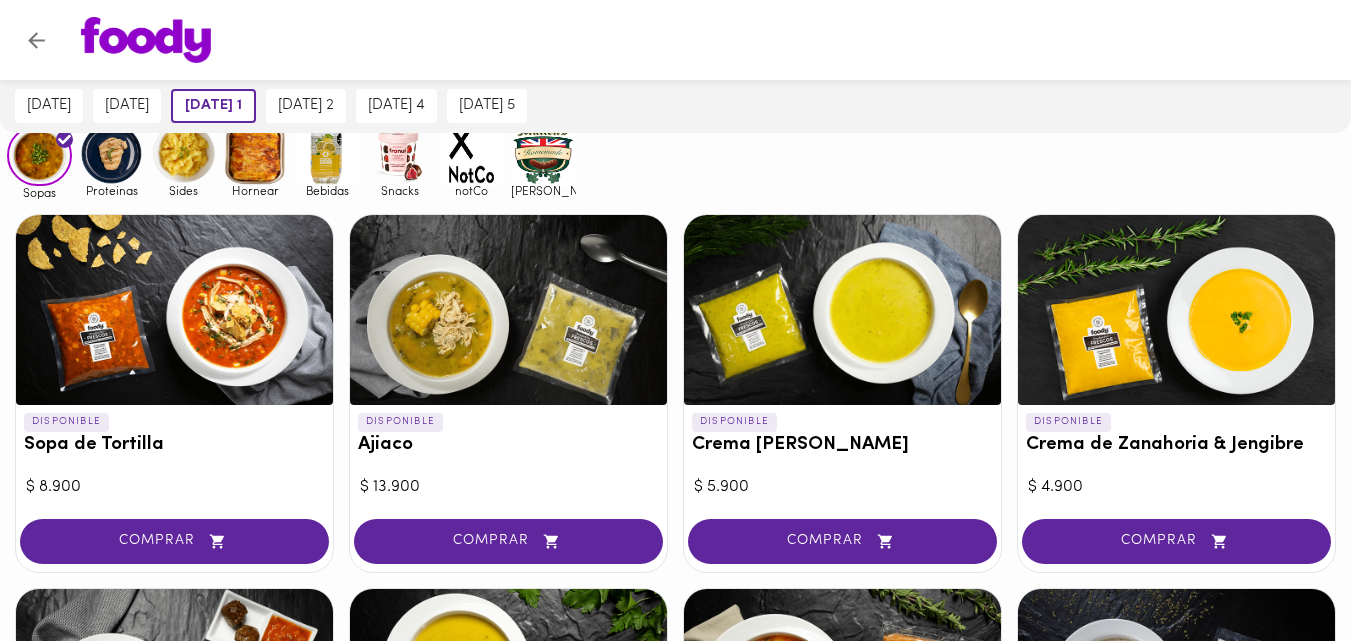 click on "DISPONIBLE Ajiaco" at bounding box center (508, 438) 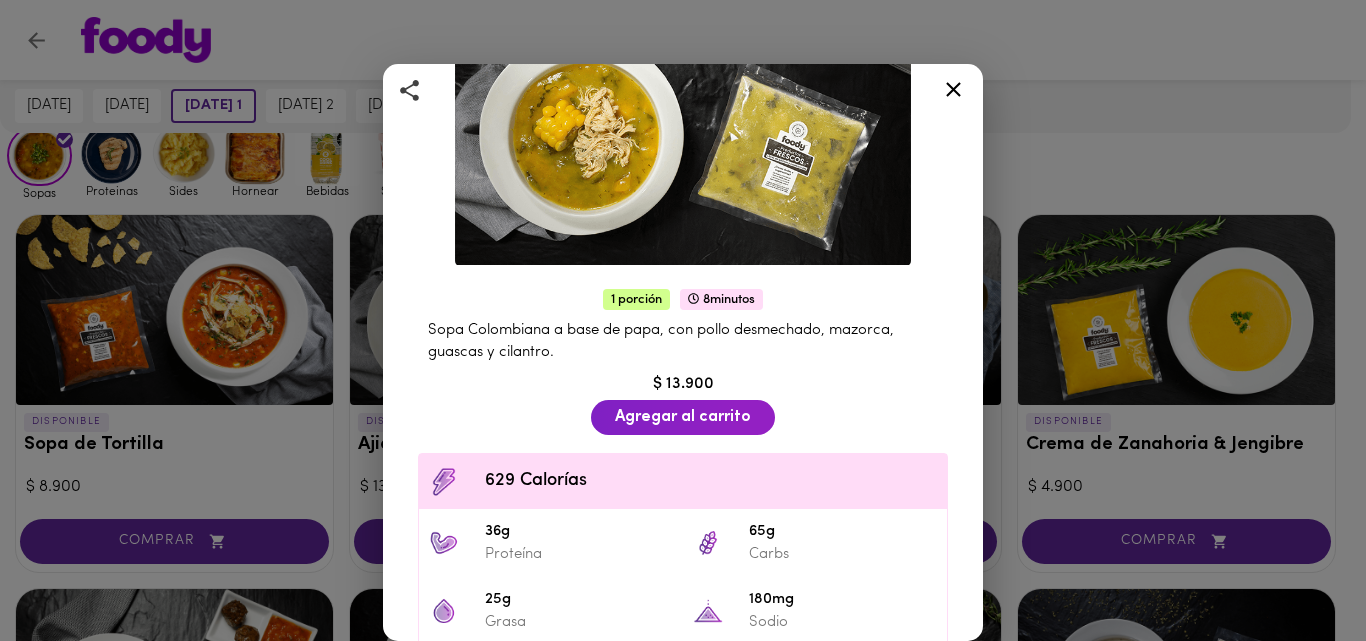 scroll, scrollTop: 0, scrollLeft: 0, axis: both 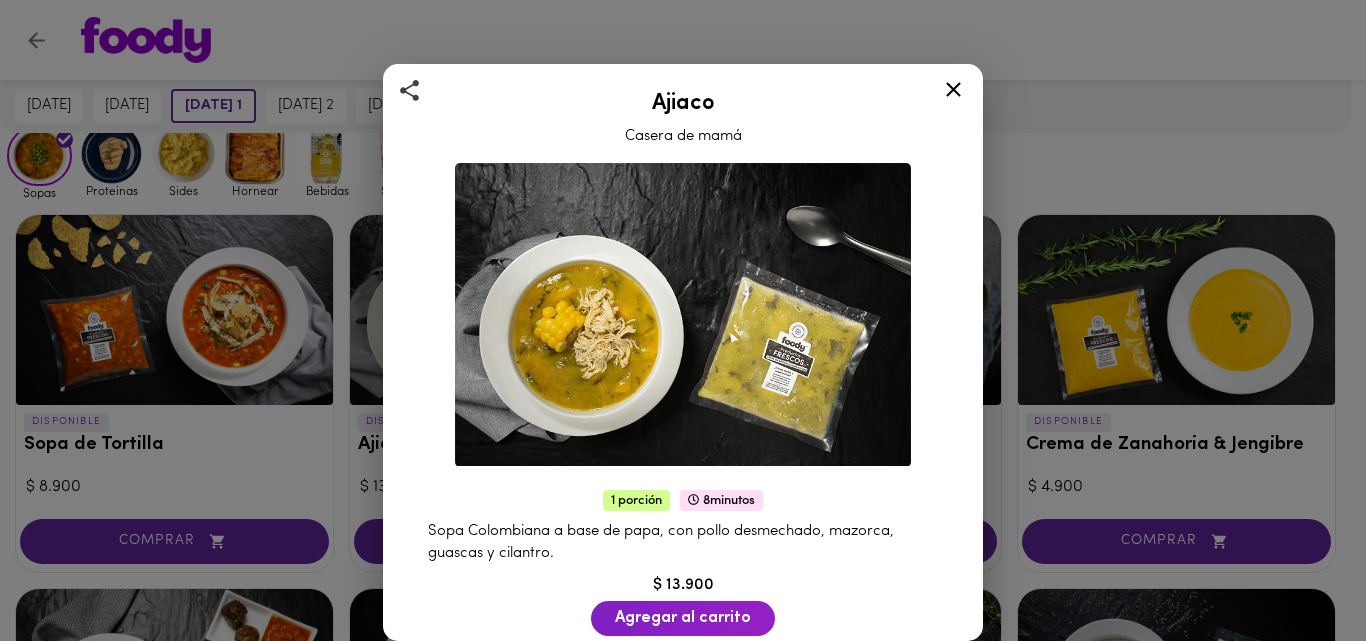 click on "Ajiaco   Casera de mamá 1   porción 8  minutos Sopa Colombiana a base de papa, con pollo desmechado, mazorca, guascas y cilantro.  $ 13.900 Agregar al carrito 629 Calorías 36g Proteína 65g Carbs 25g Grasa 180mg Sodio Prepáralo en casa    8  min Abre el paquete de sopa y calienta en una olla con tapa durante 8 minutos. Si te gusta la sopa más líquida, puedes agregarle medio vaso de agua y calentar en la olla con tapa por 10 minutos. Si quieres, puedes agregar un poco de arroz y aguacate picado. ¡Buen provecho! Ingredientes Papa criolla, papa pastusa, arracacha, guascas, cebolla larga, cilantro, mazorca,  pollo, ajo fresco, cebolla cabezona blanca, aceite vegetal, sal, agua, caldo de pollo, fécula" at bounding box center [683, 320] 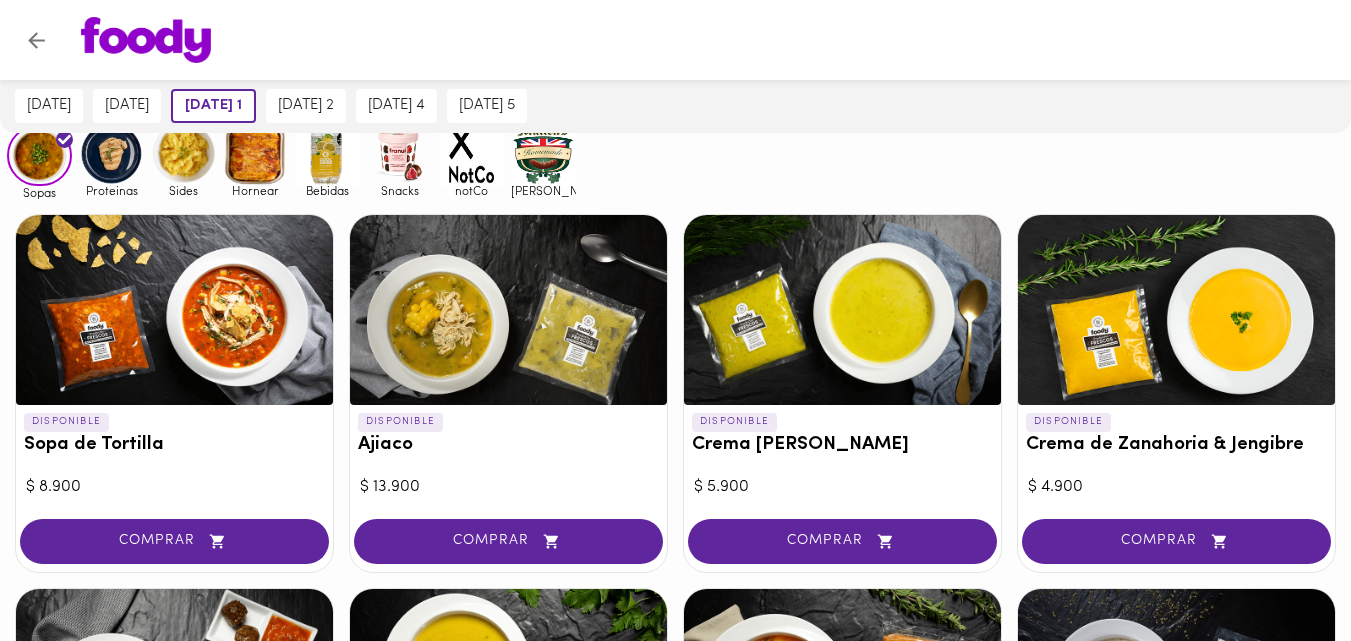 click at bounding box center [842, 310] 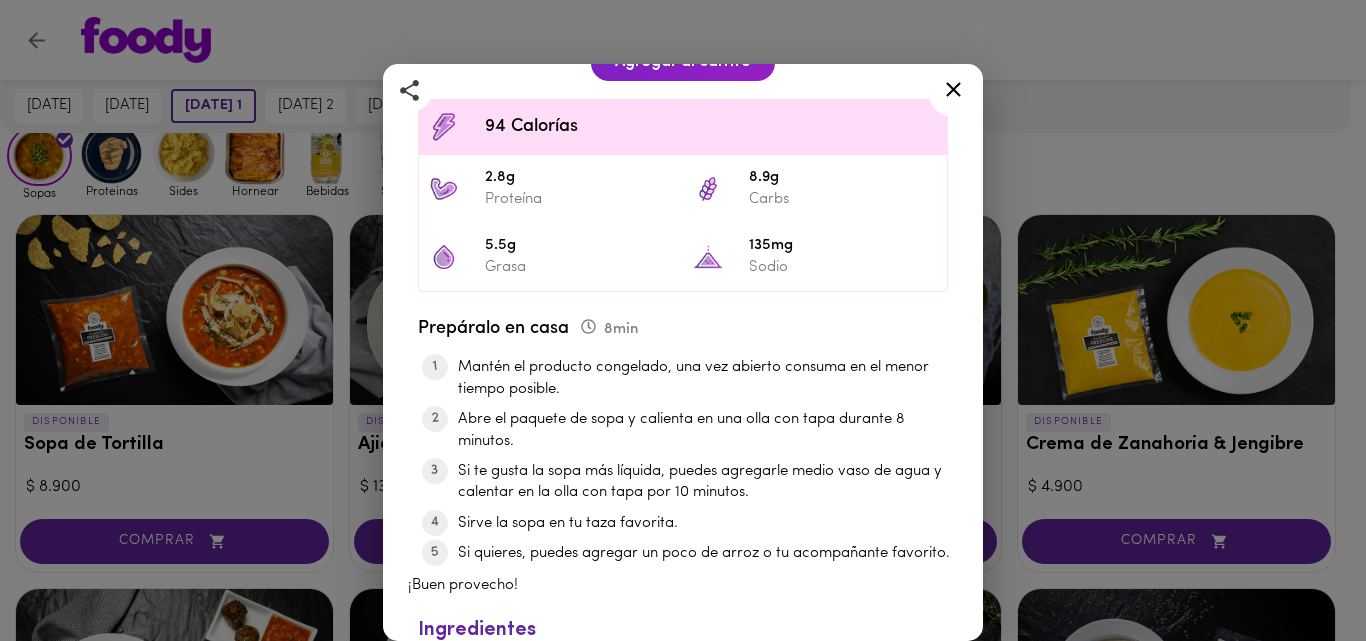 scroll, scrollTop: 531, scrollLeft: 0, axis: vertical 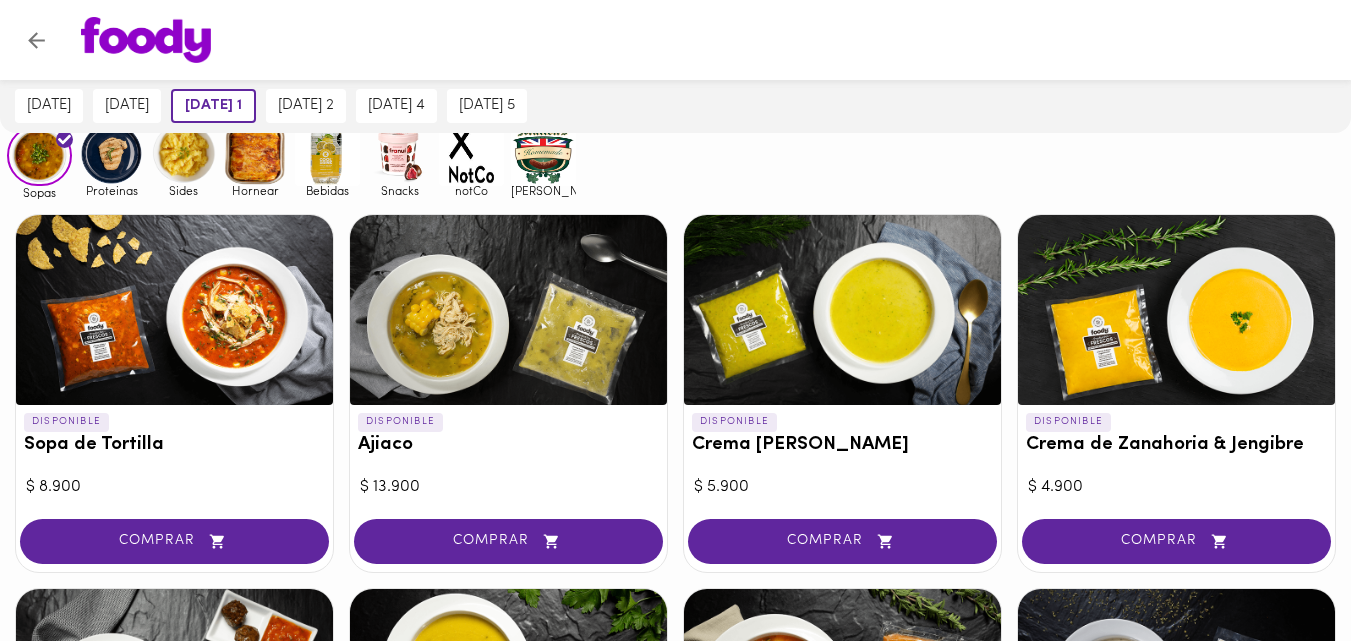click at bounding box center (842, 310) 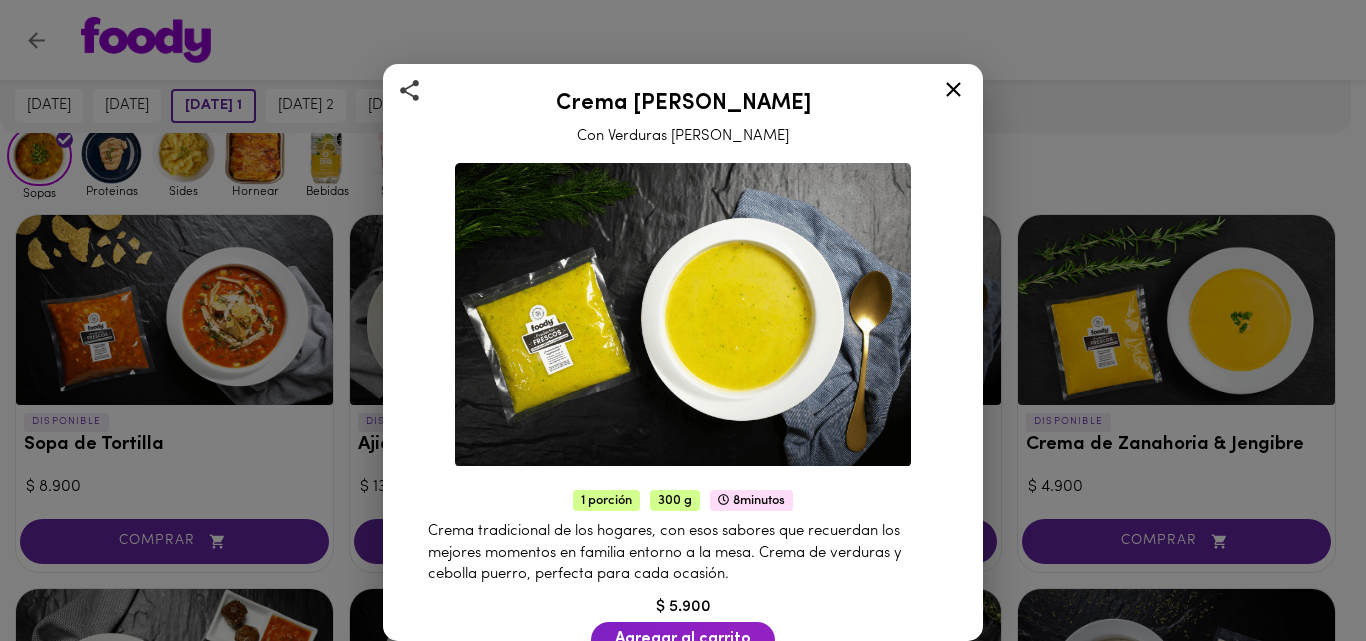 click on "Crema [PERSON_NAME]   Con Verduras [PERSON_NAME]			 1   porción 300   g 8  minutos Crema tradicional de los hogares, con esos sabores que recuerdan los mejores momentos en familia entorno a la mesa. Crema de verduras y cebolla puerro, perfecta para cada ocasión.			 $ 5.900 Agregar al carrito 94 Calorías 2.8g Proteína 8.9g Carbs 5.5g Grasa 135mg Sodio Prepáralo en casa    8  min Mantén el producto congelado, una vez abierto consuma en el menor tiempo posible. Abre el paquete de sopa y calienta en una olla con tapa durante 8 minutos. Si te gusta la sopa más líquida, puedes agregarle medio vaso de agua y calentar en la olla con tapa por 10 minutos. Sirve la sopa en tu taza favorita. Si quieres, puedes agregar un poco de arroz o tu acompañante favorito. ¡Buen provecho! Ingredientes Zucchini amarillo, zuccini verde, cebolla cabezona blanca, ajo fresco, aceite vegetal, agua, sal, zanahoria, cebolla puerro, fécula, caldo de pollo, crema de leche" at bounding box center [683, 320] 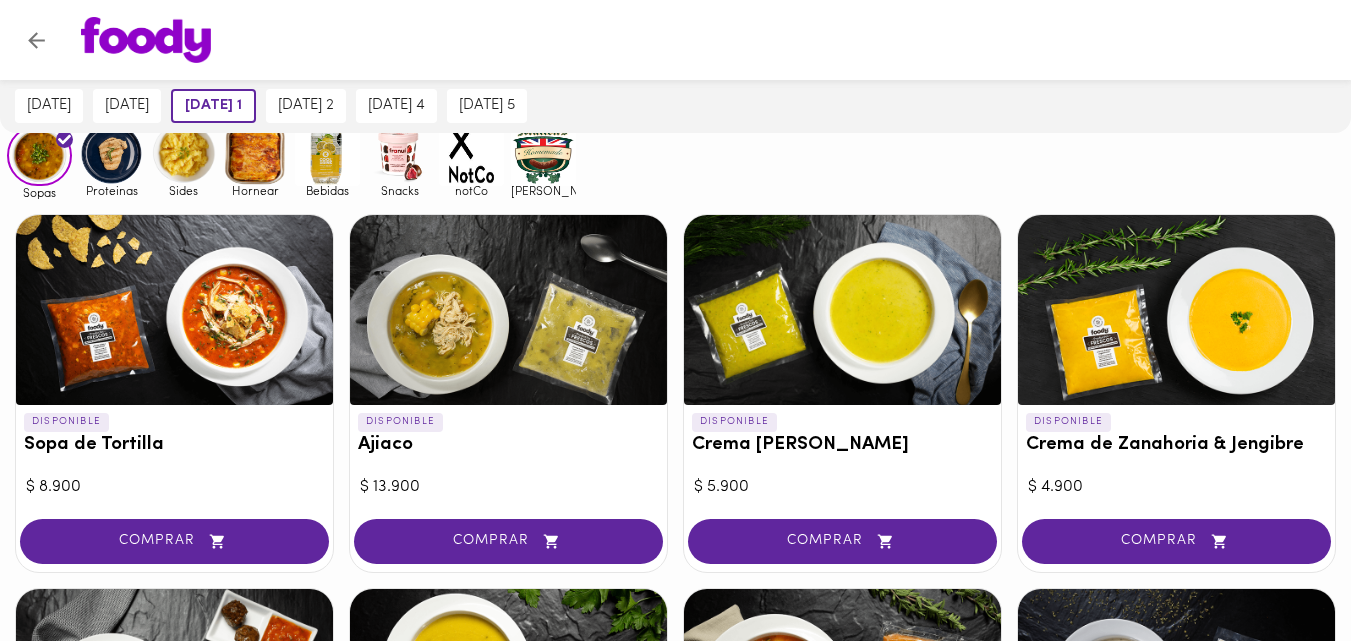 click at bounding box center [842, 310] 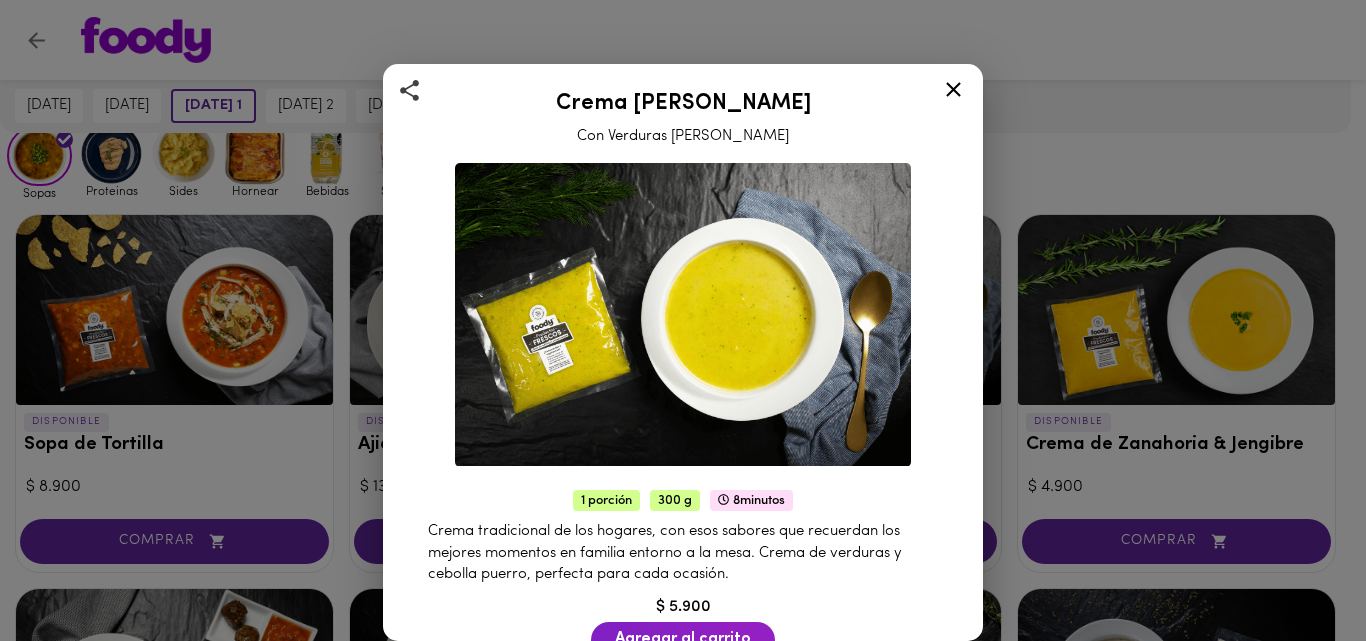 click at bounding box center (683, 315) 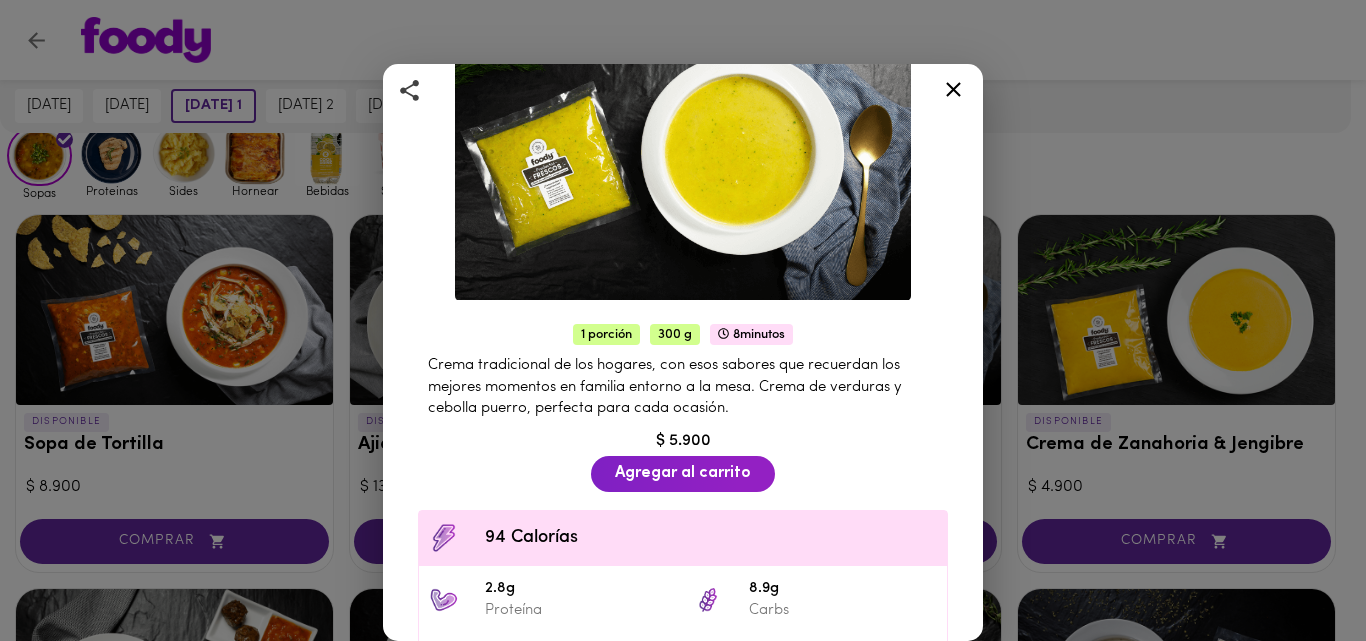 scroll, scrollTop: 0, scrollLeft: 0, axis: both 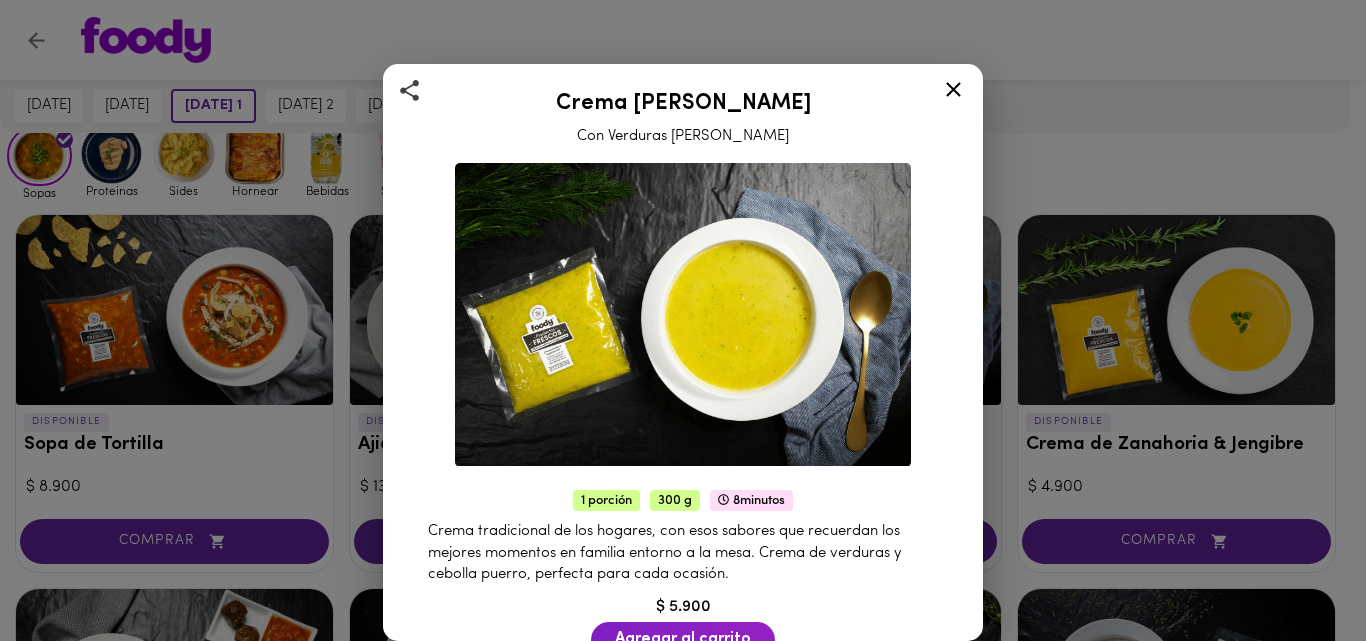 click 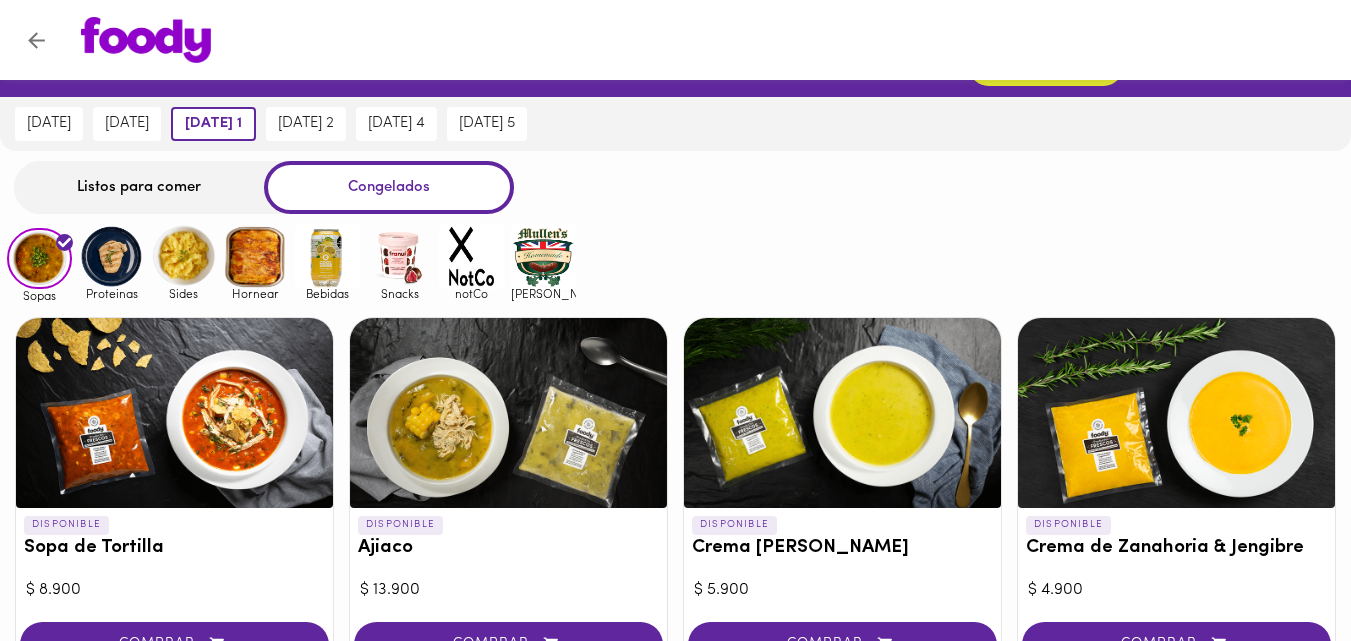 scroll, scrollTop: 0, scrollLeft: 0, axis: both 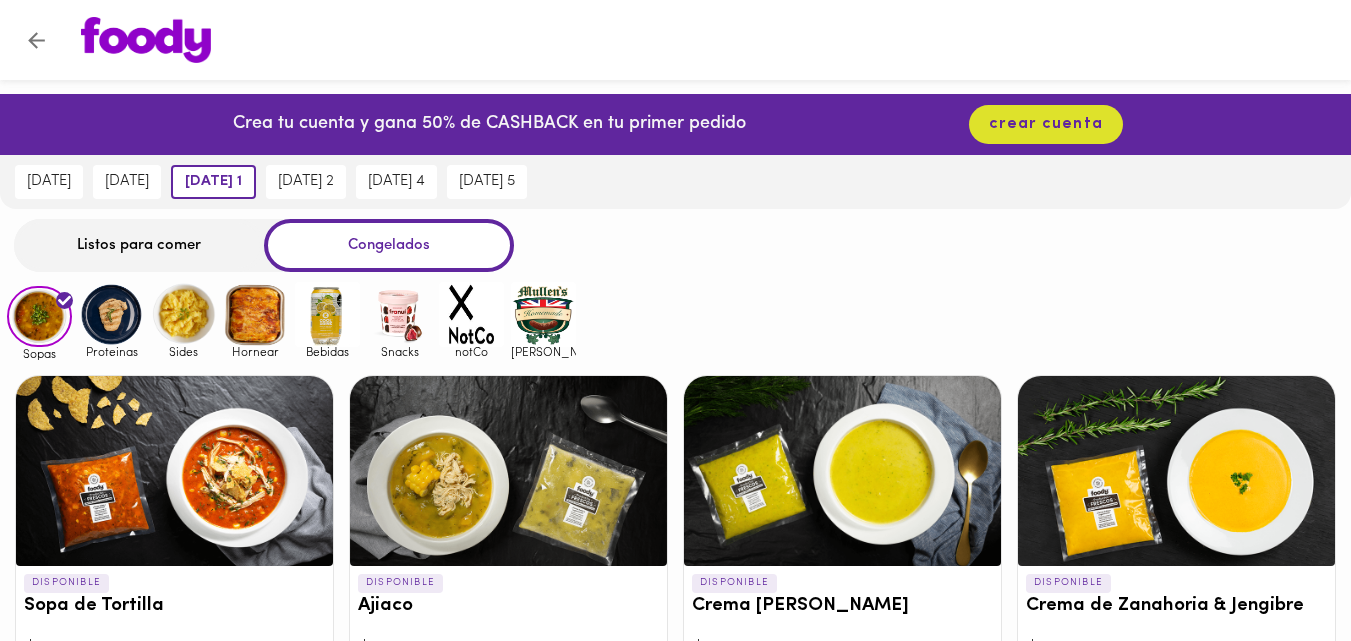 click on "Listos para comer" at bounding box center [139, 245] 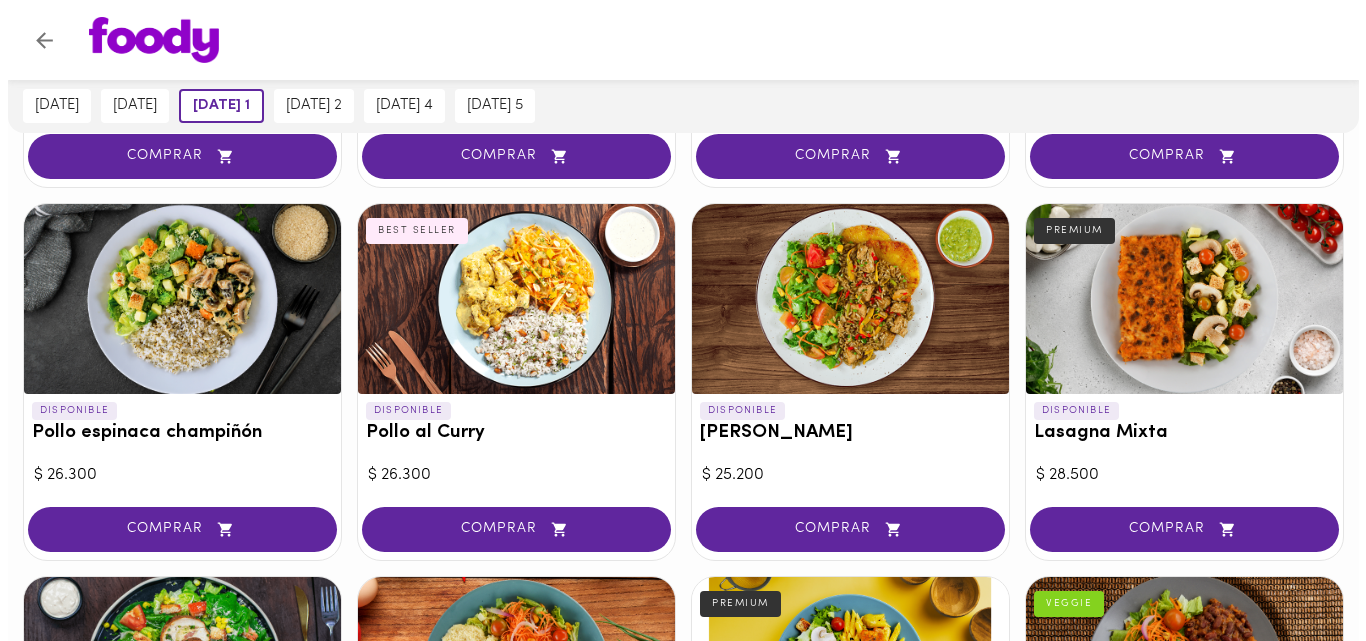 scroll, scrollTop: 1215, scrollLeft: 0, axis: vertical 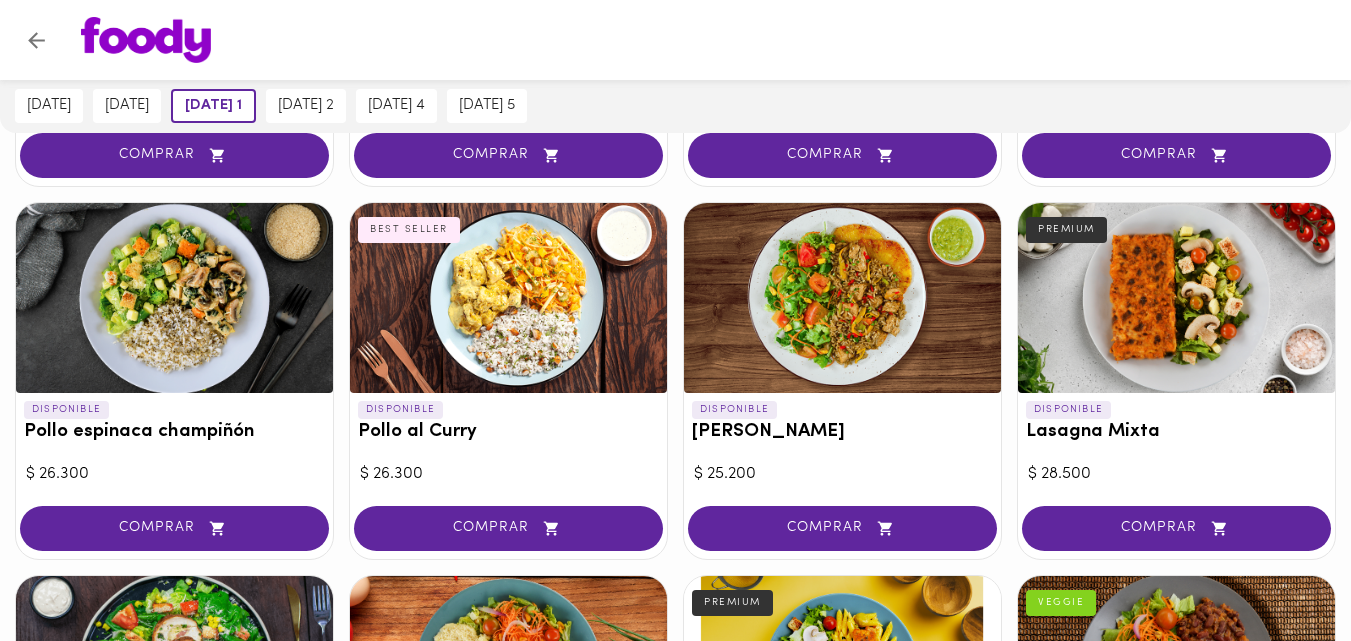 click at bounding box center [174, 298] 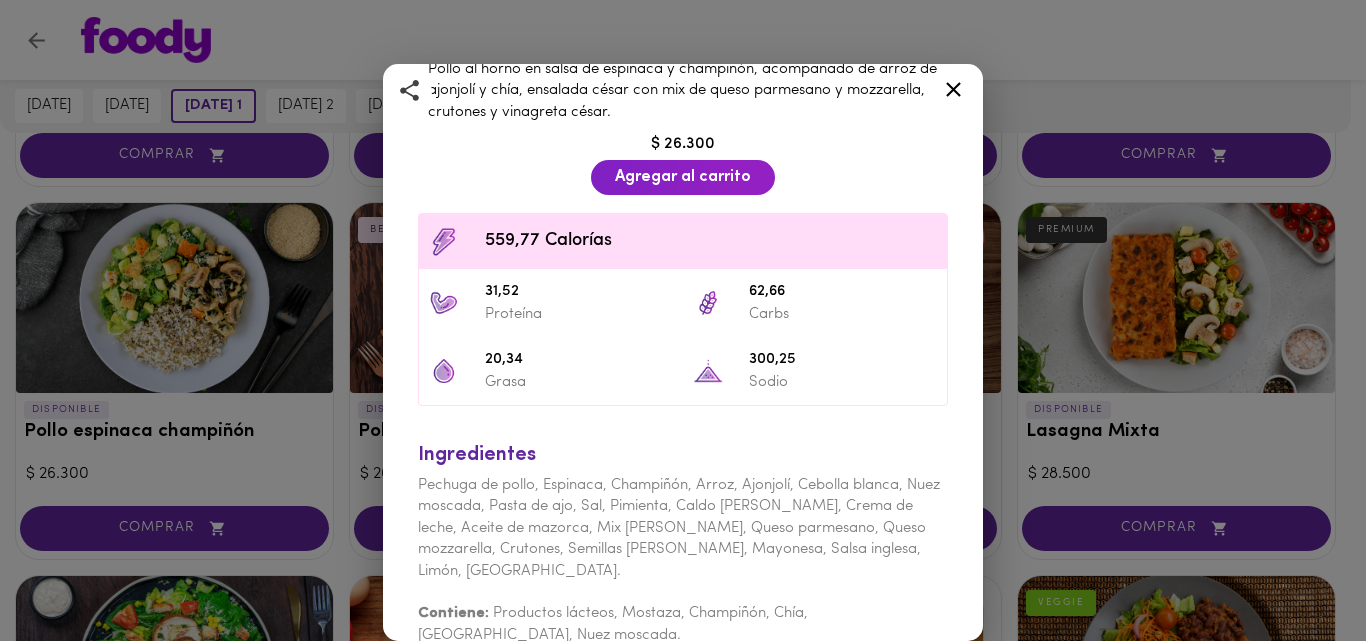 scroll, scrollTop: 444, scrollLeft: 0, axis: vertical 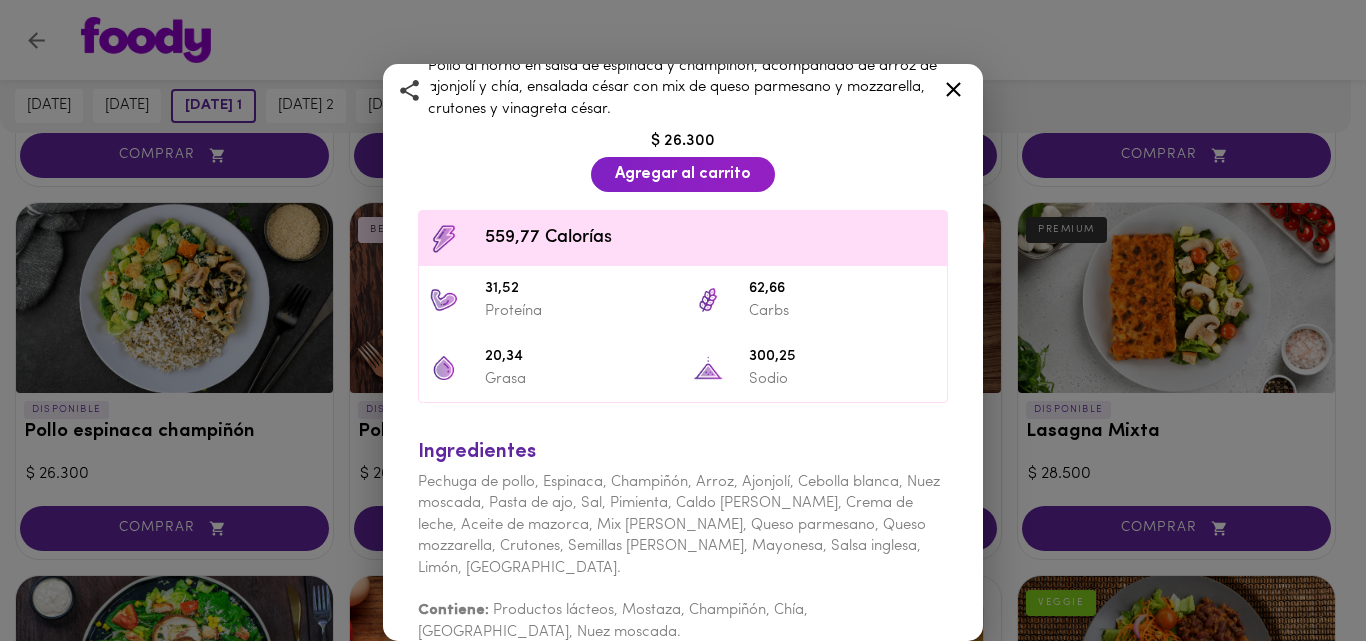 click 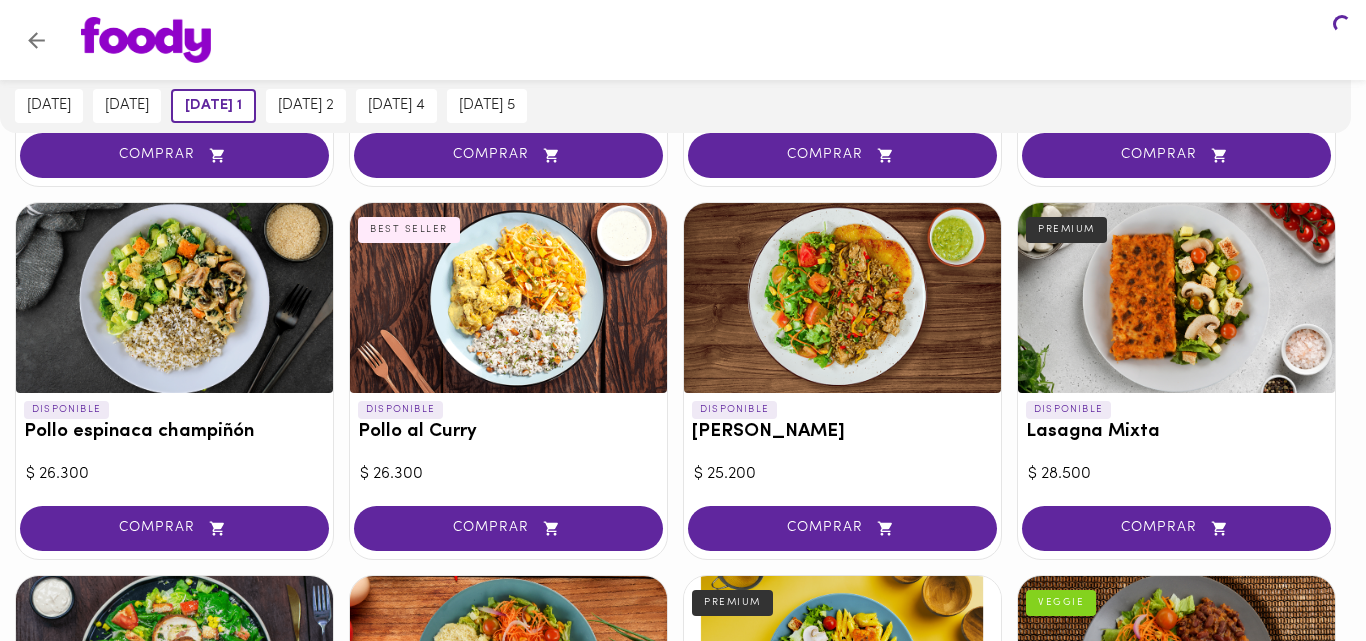scroll, scrollTop: 0, scrollLeft: 0, axis: both 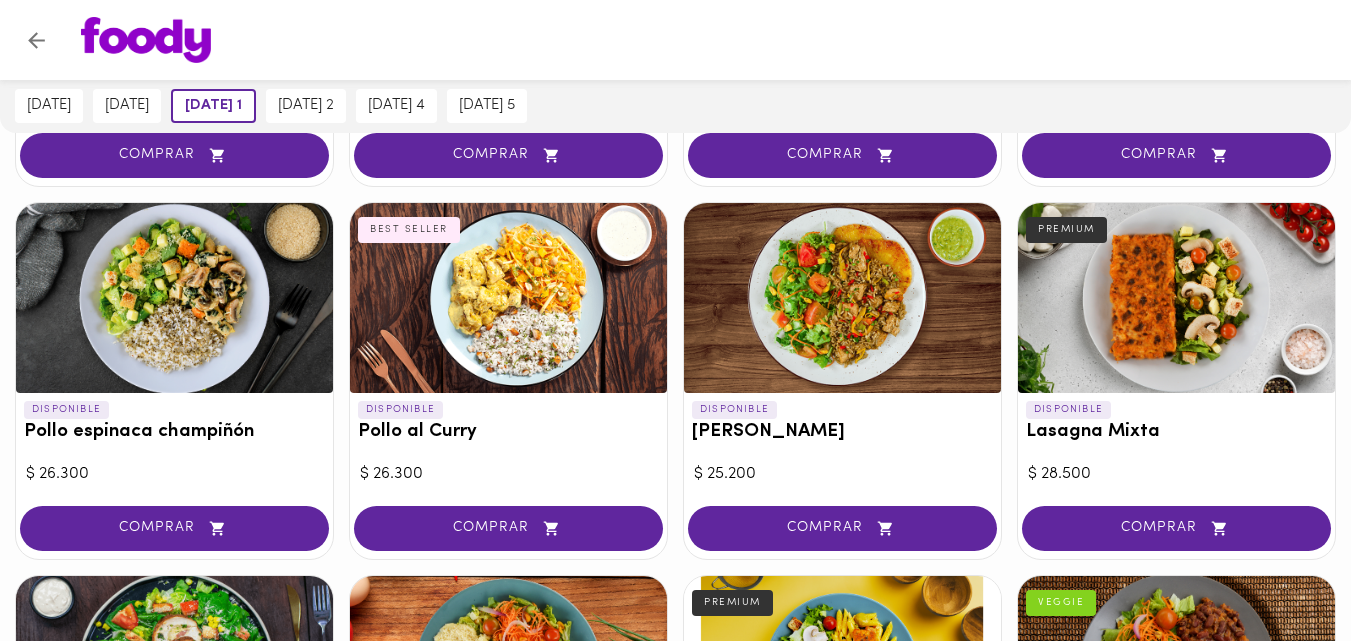 click at bounding box center [174, 298] 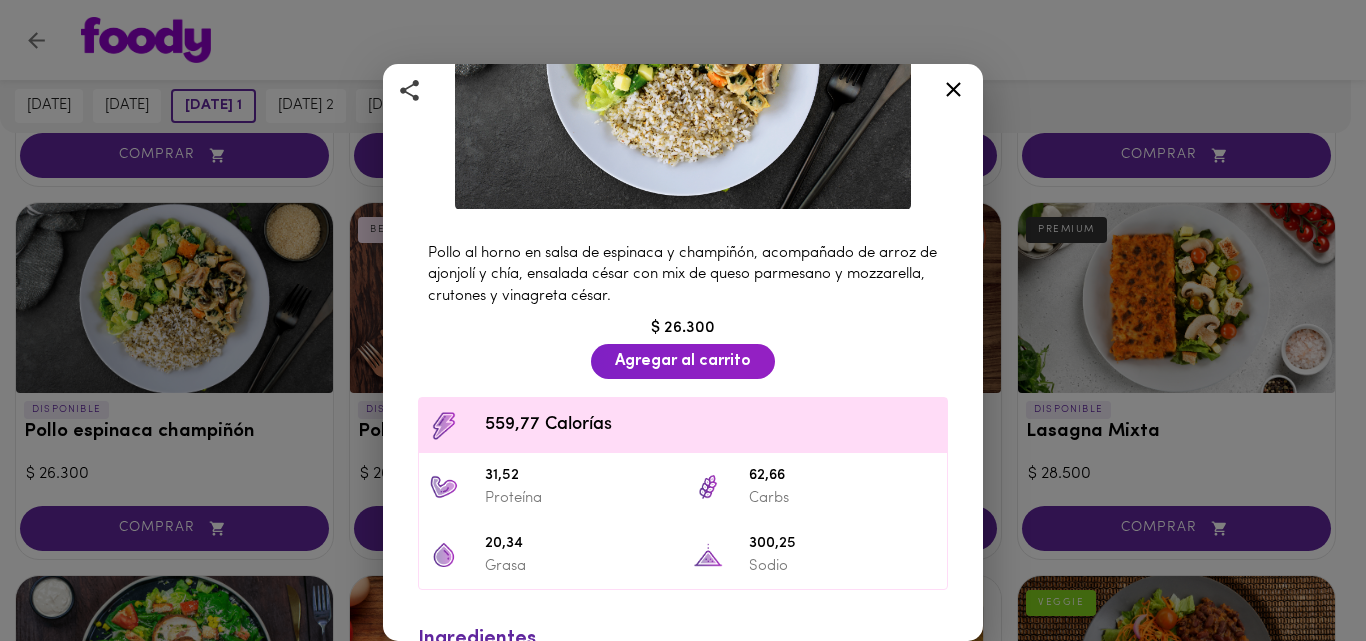 scroll, scrollTop: 444, scrollLeft: 0, axis: vertical 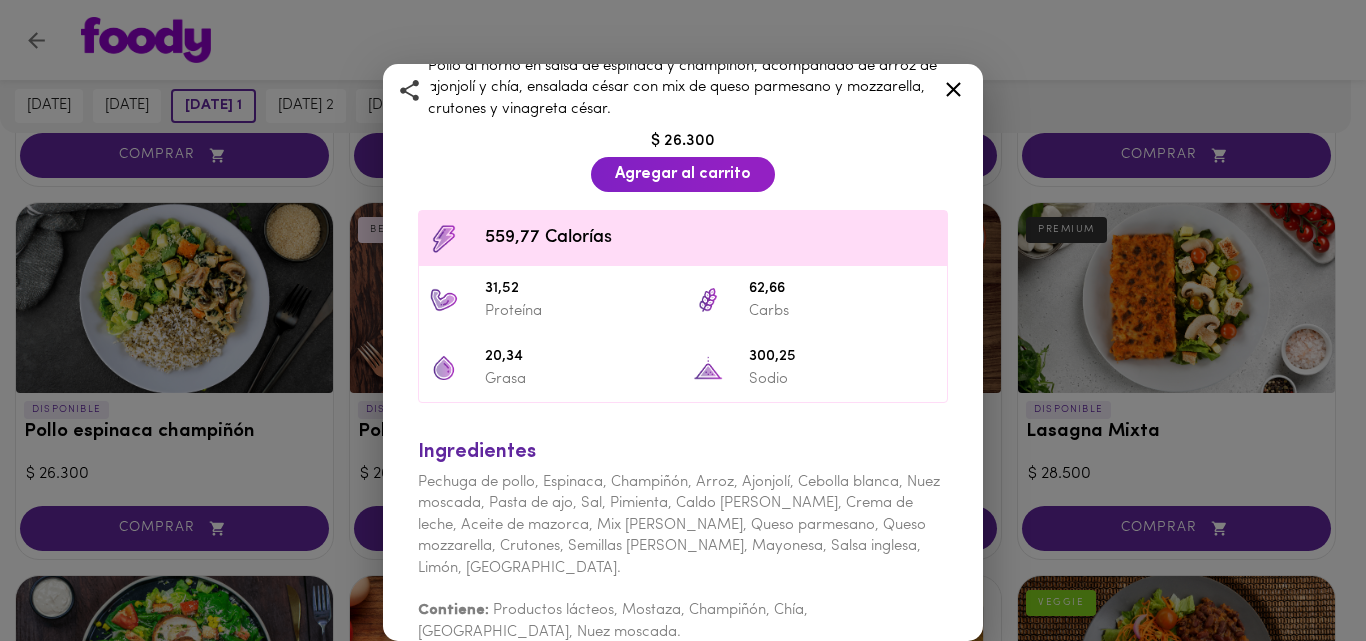 click 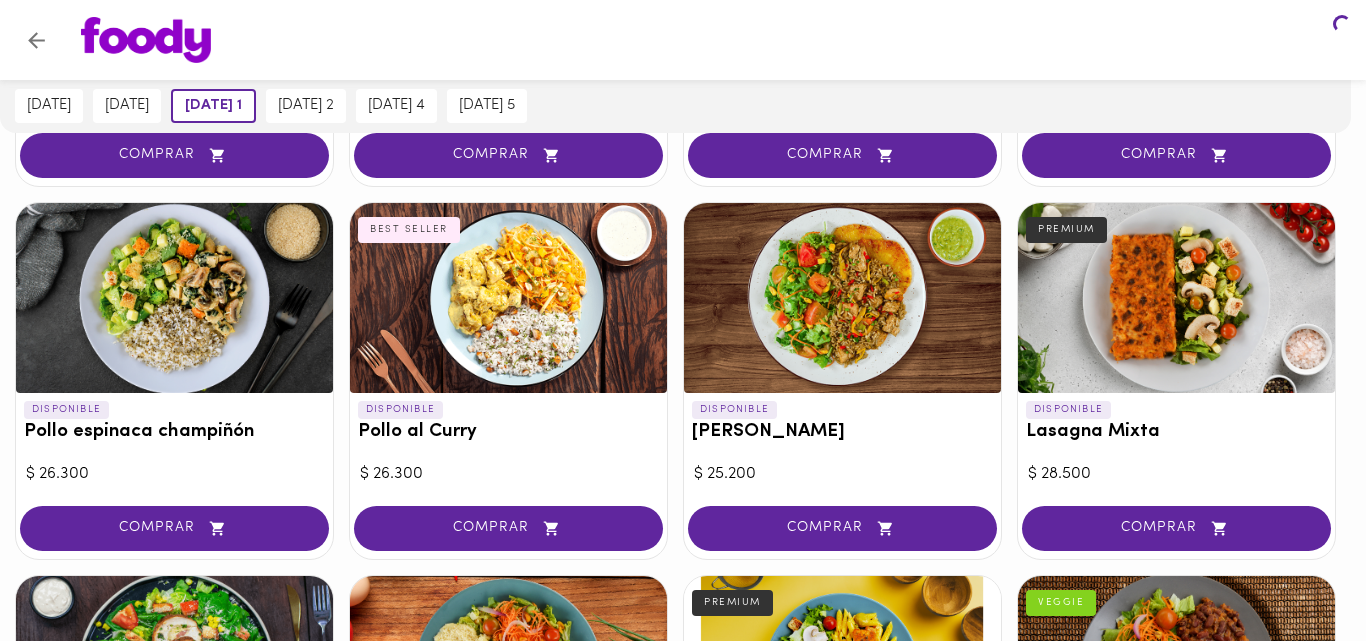scroll, scrollTop: 0, scrollLeft: 0, axis: both 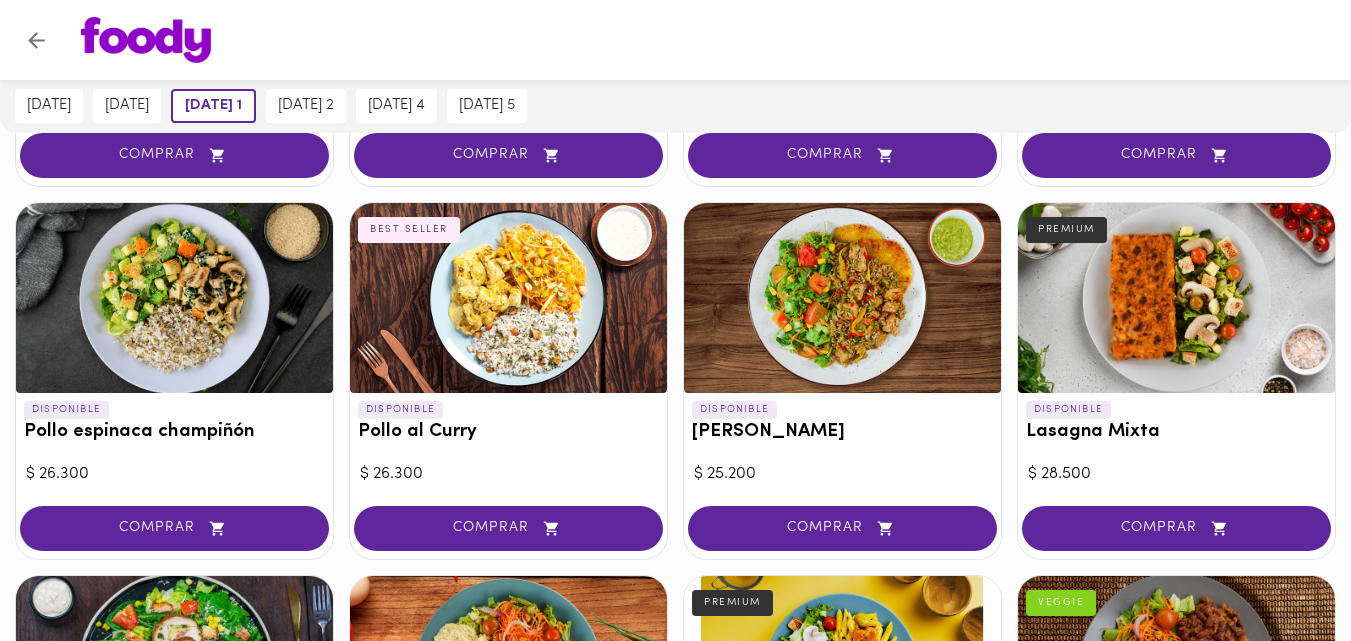 click at bounding box center [174, 298] 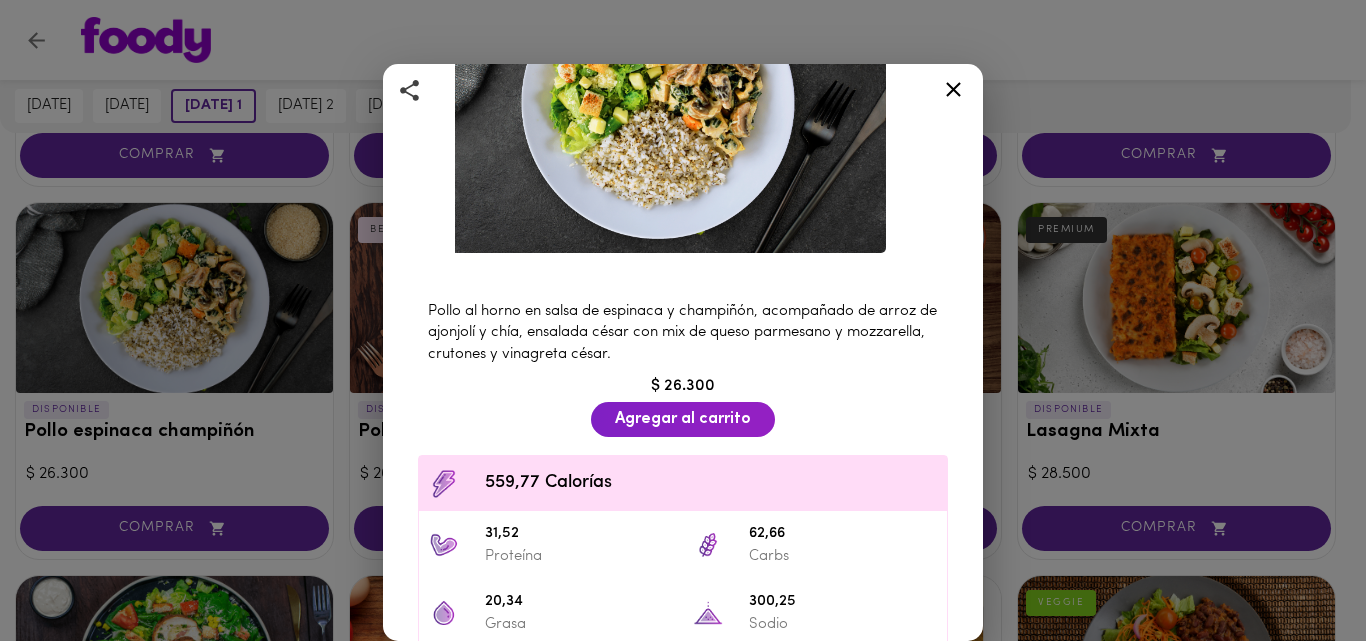 scroll, scrollTop: 204, scrollLeft: 0, axis: vertical 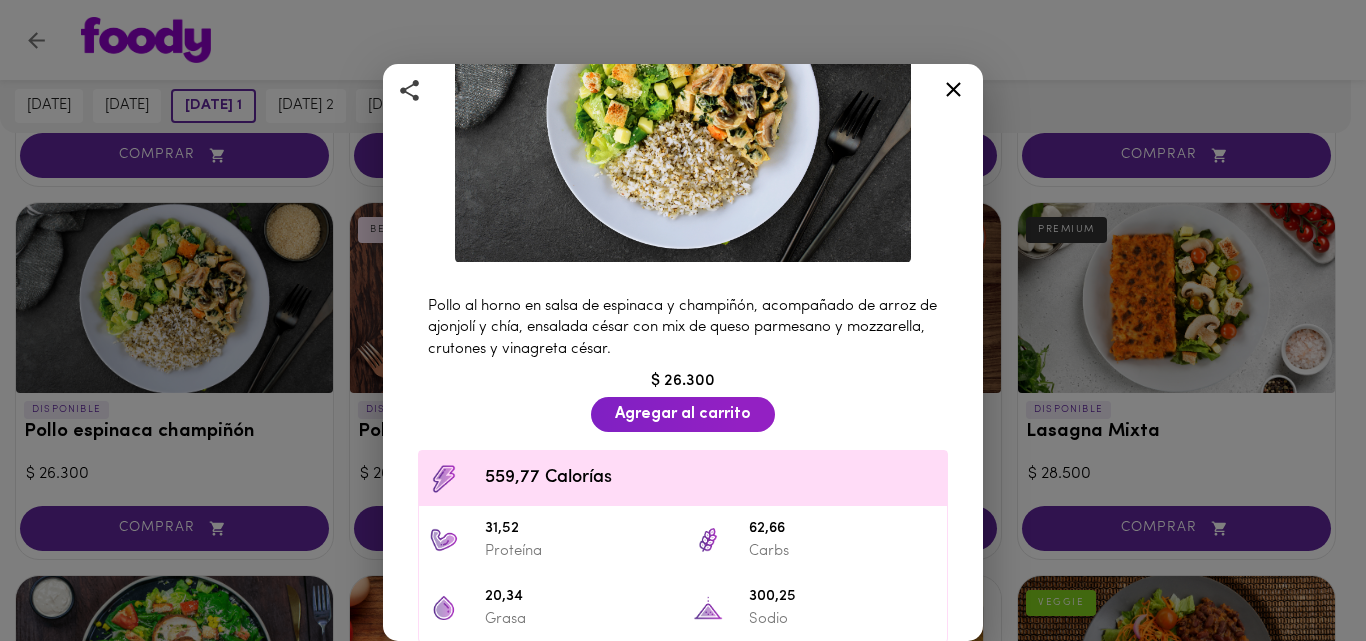 click 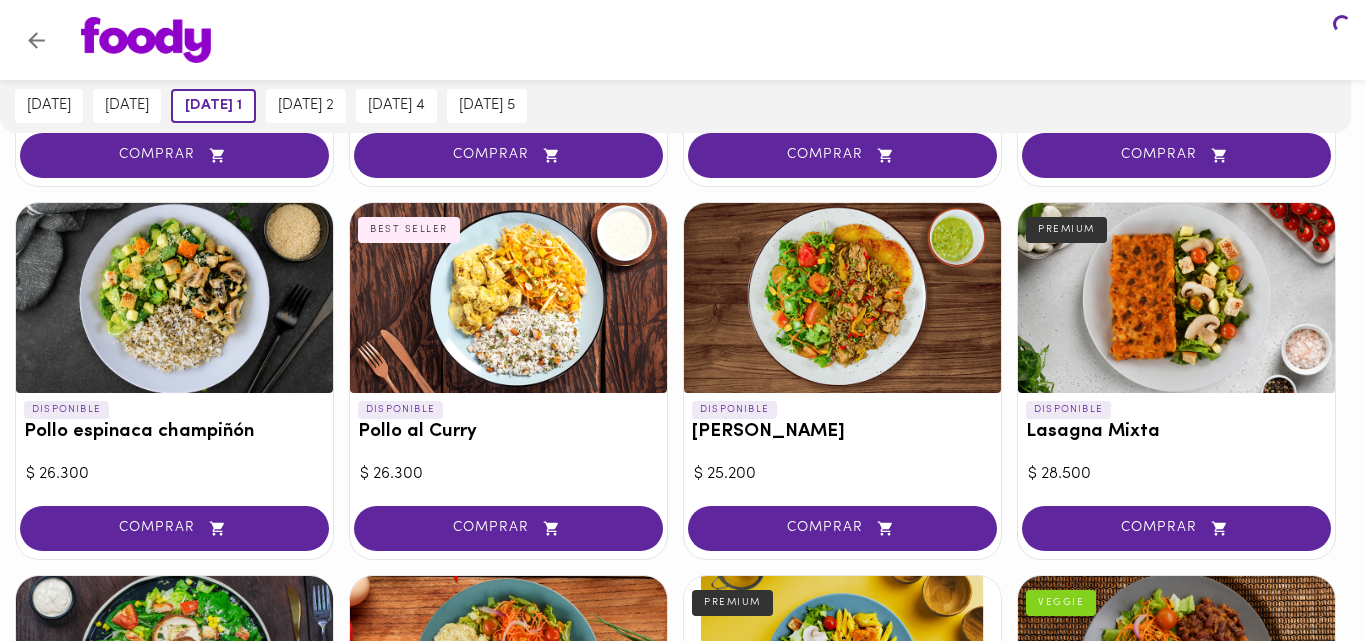 scroll, scrollTop: 0, scrollLeft: 0, axis: both 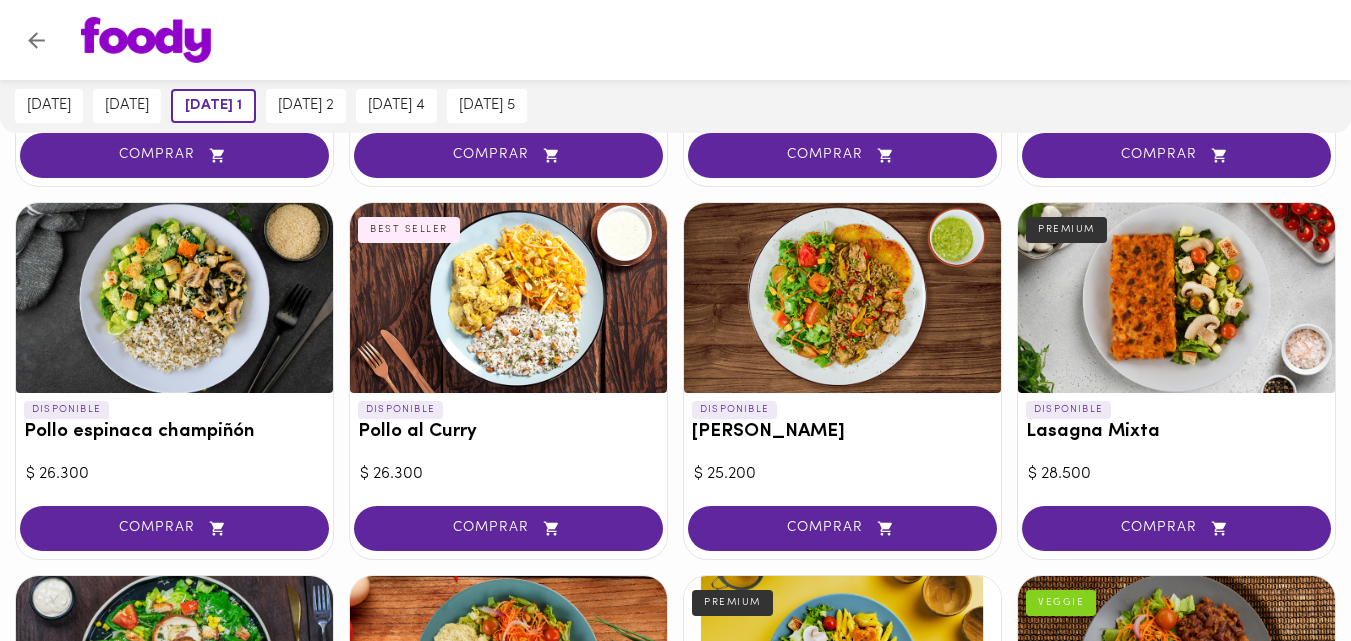 click at bounding box center (174, 298) 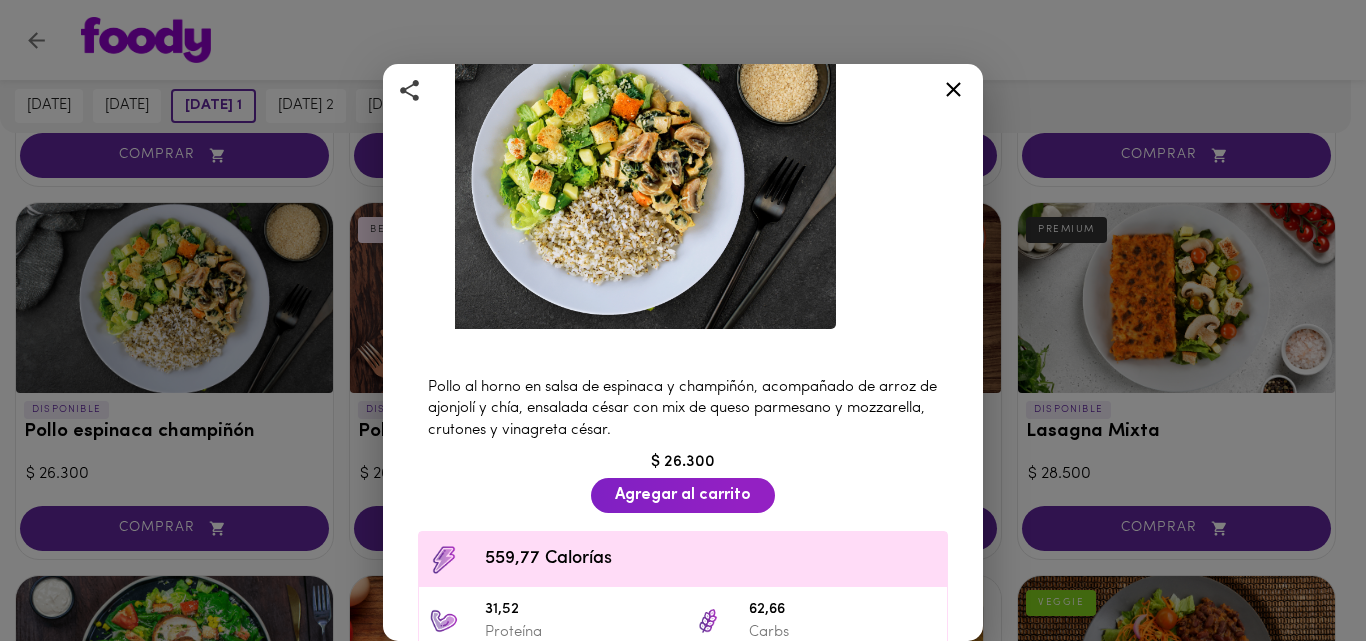 scroll, scrollTop: 0, scrollLeft: 0, axis: both 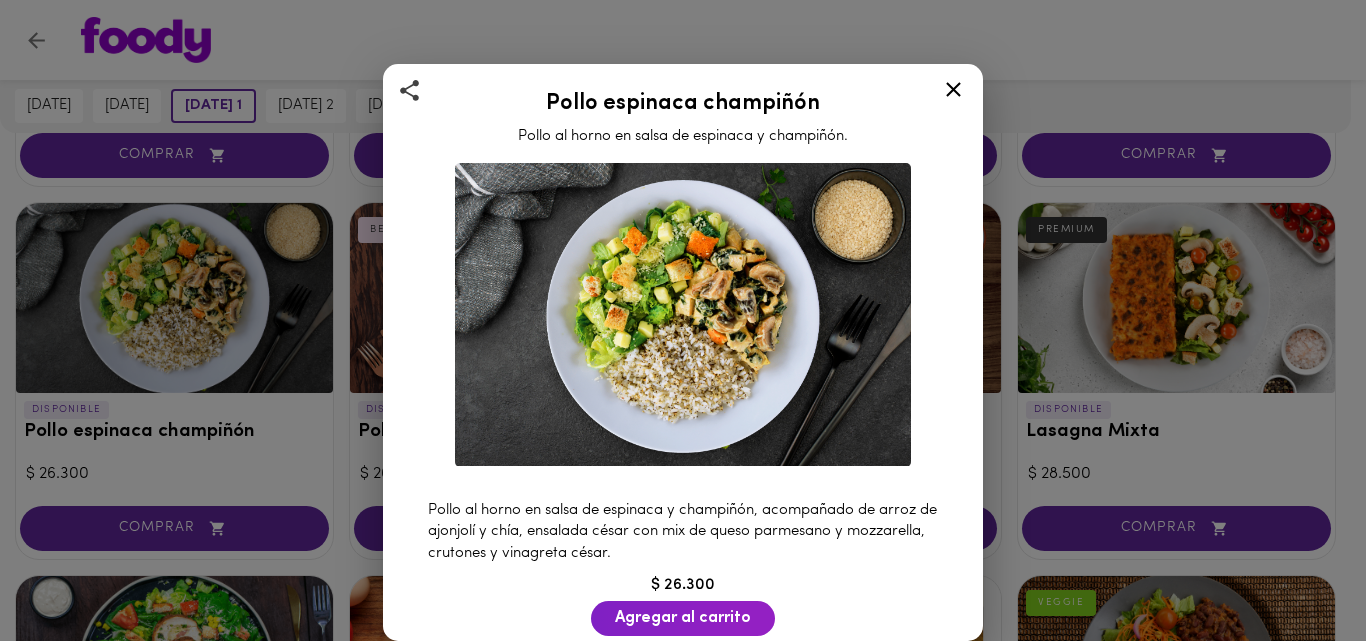 click 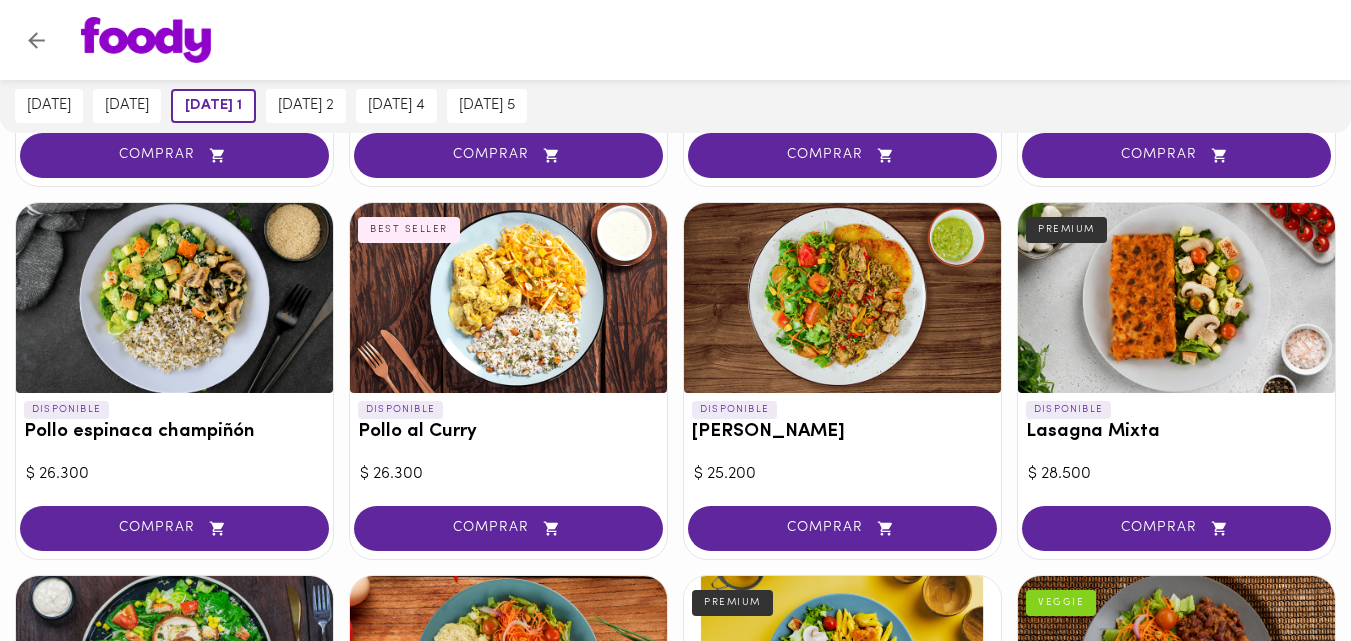 click at bounding box center [174, 298] 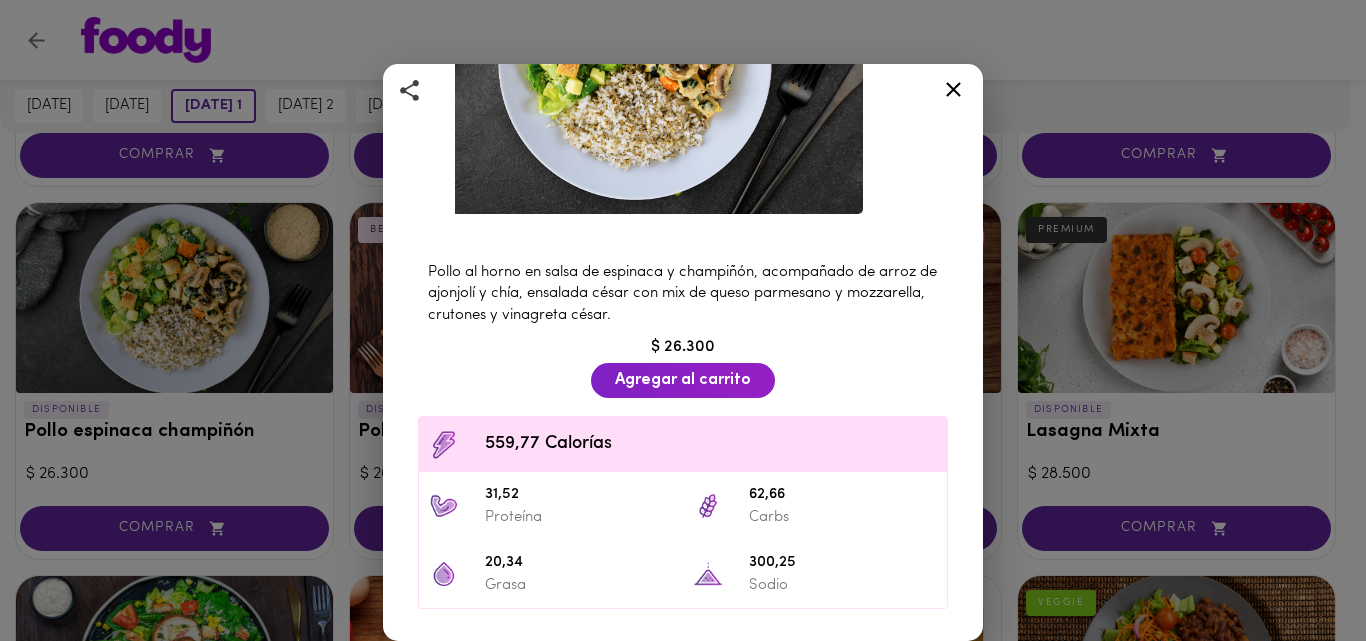 scroll, scrollTop: 246, scrollLeft: 0, axis: vertical 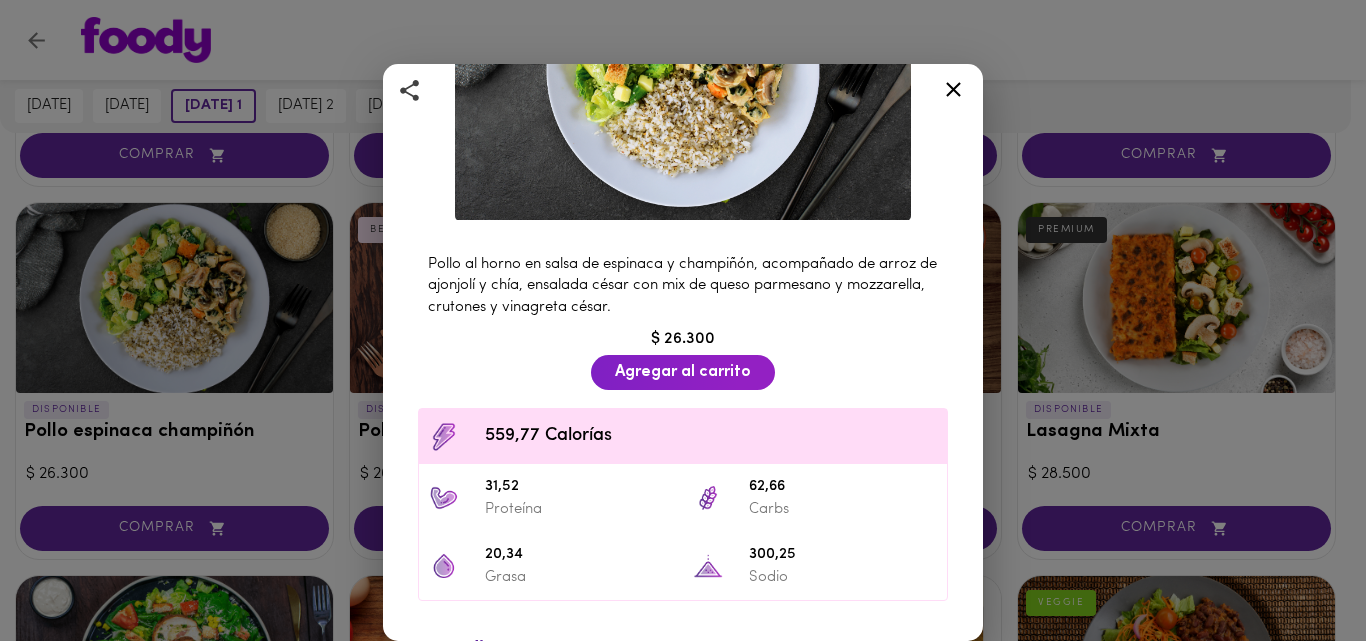 click on "Pollo espinaca champiñón    Pollo al horno en salsa de espinaca y champiñón. Pollo al horno en salsa de espinaca y champiñón, acompañado de arroz de ajonjolí y chía, ensalada césar con mix de queso parmesano y mozzarella, crutones y vinagreta césar. $ 26.300 Agregar al carrito 559,77 Calorías 31,52 Proteína 62,66 Carbs 20,34 Grasa 300,25 Sodio Ingredientes Pechuga de pollo, Espinaca, Champiñón, Arroz, Ajonjolí, Cebolla blanca, Nuez moscada, Pasta de ajo, Sal, Pimienta, Caldo [PERSON_NAME], Crema de leche, Aceite de mazorca, Mix [PERSON_NAME], Queso parmesano, Queso mozzarella, Crutones, Semillas [PERSON_NAME], Mayonesa, Salsa inglesa, [GEOGRAPHIC_DATA], [GEOGRAPHIC_DATA]. Contiene:   Productos lácteos, Mostaza, [GEOGRAPHIC_DATA], Chía, [GEOGRAPHIC_DATA], Nuez moscada." at bounding box center [683, 320] 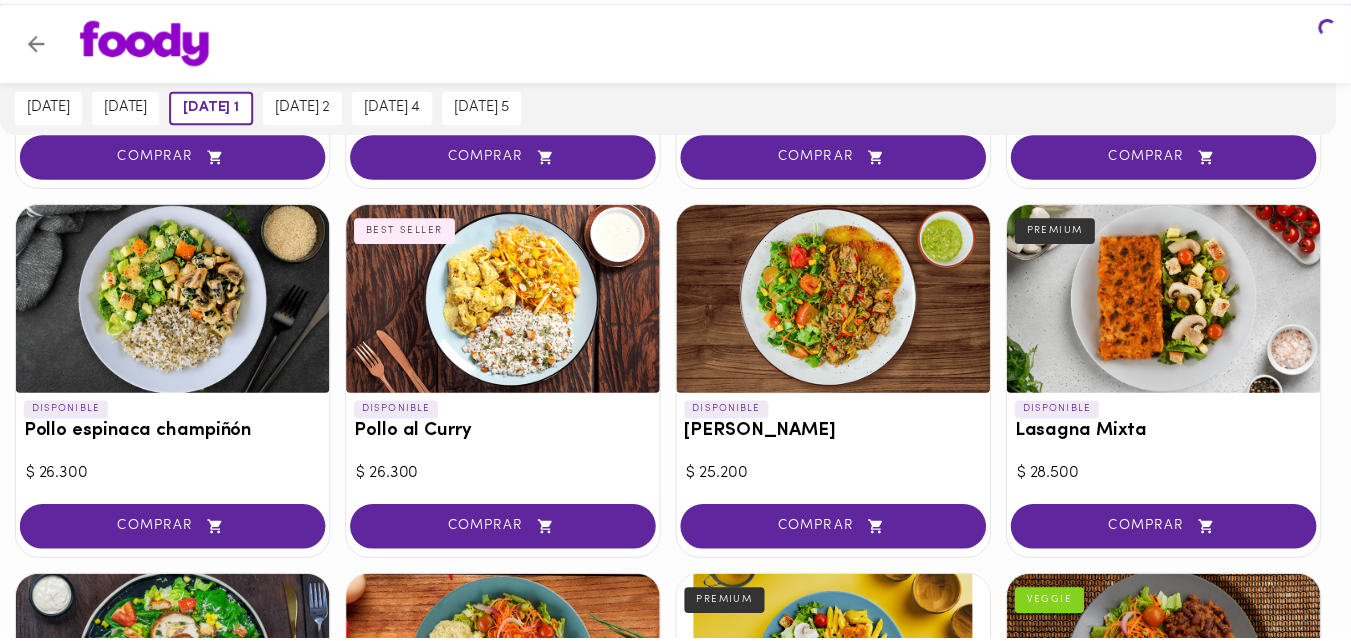 scroll, scrollTop: 0, scrollLeft: 0, axis: both 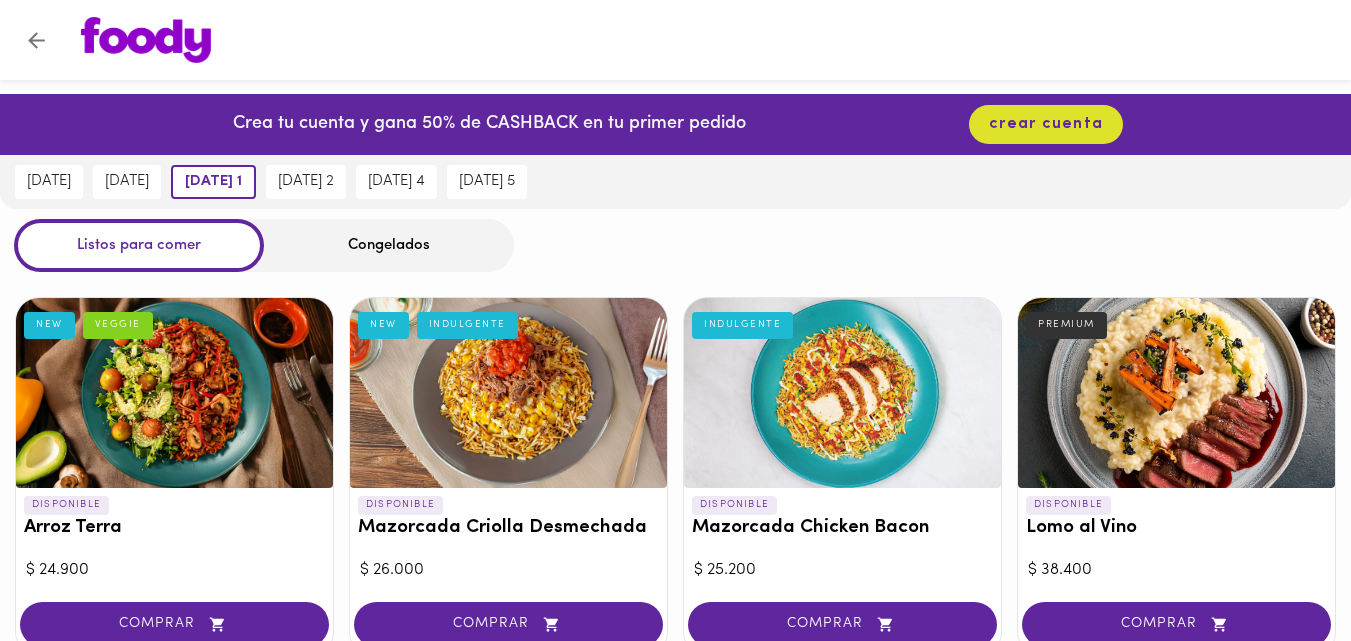click on "Congelados" at bounding box center [389, 245] 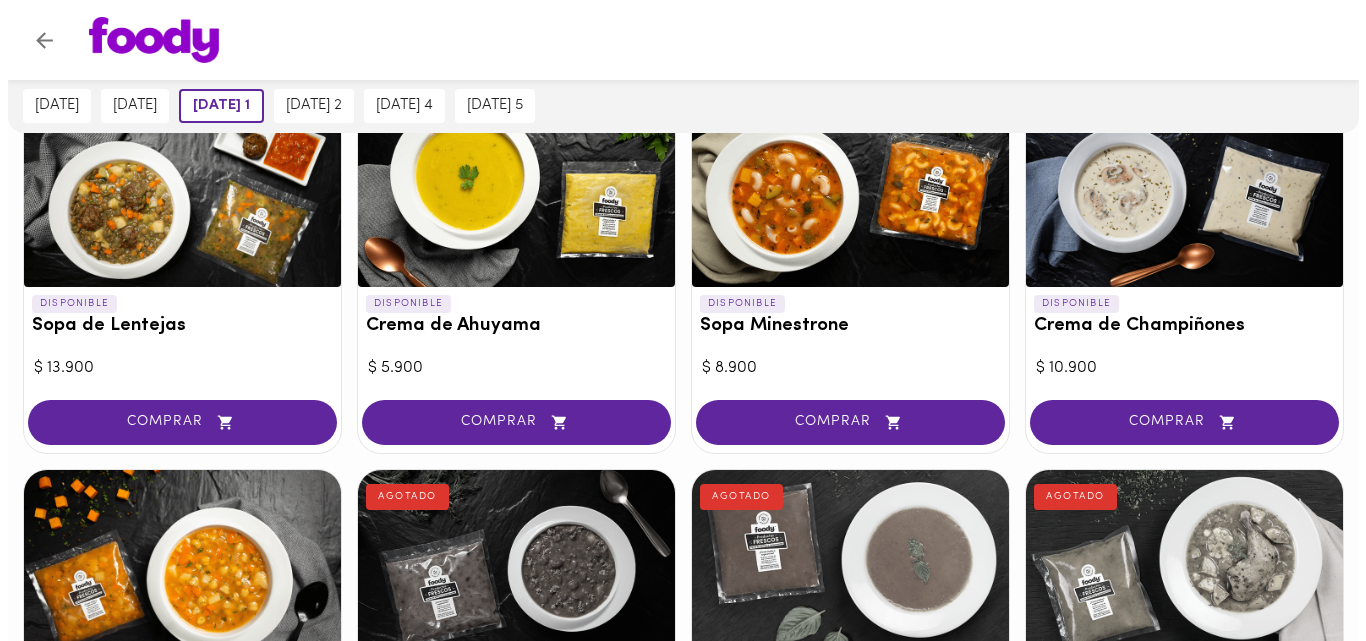 scroll, scrollTop: 651, scrollLeft: 0, axis: vertical 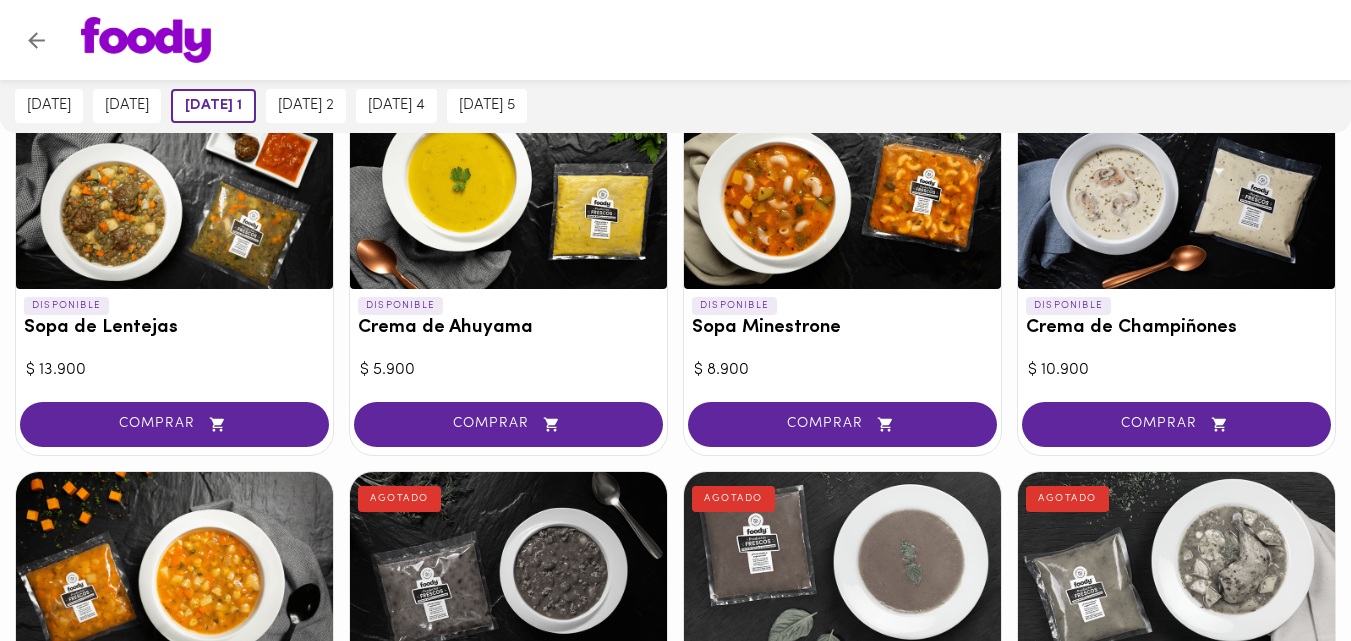 click at bounding box center [174, 194] 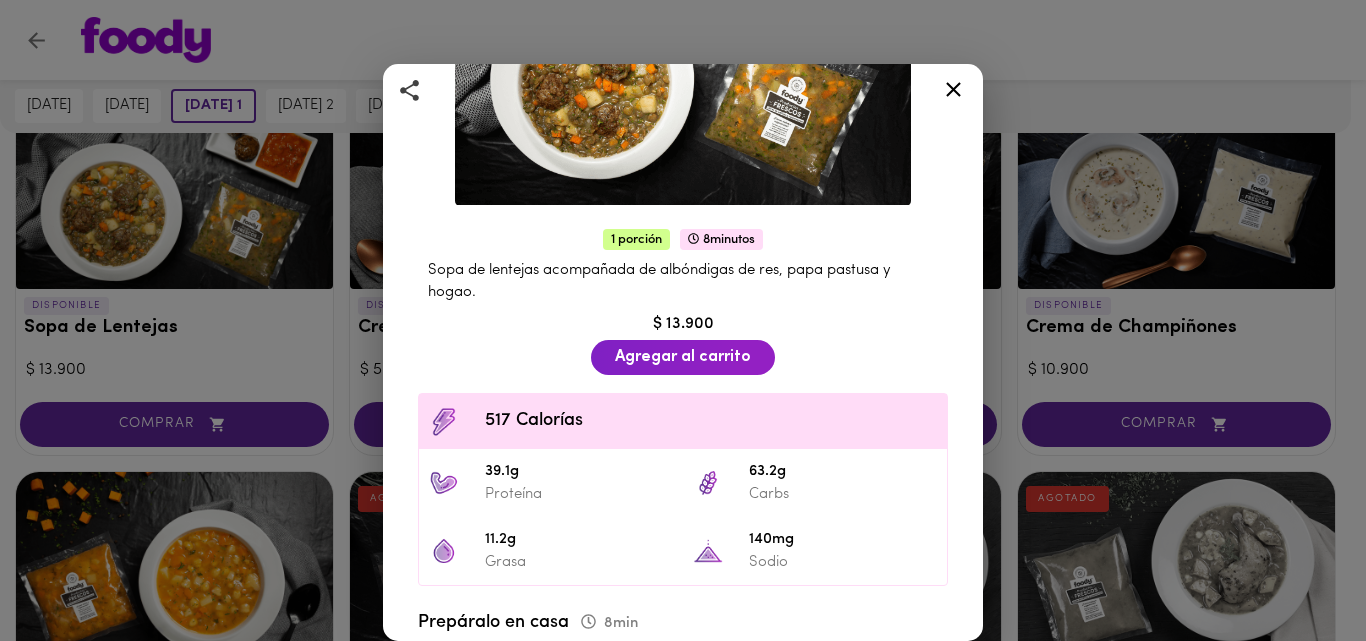 scroll, scrollTop: 250, scrollLeft: 0, axis: vertical 